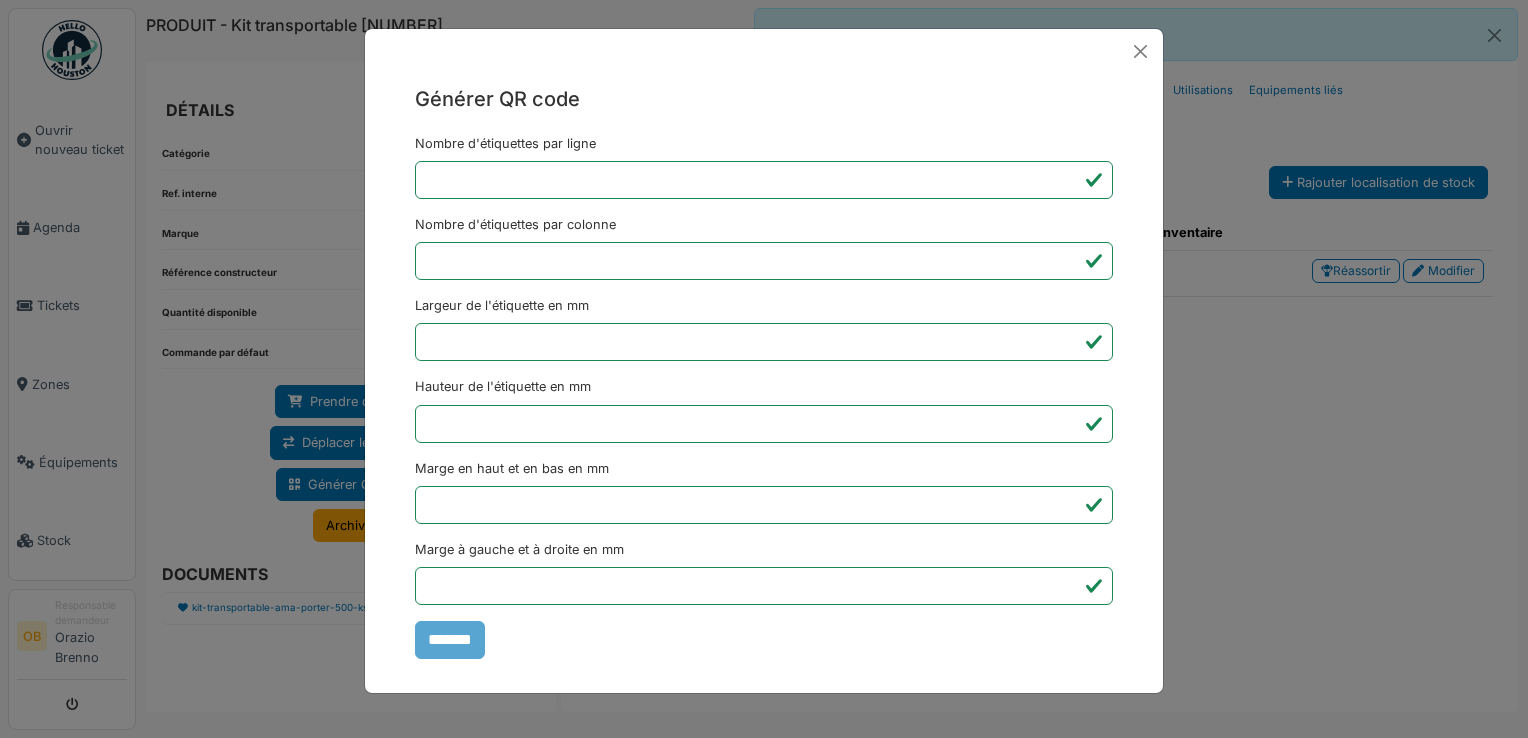 scroll, scrollTop: 0, scrollLeft: 0, axis: both 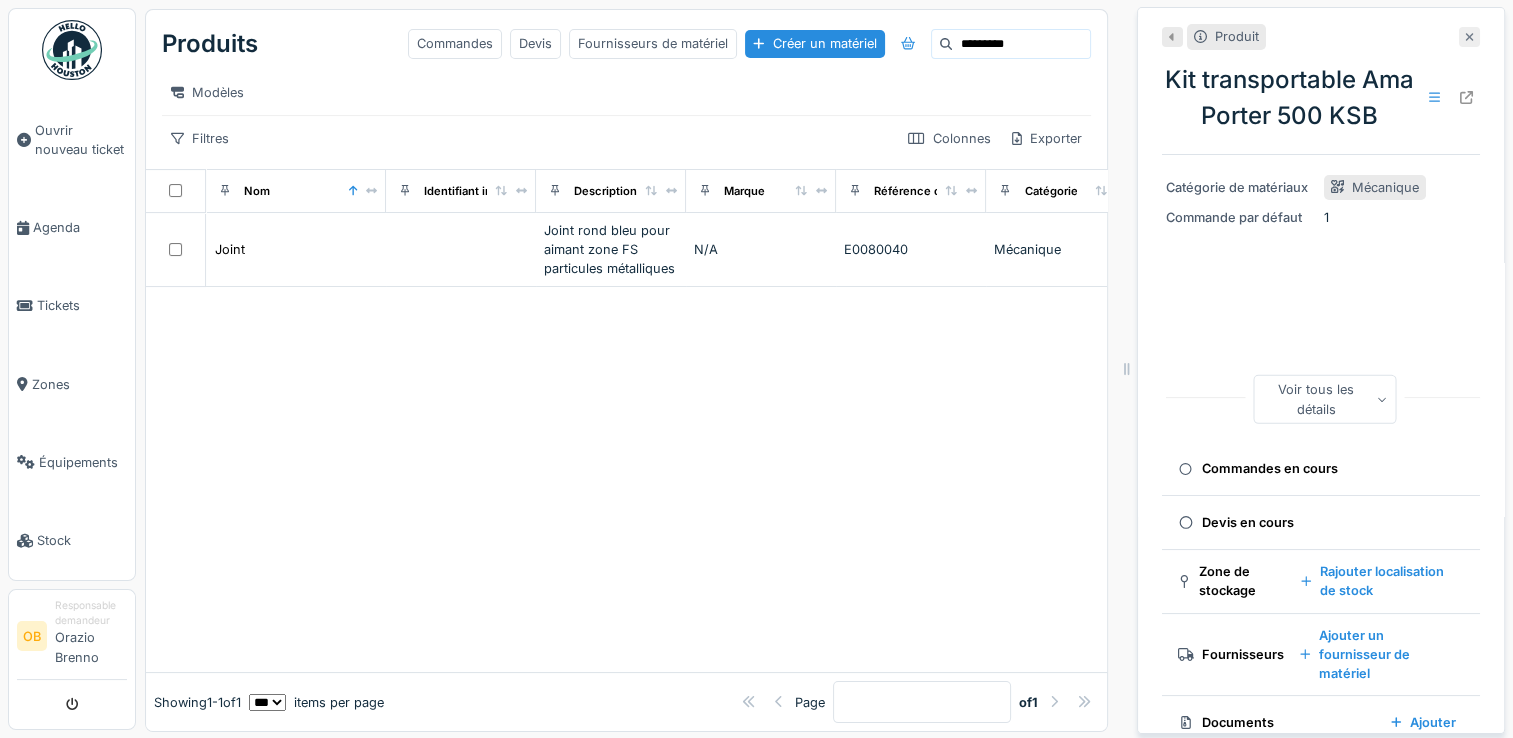 click 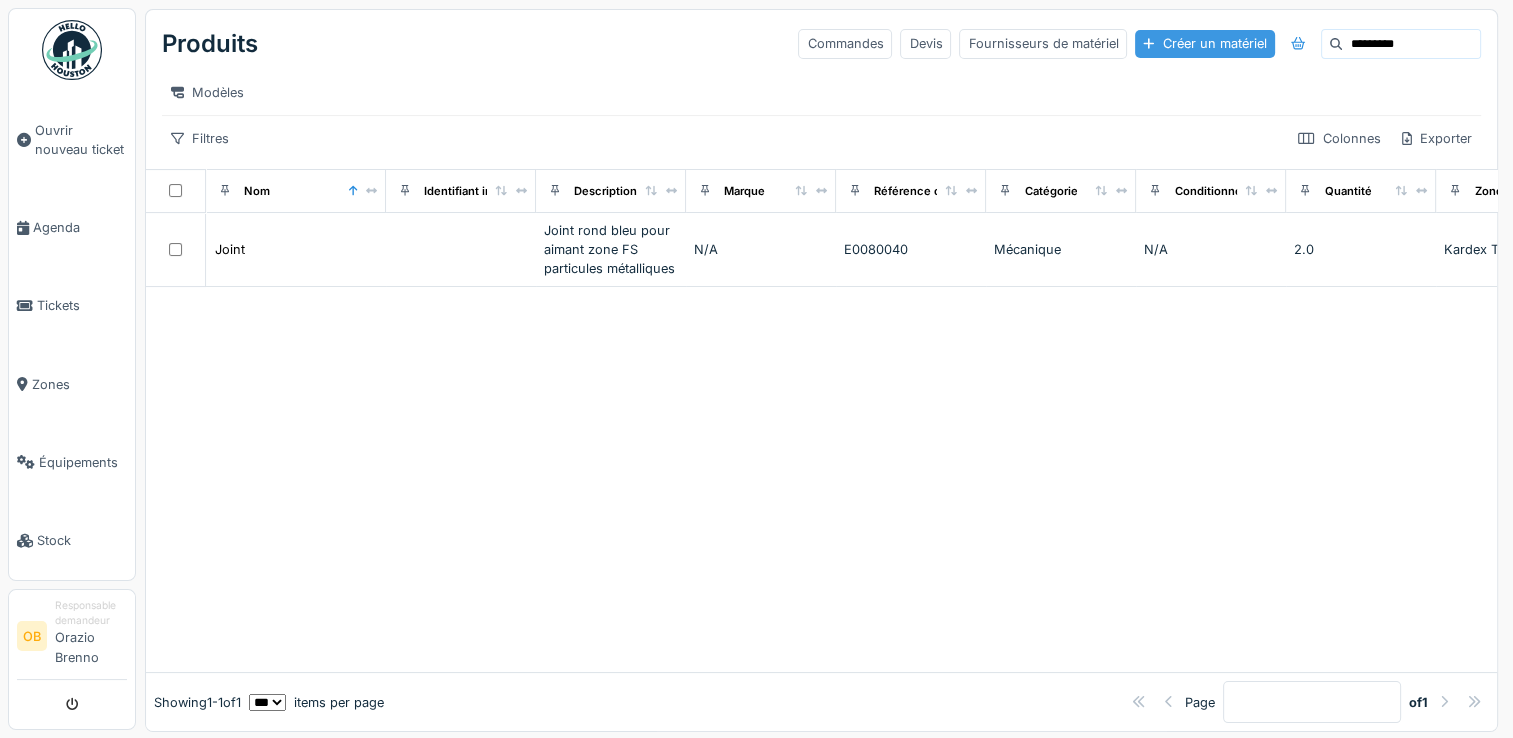 click on "Créer un matériel" at bounding box center (1204, 43) 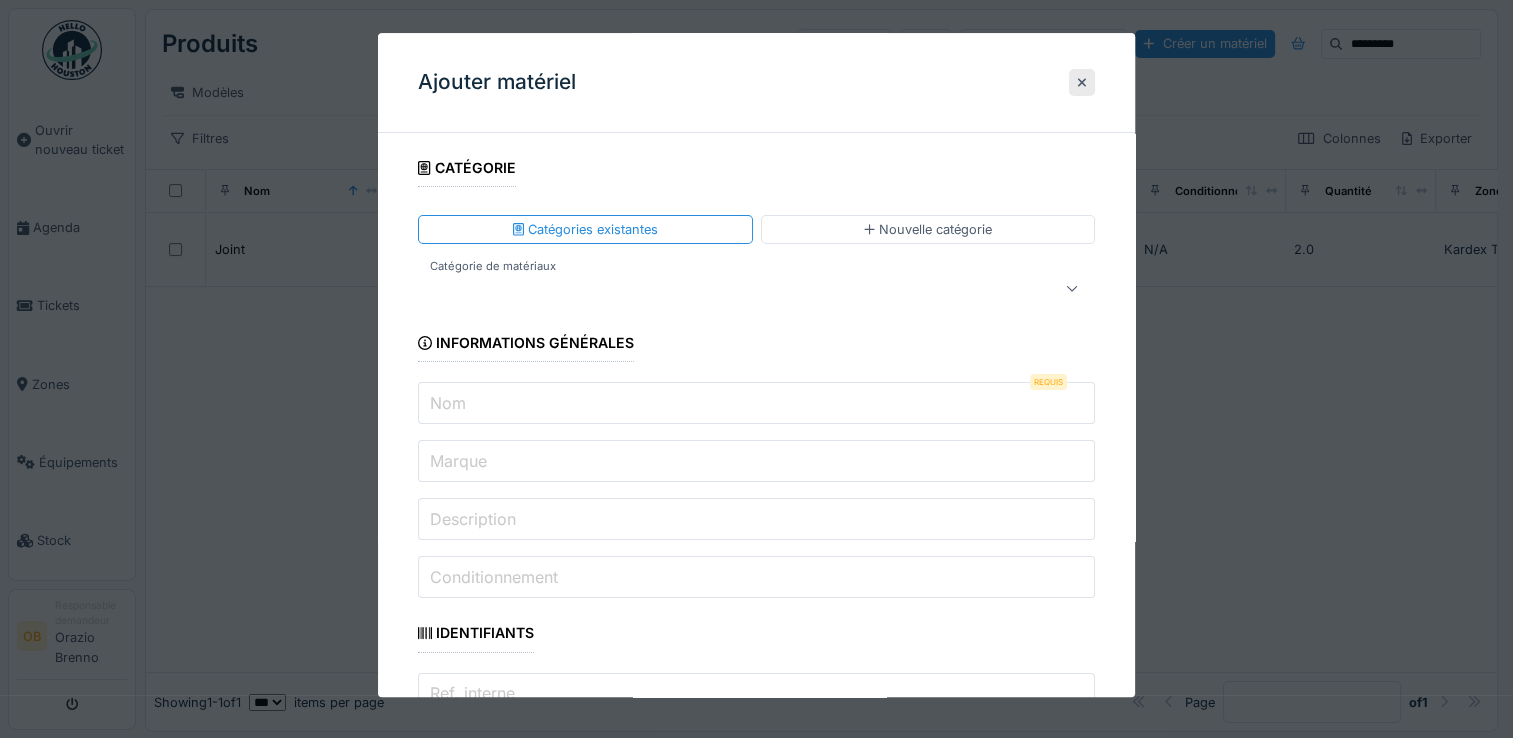 click at bounding box center (722, 289) 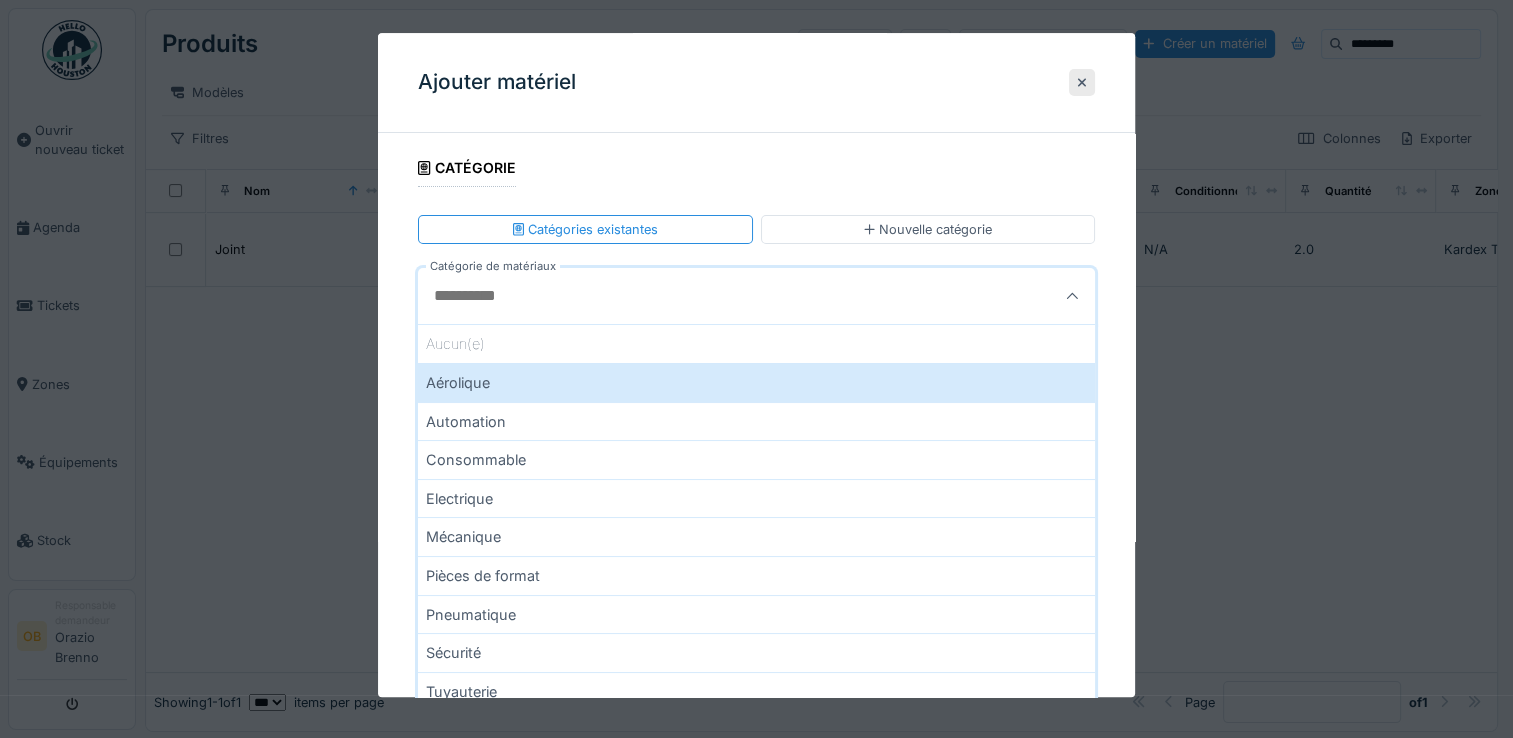 click on "Mécanique" at bounding box center [756, 537] 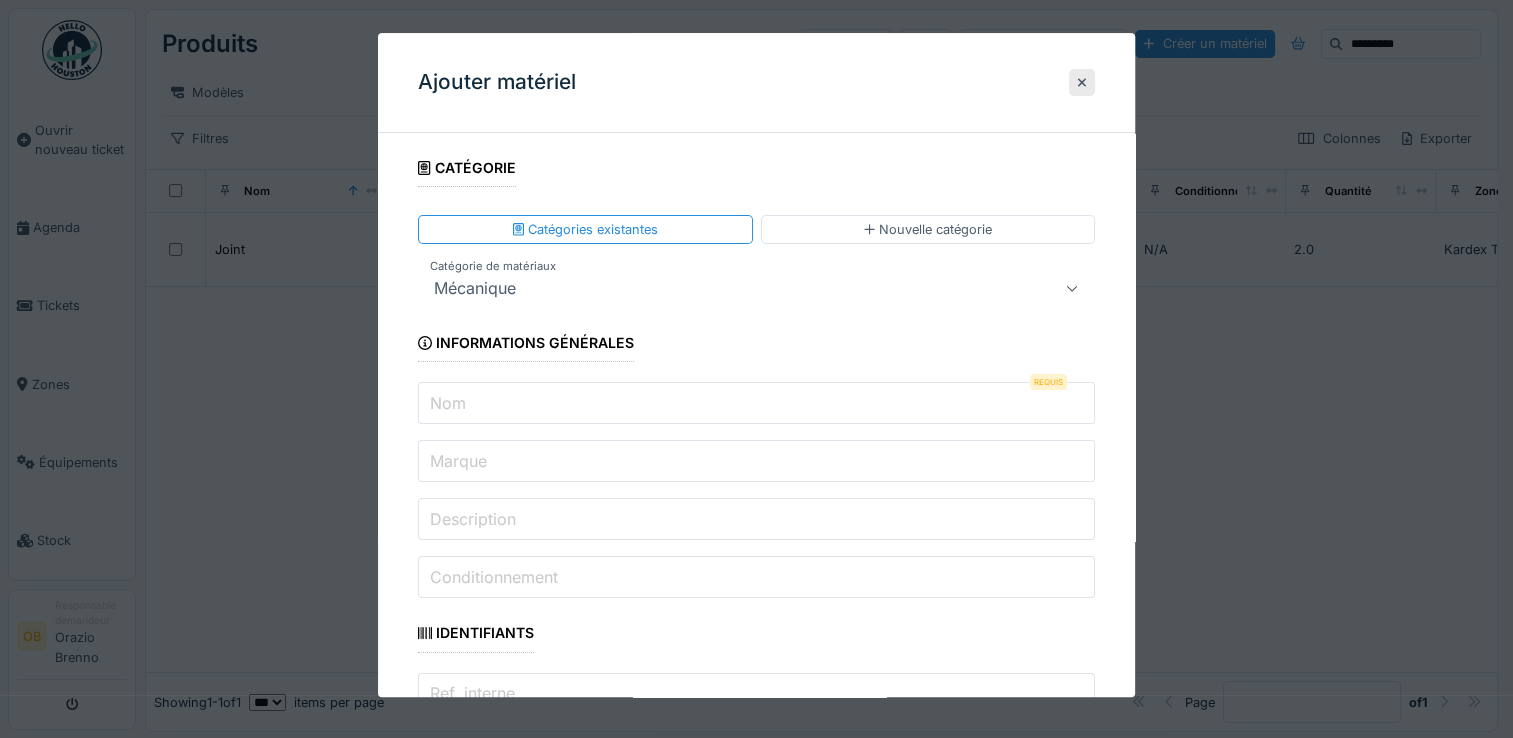 click on "Nom" at bounding box center (756, 404) 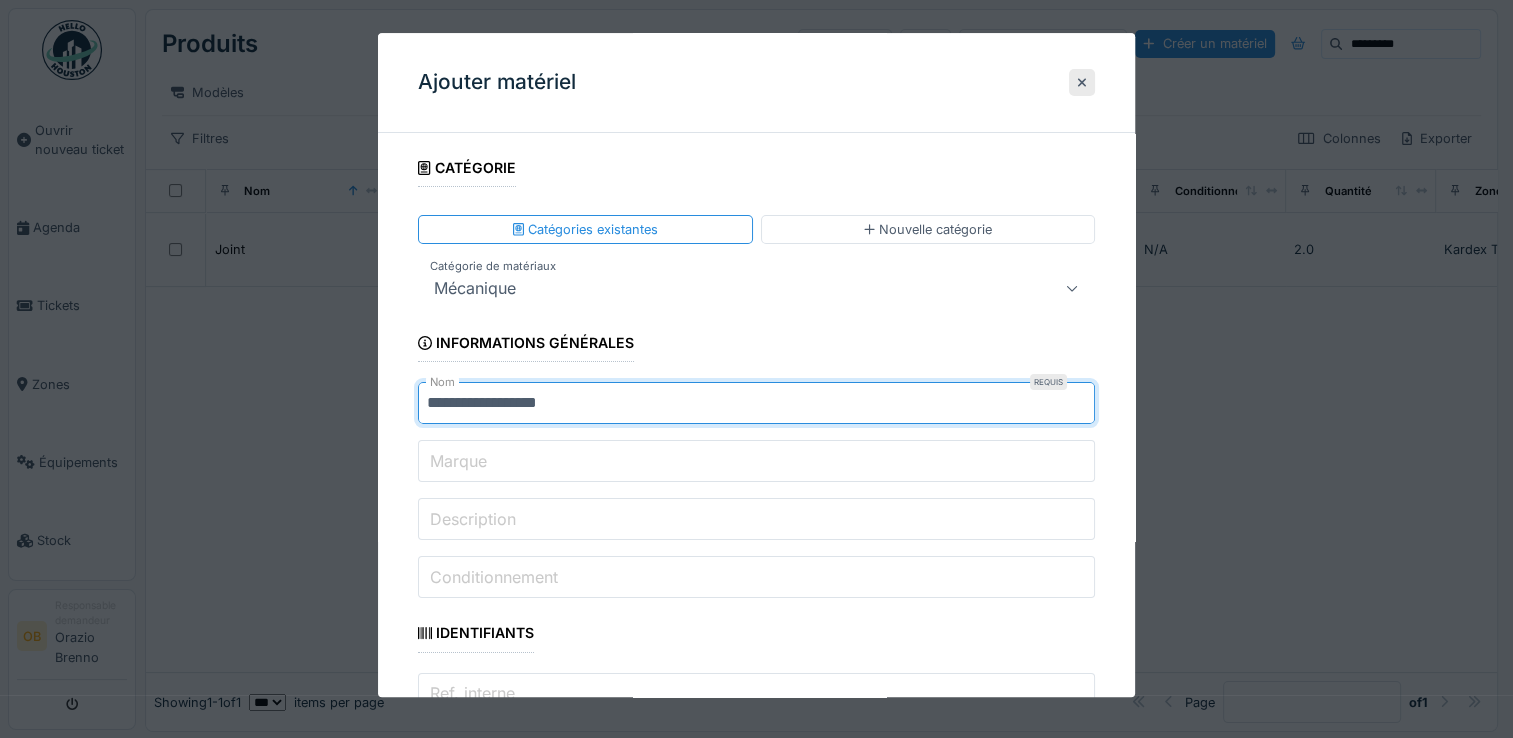 type on "**********" 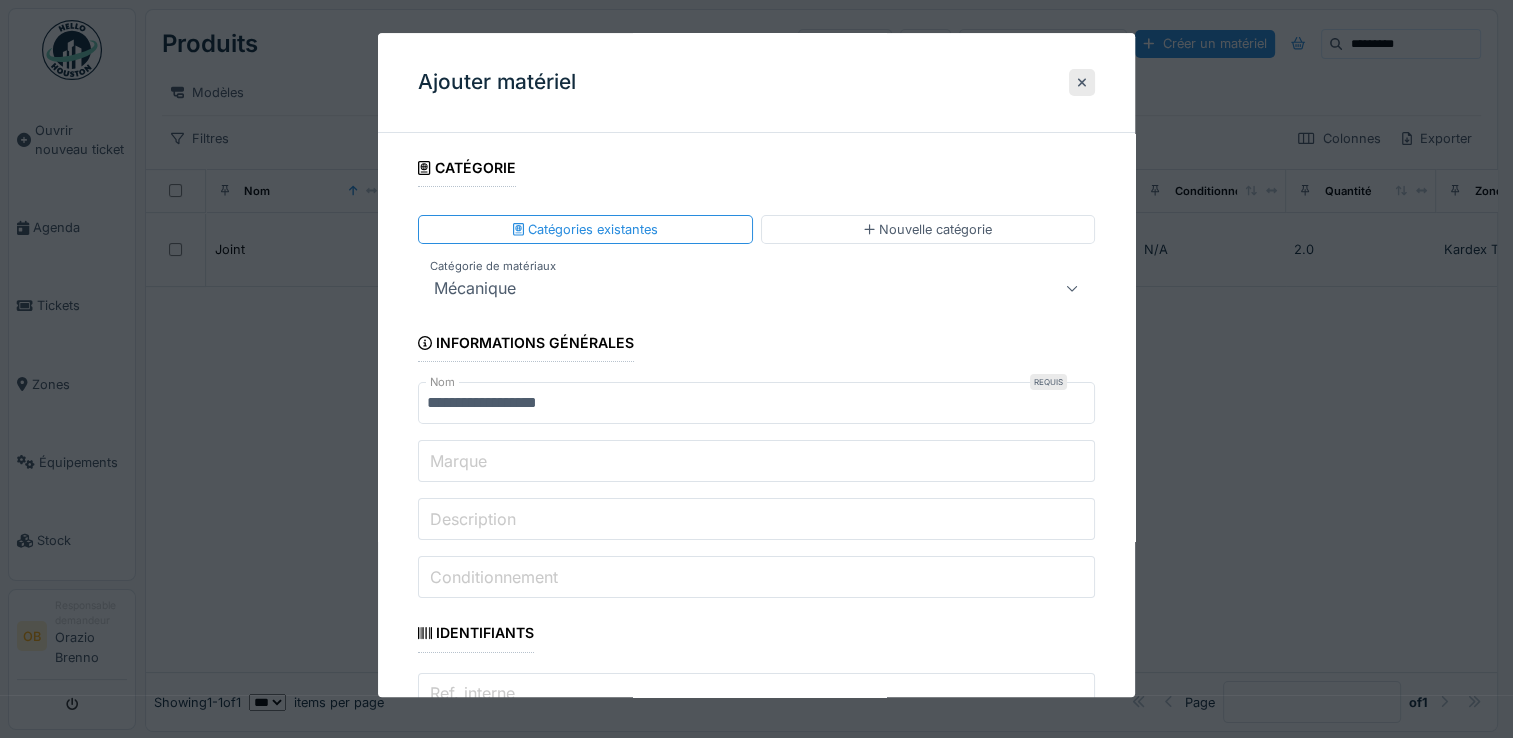 click on "**********" at bounding box center [756, 1869] 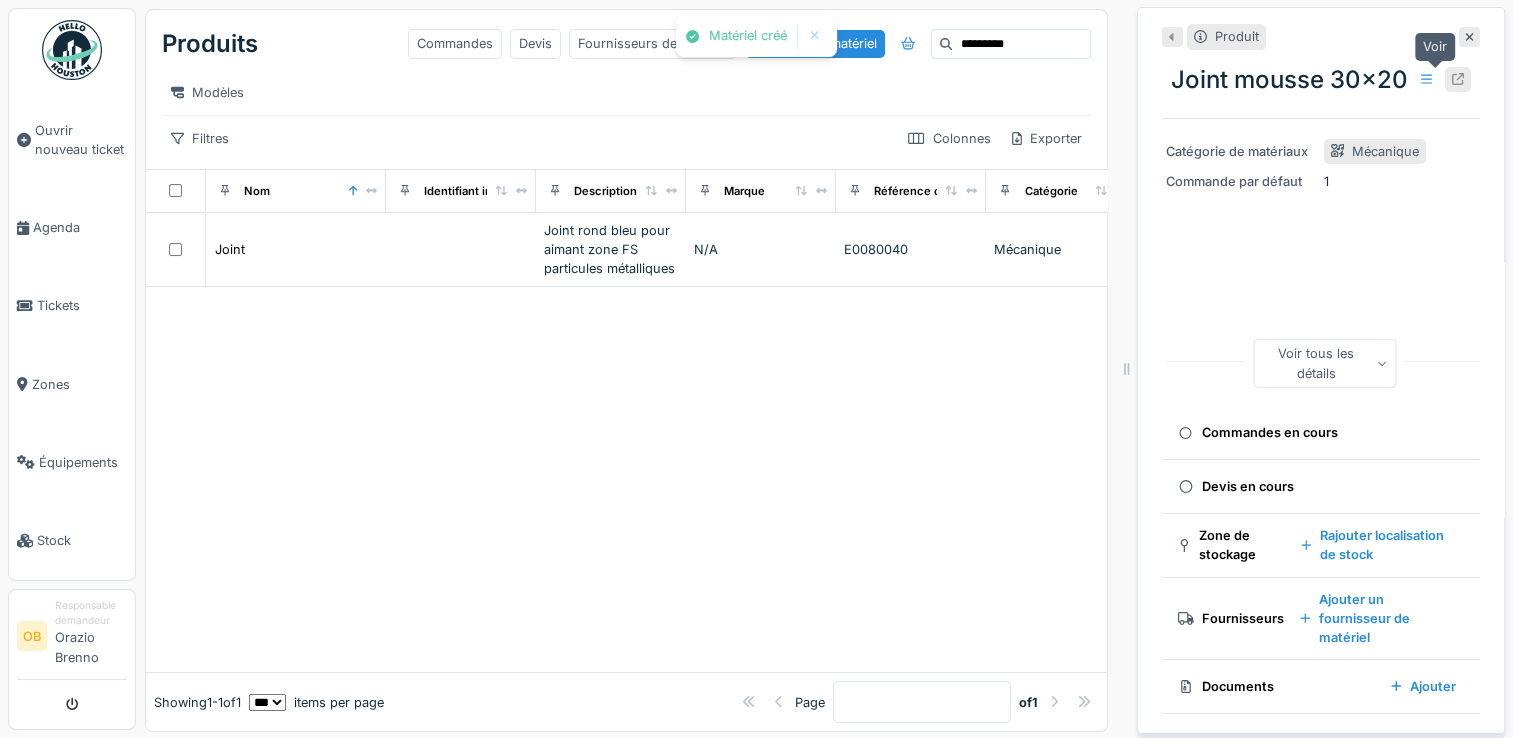 click 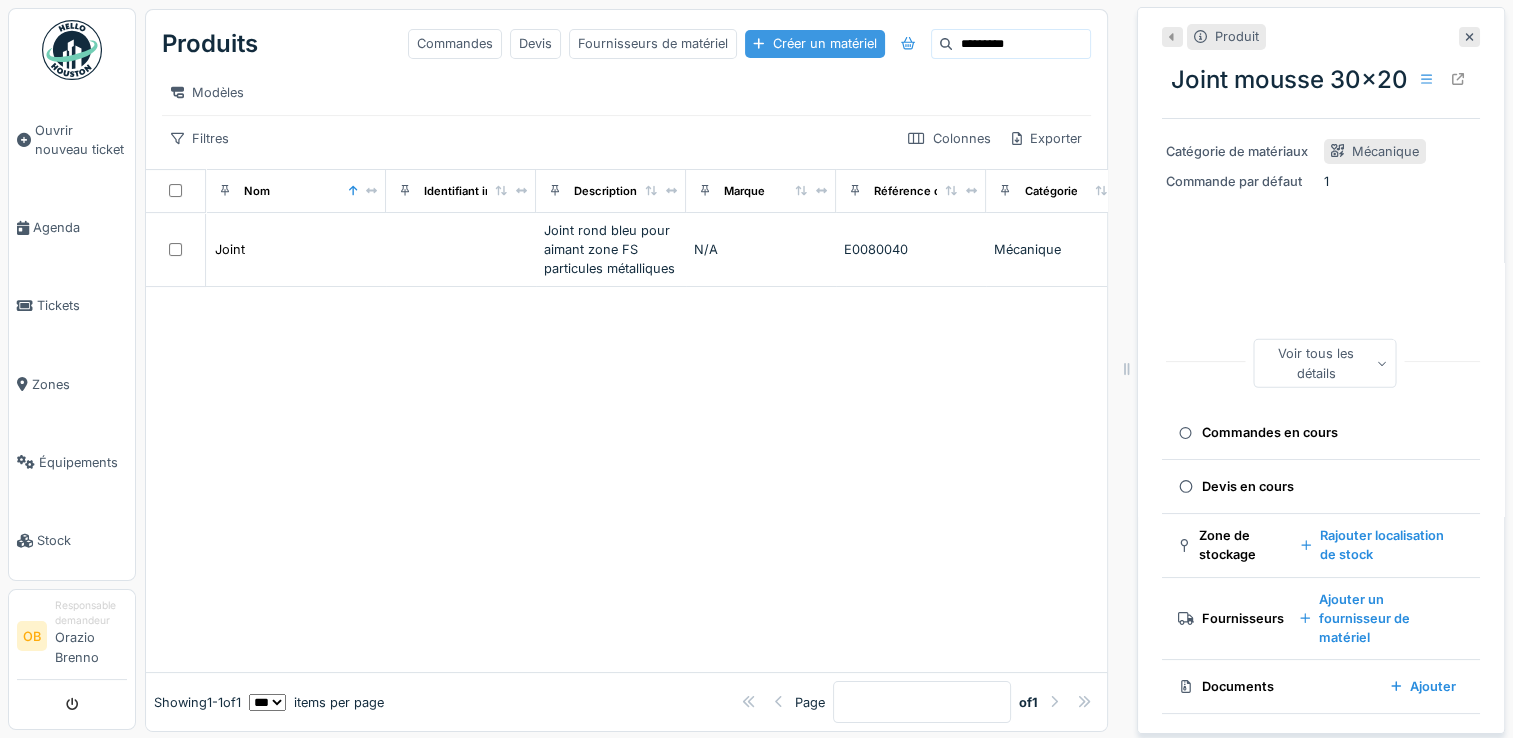 click on "Créer un matériel" at bounding box center (814, 43) 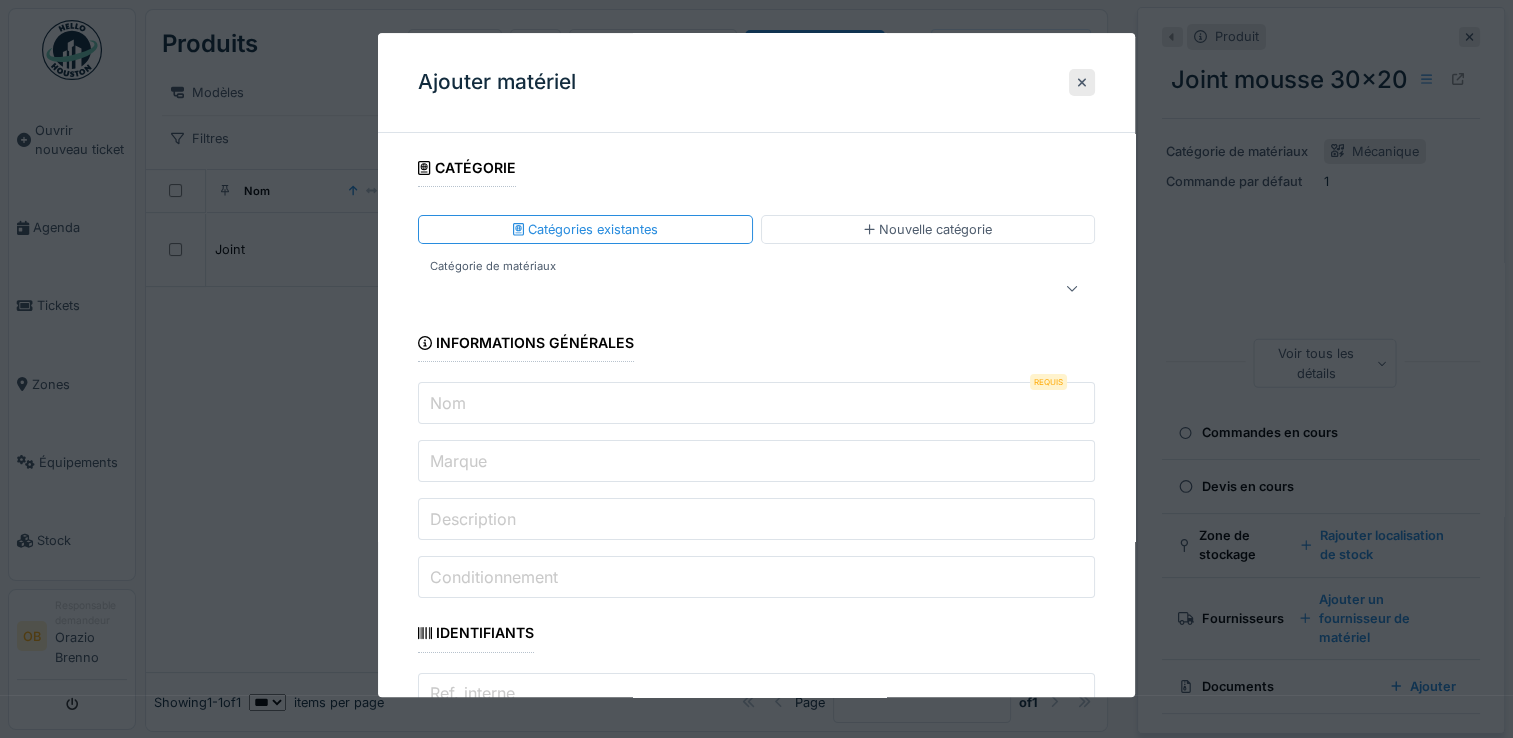 click at bounding box center (722, 289) 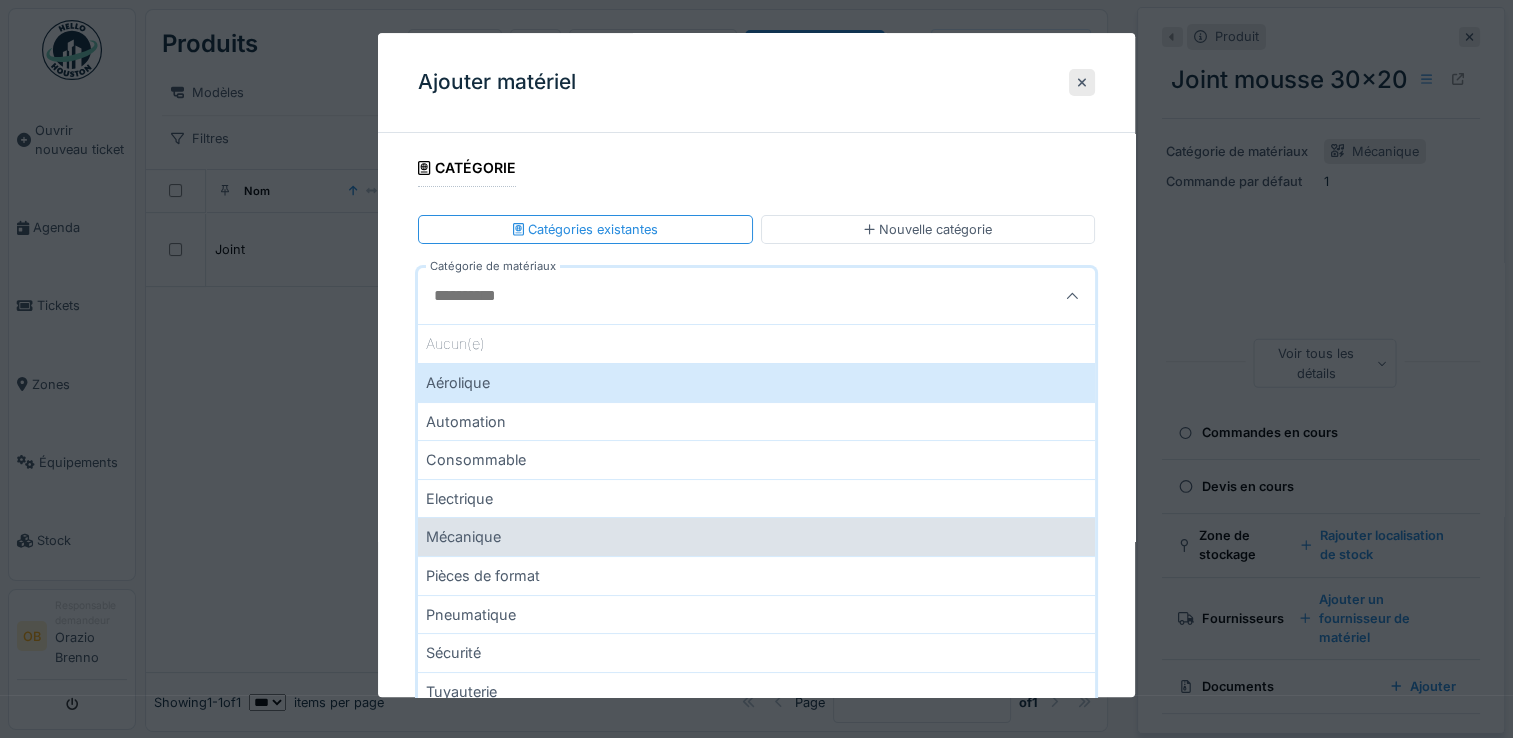 click on "Mécanique" at bounding box center [756, 537] 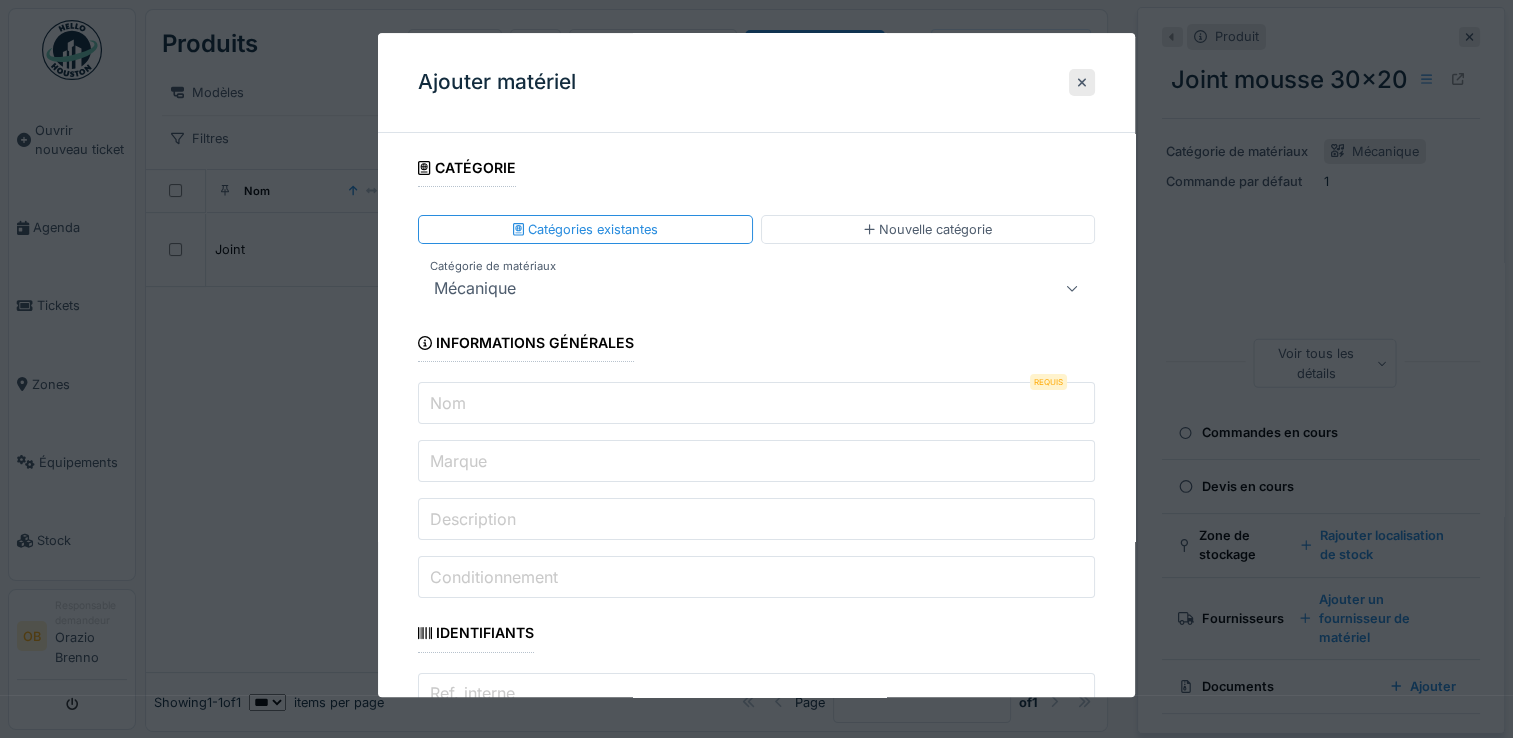 click on "Nom" at bounding box center [756, 404] 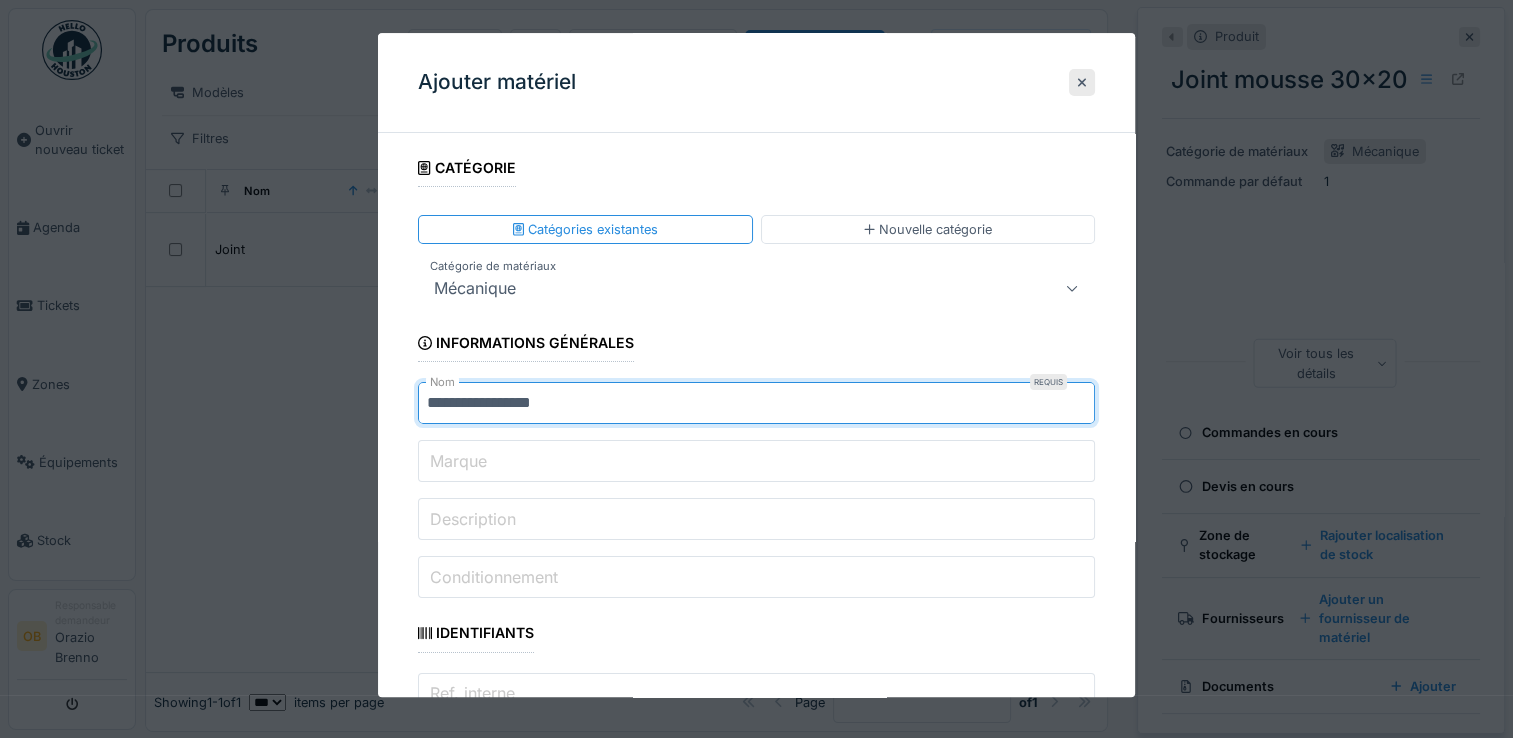 type on "**********" 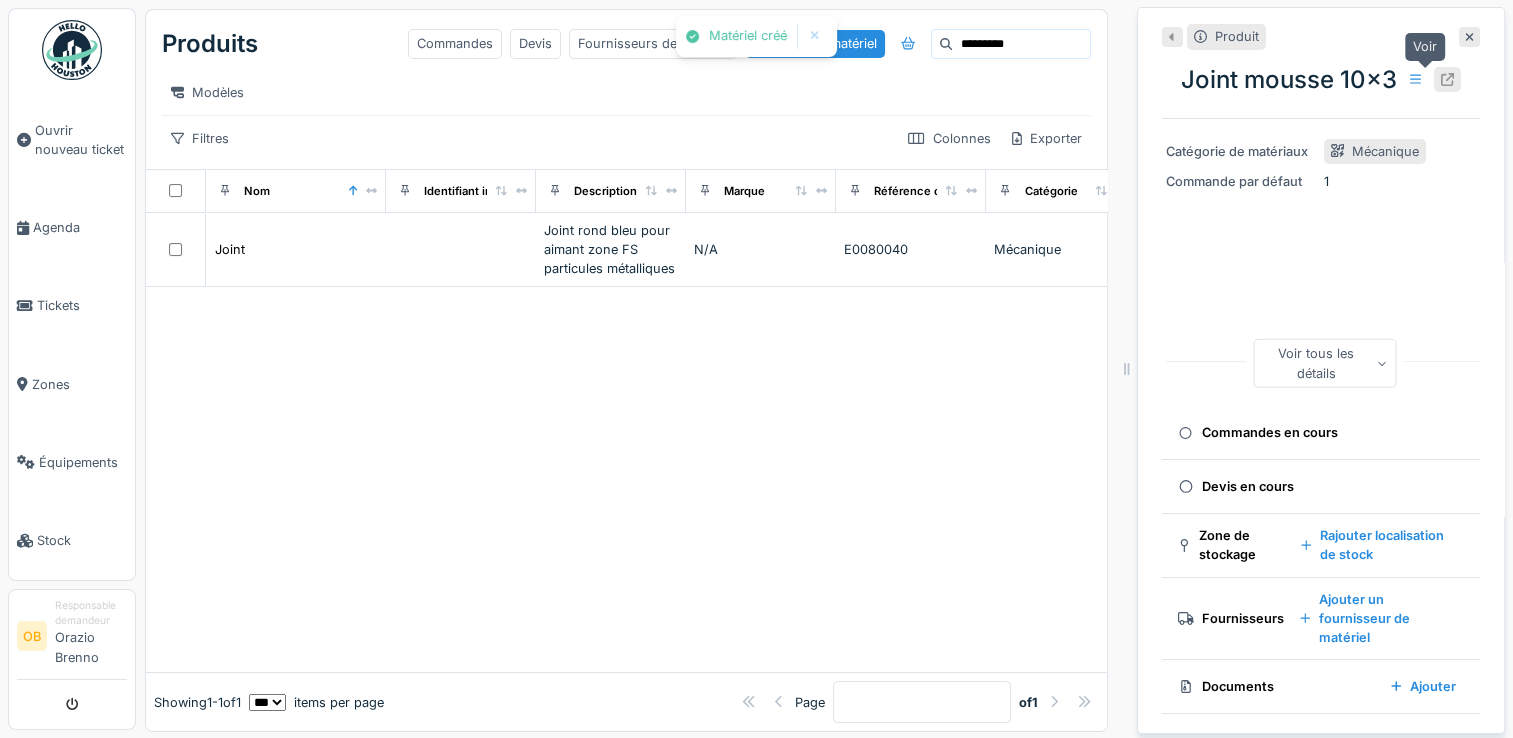click 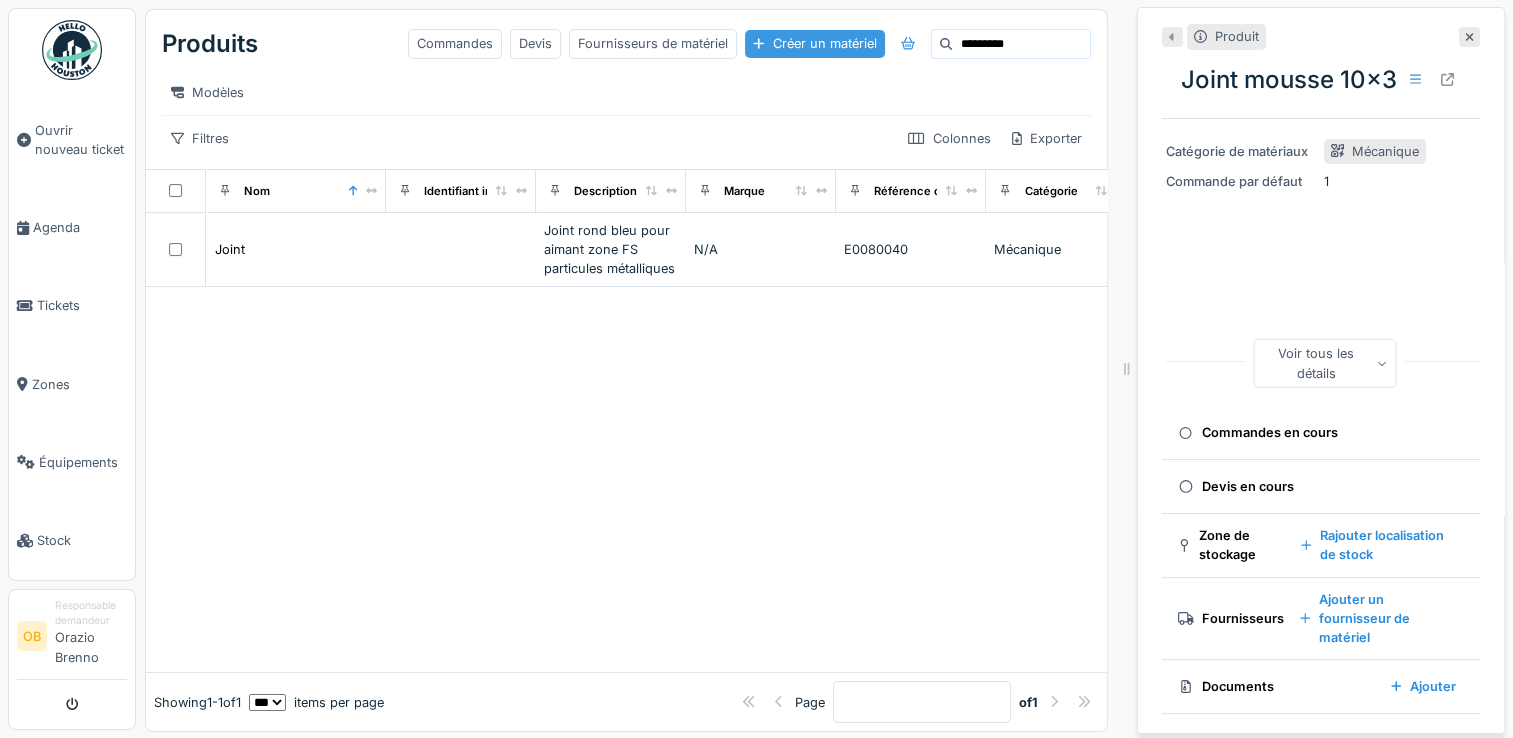 click on "Créer un matériel" at bounding box center (814, 43) 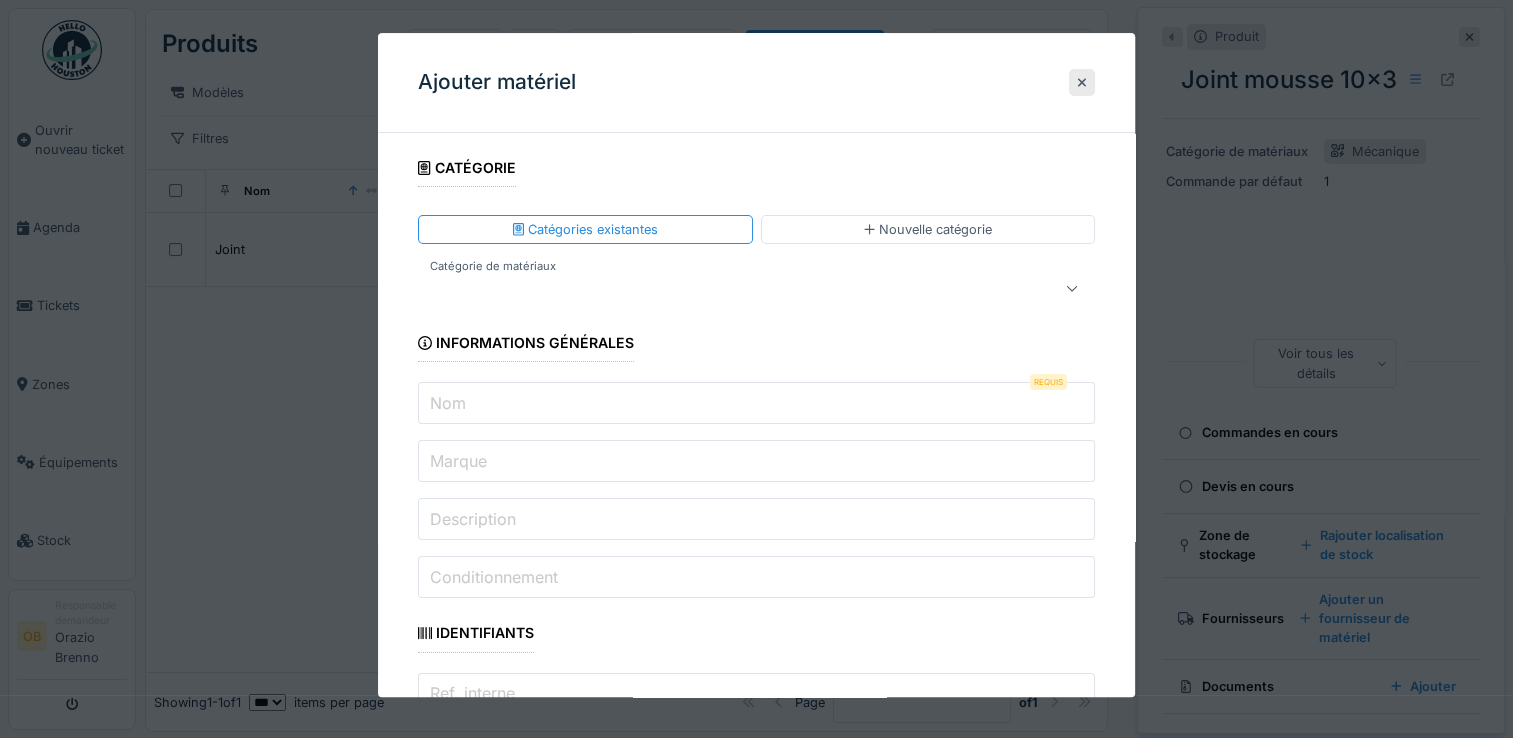 click at bounding box center (722, 289) 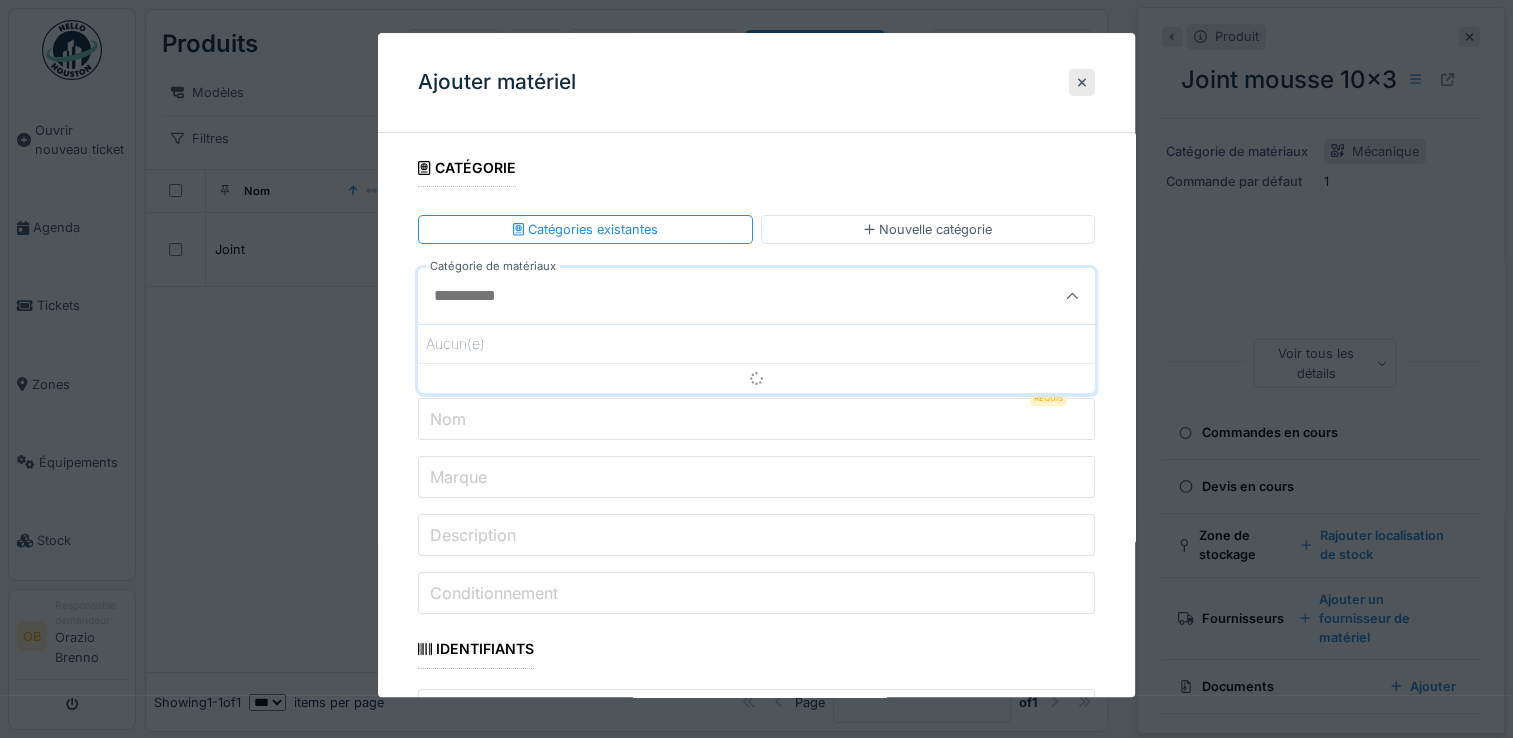 click on "**********" at bounding box center (756, 1035) 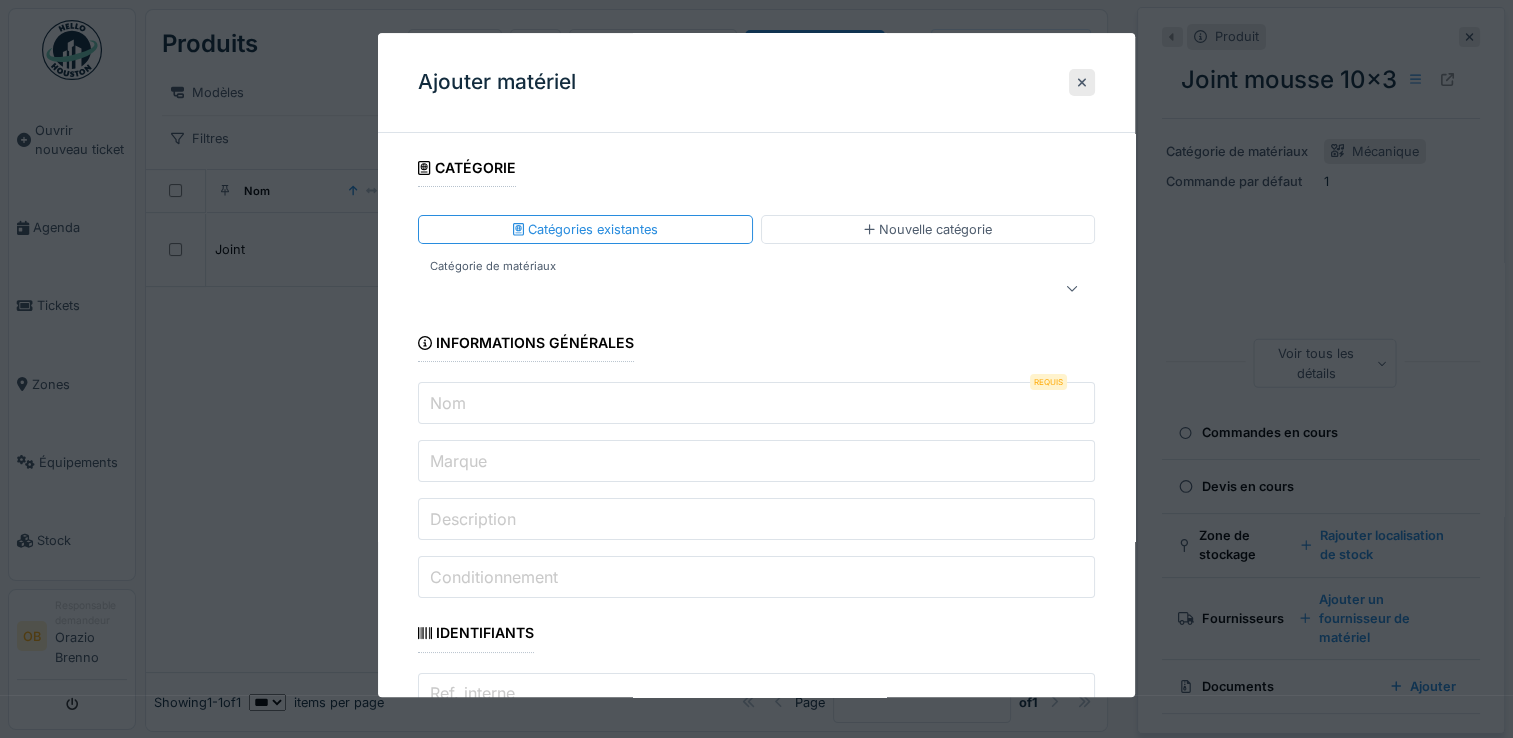 click on "Nom" at bounding box center [756, 404] 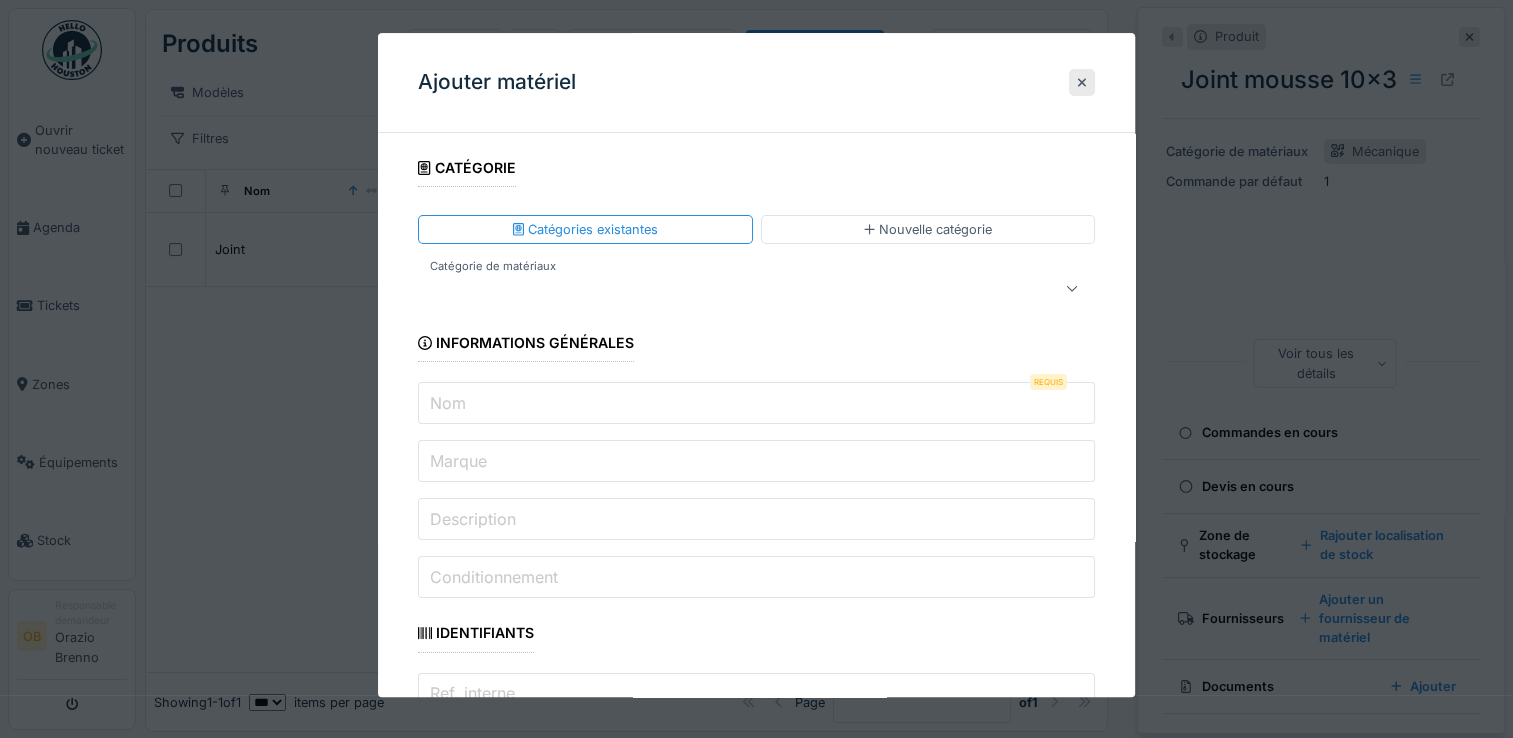 click at bounding box center (722, 289) 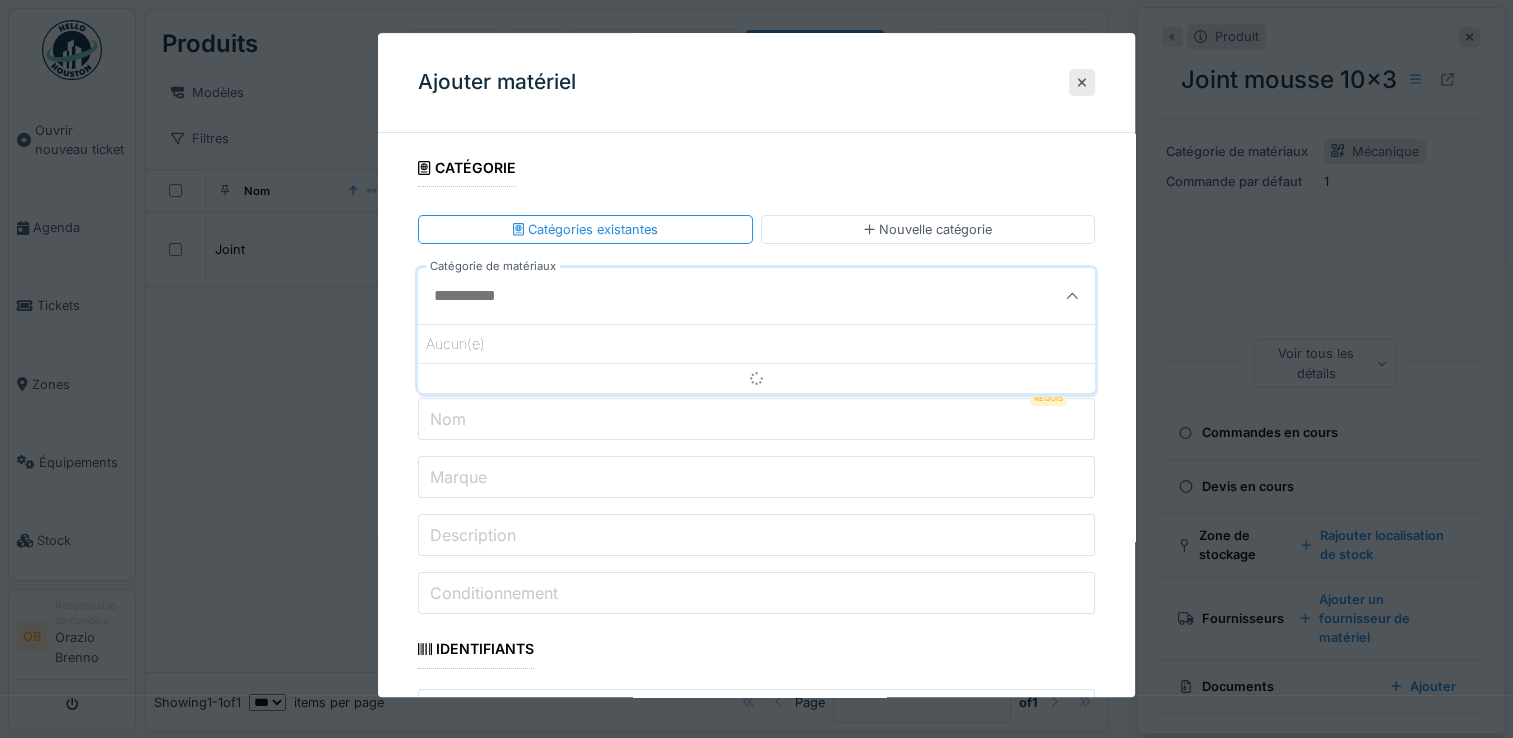 click on "Nom" at bounding box center (756, 420) 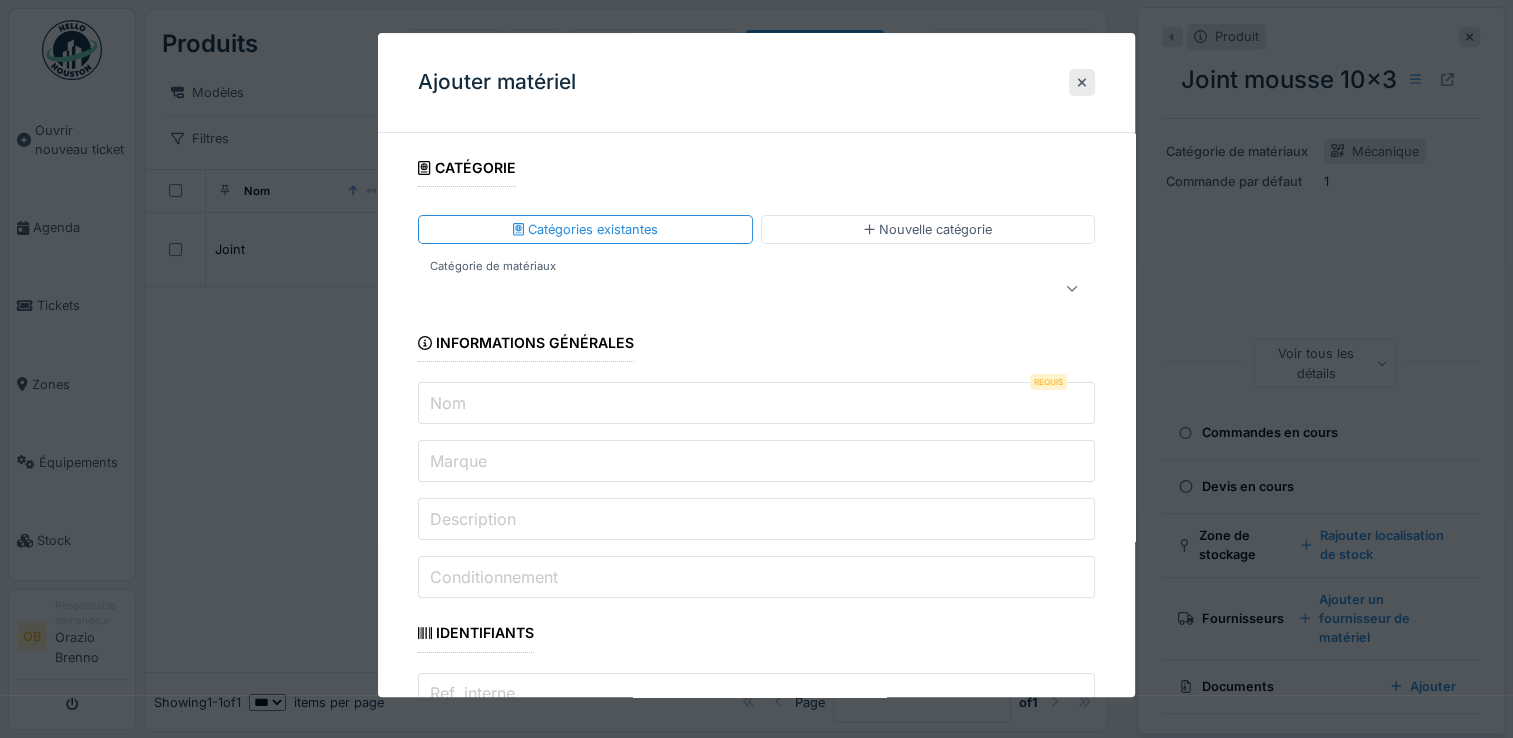 type on "*" 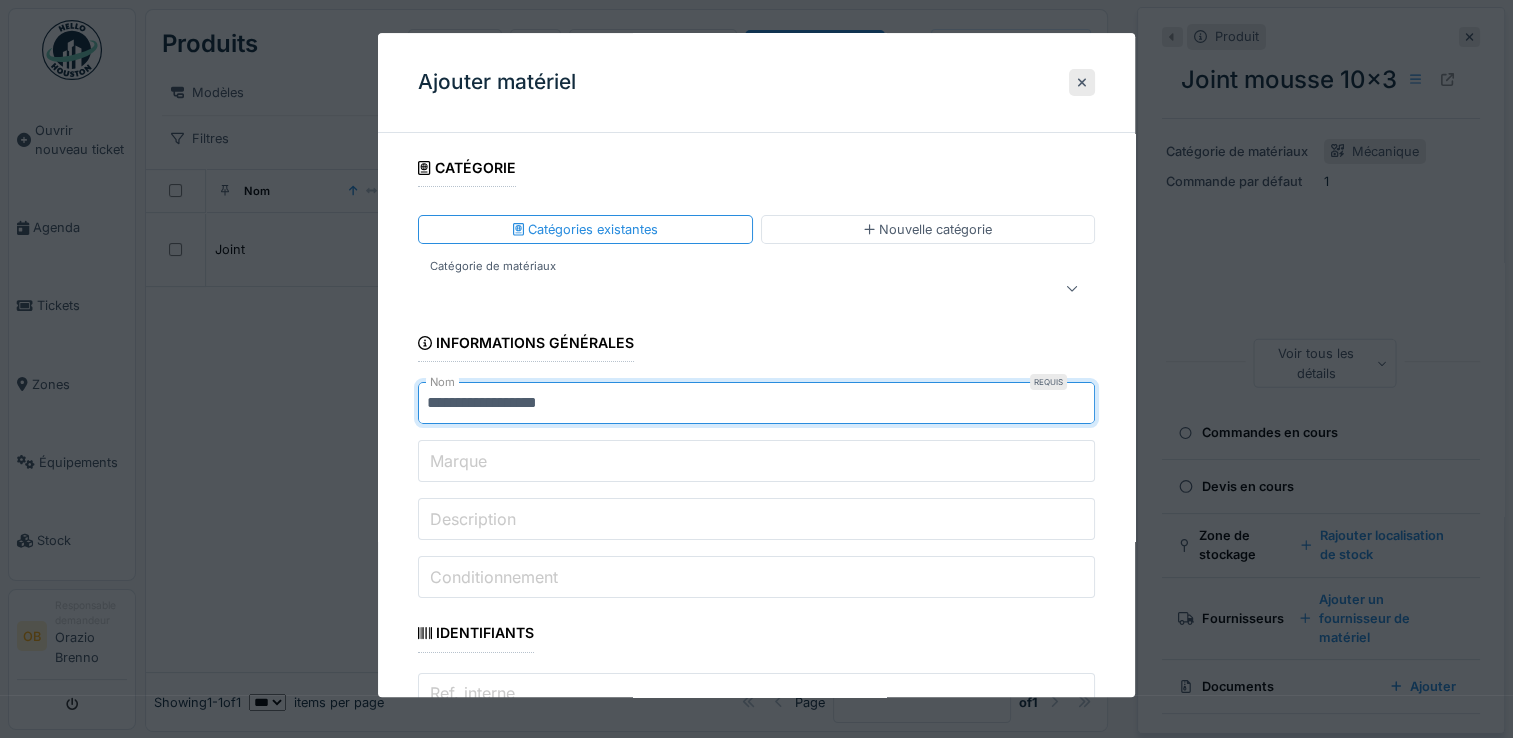 type on "**********" 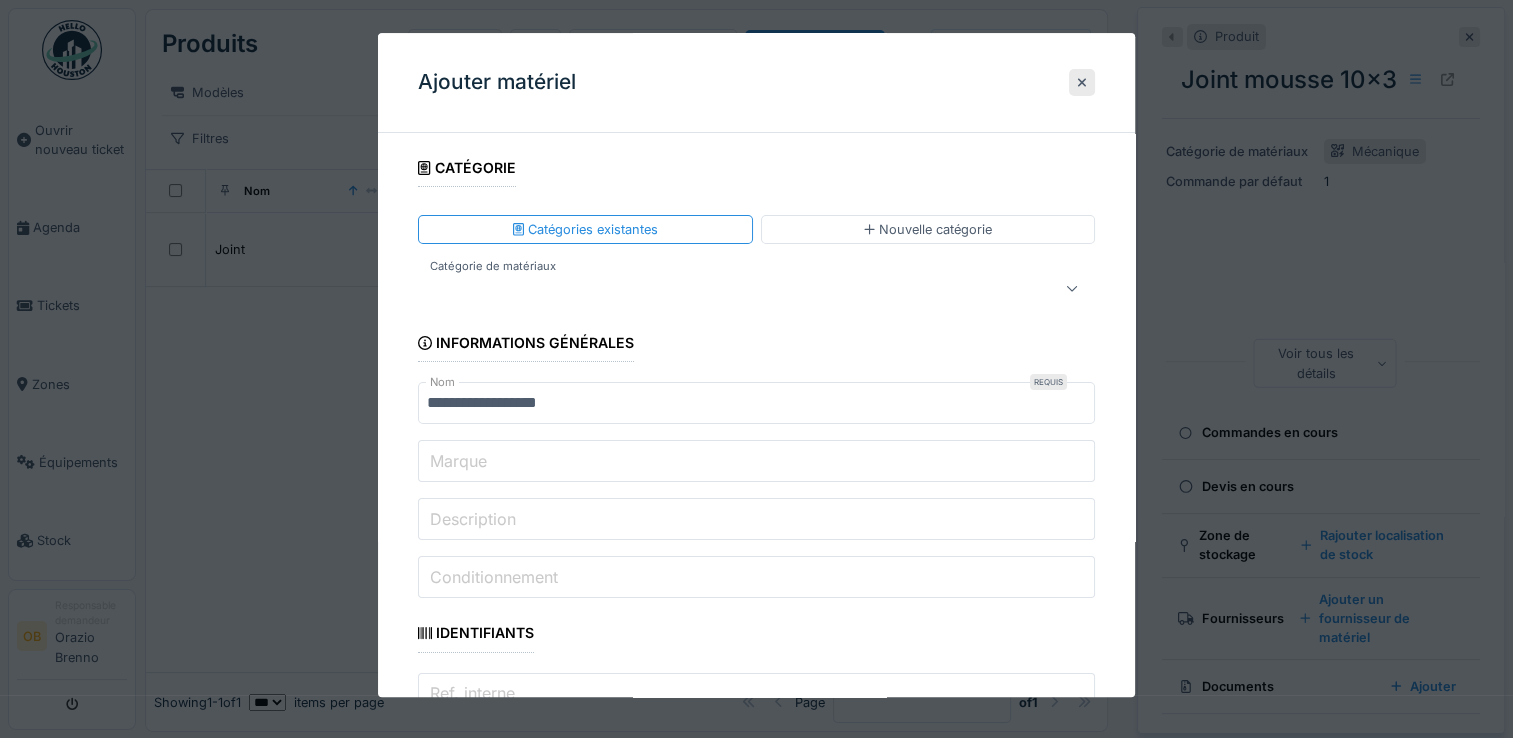 click on "Marque" at bounding box center [458, 461] 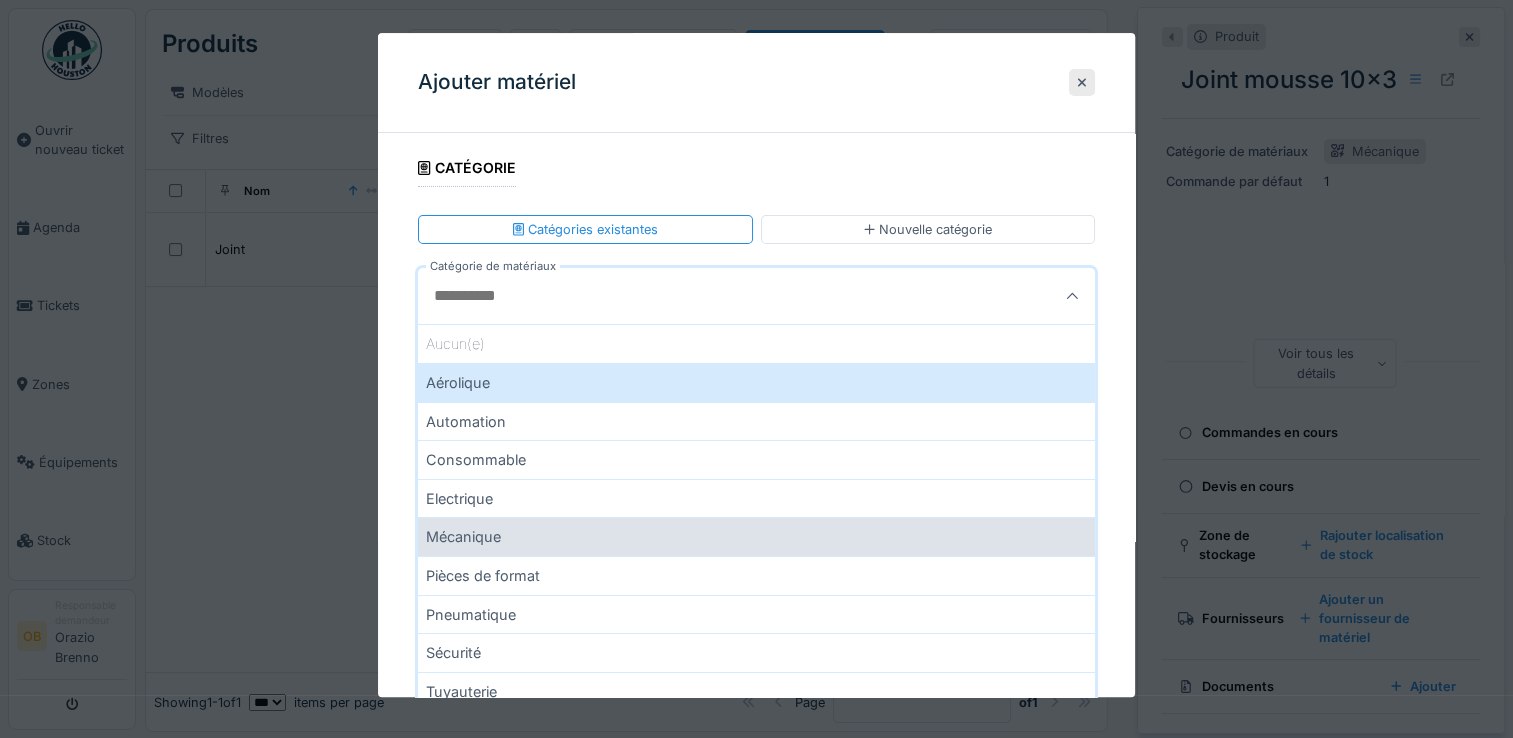 click on "Mécanique" at bounding box center [756, 537] 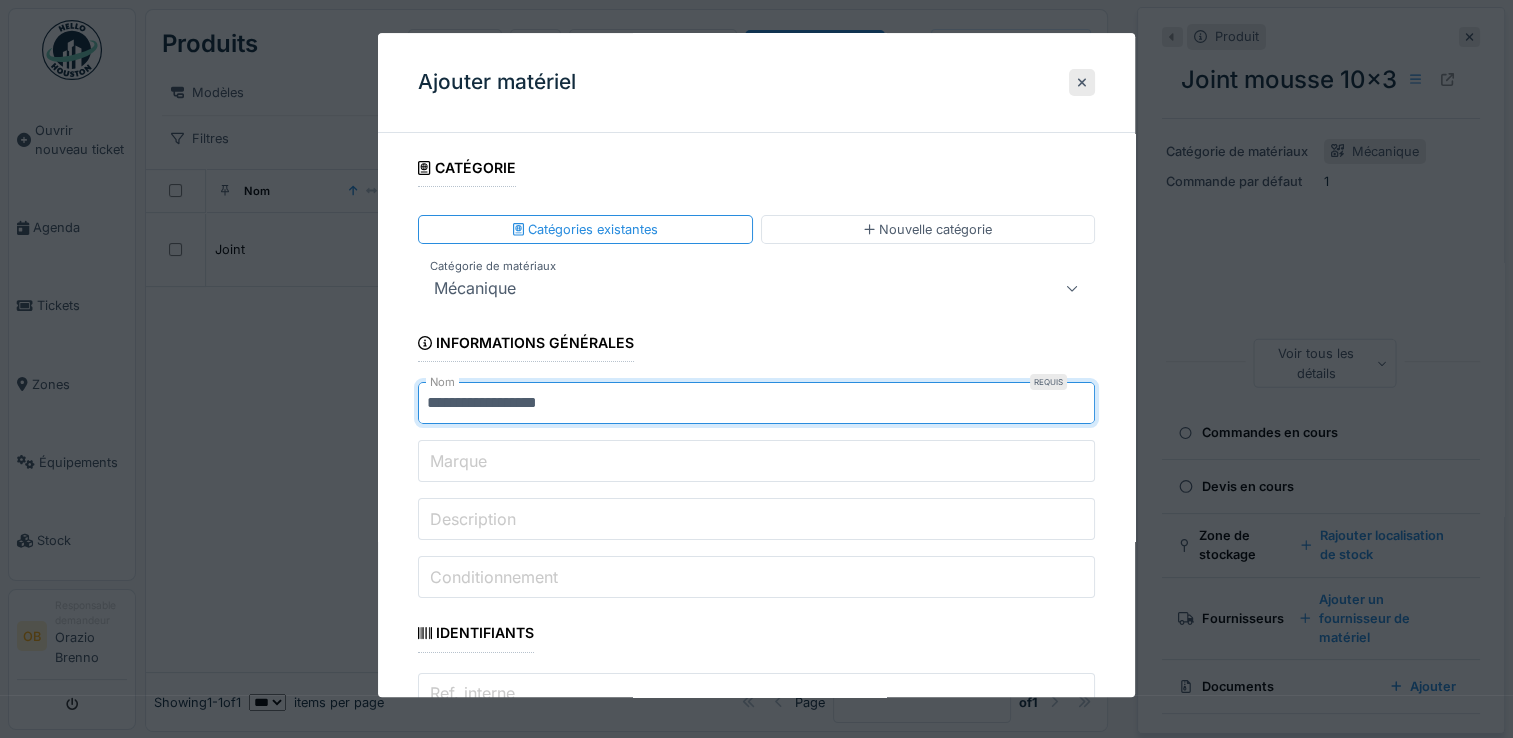 click on "**********" at bounding box center (756, 404) 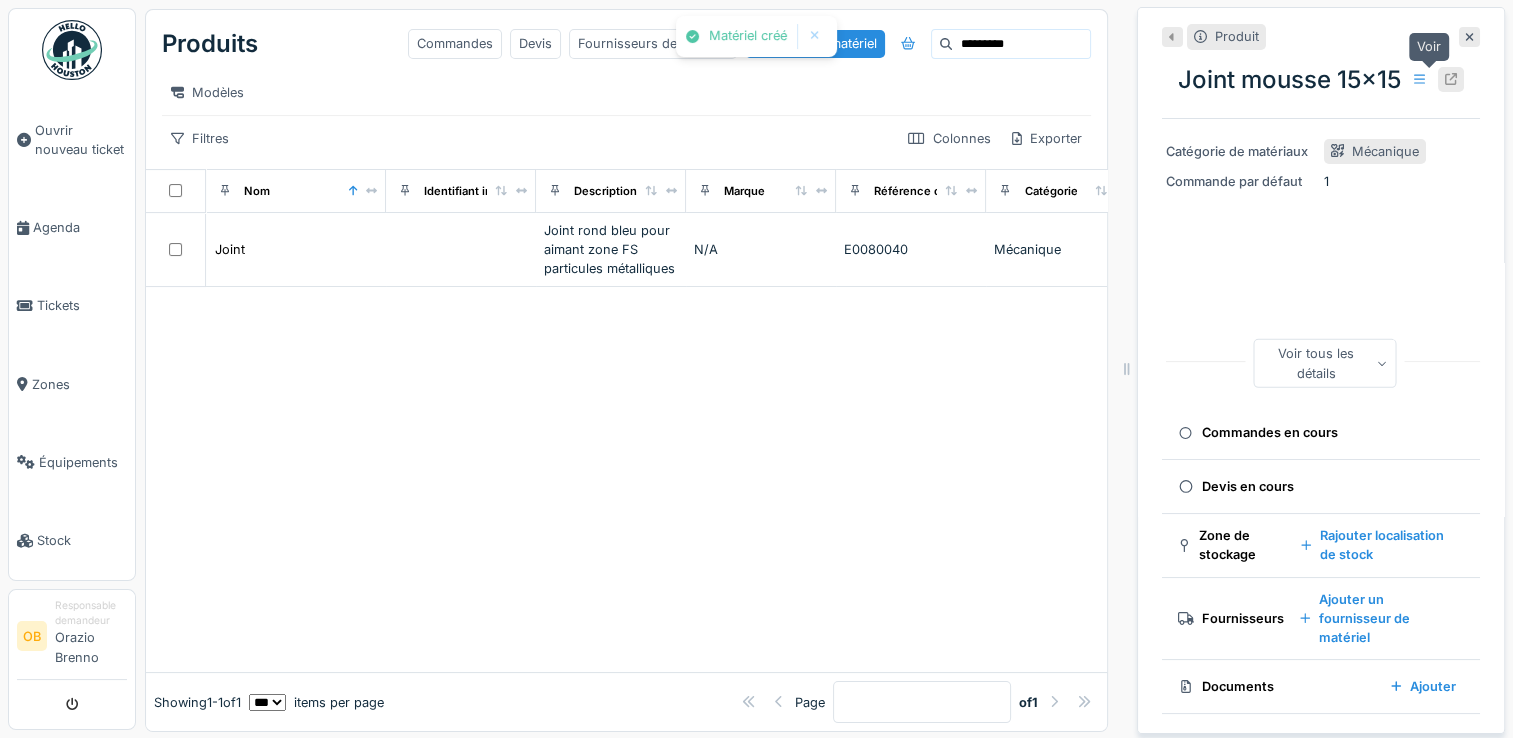 click at bounding box center (1451, 79) 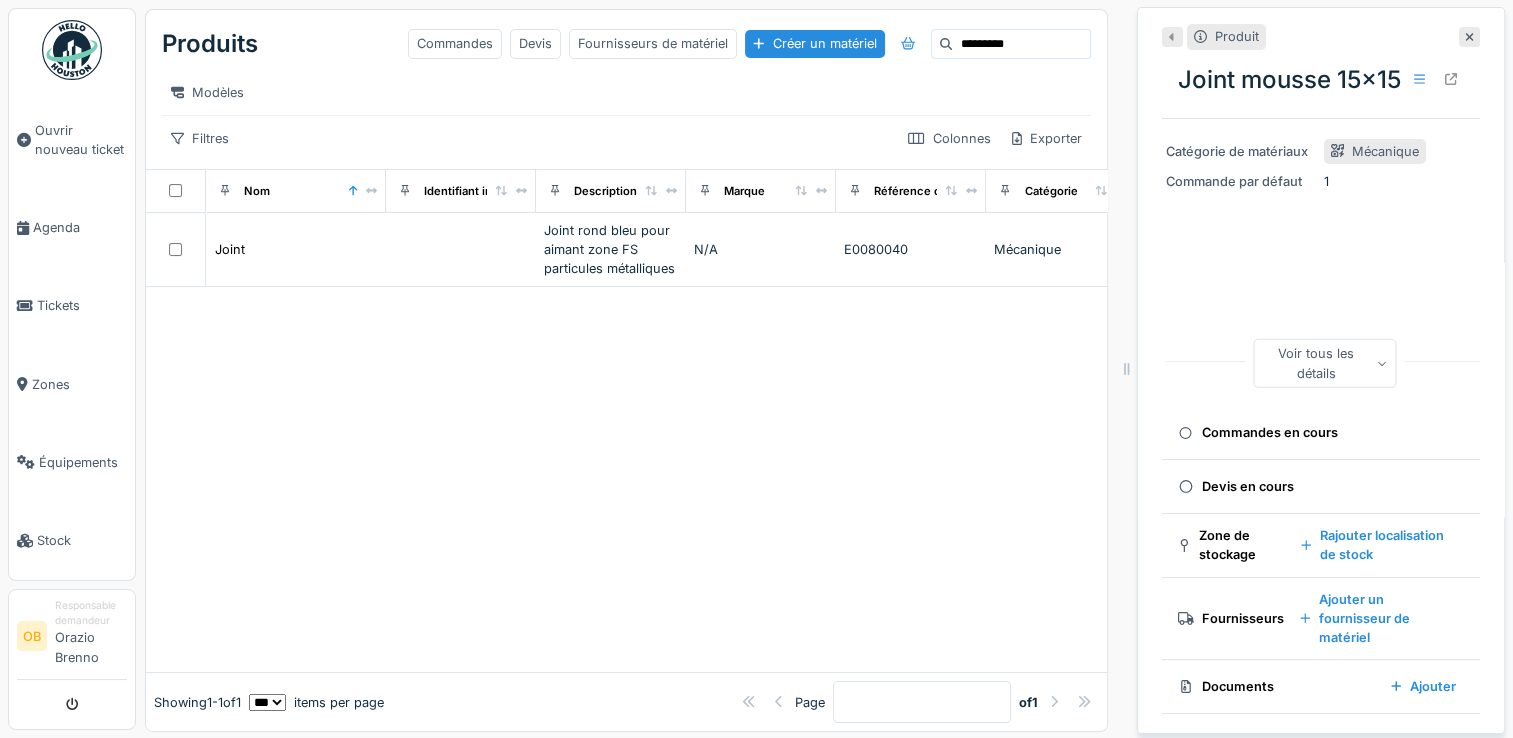 click on "*********" at bounding box center [1021, 44] 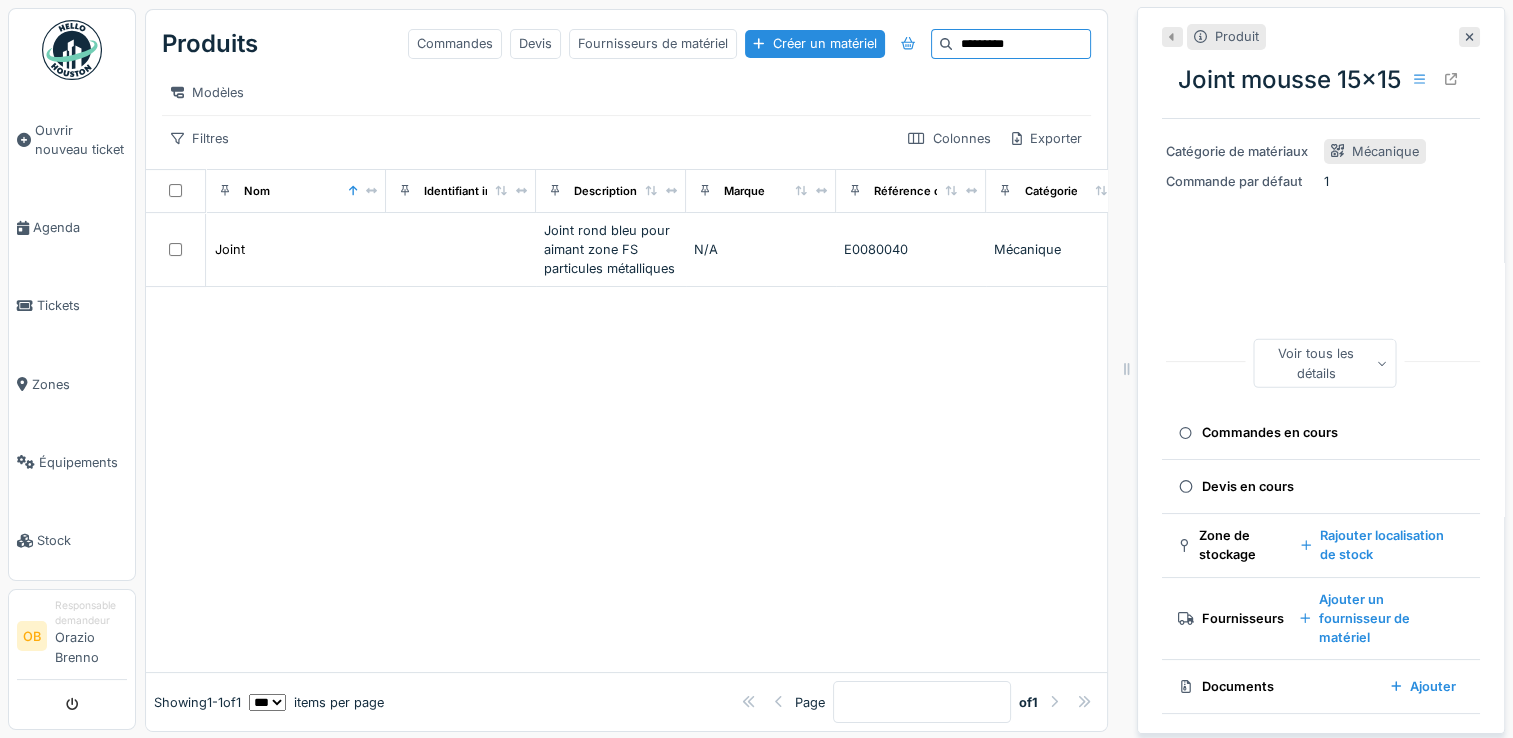 type on "*********" 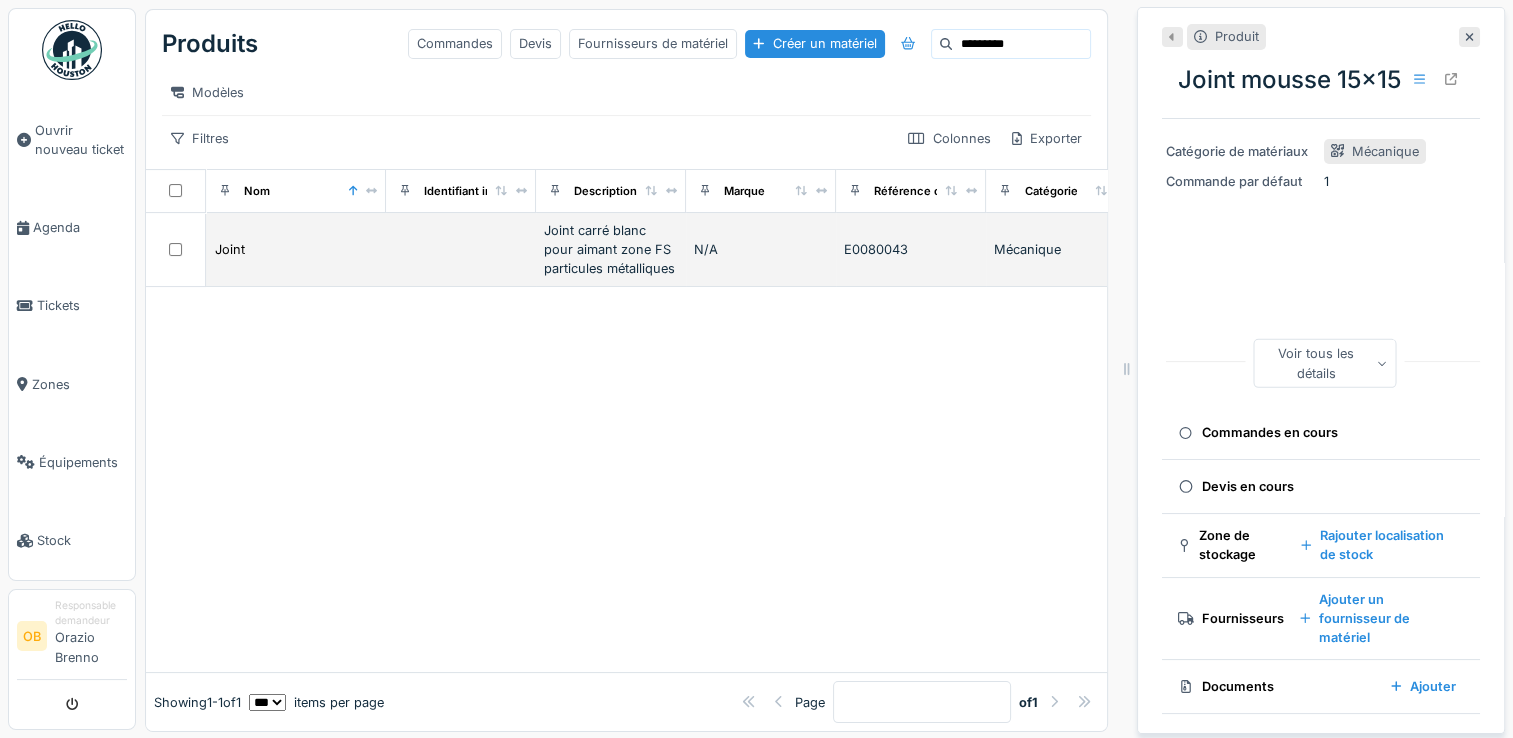 click on "Joint" at bounding box center (296, 250) 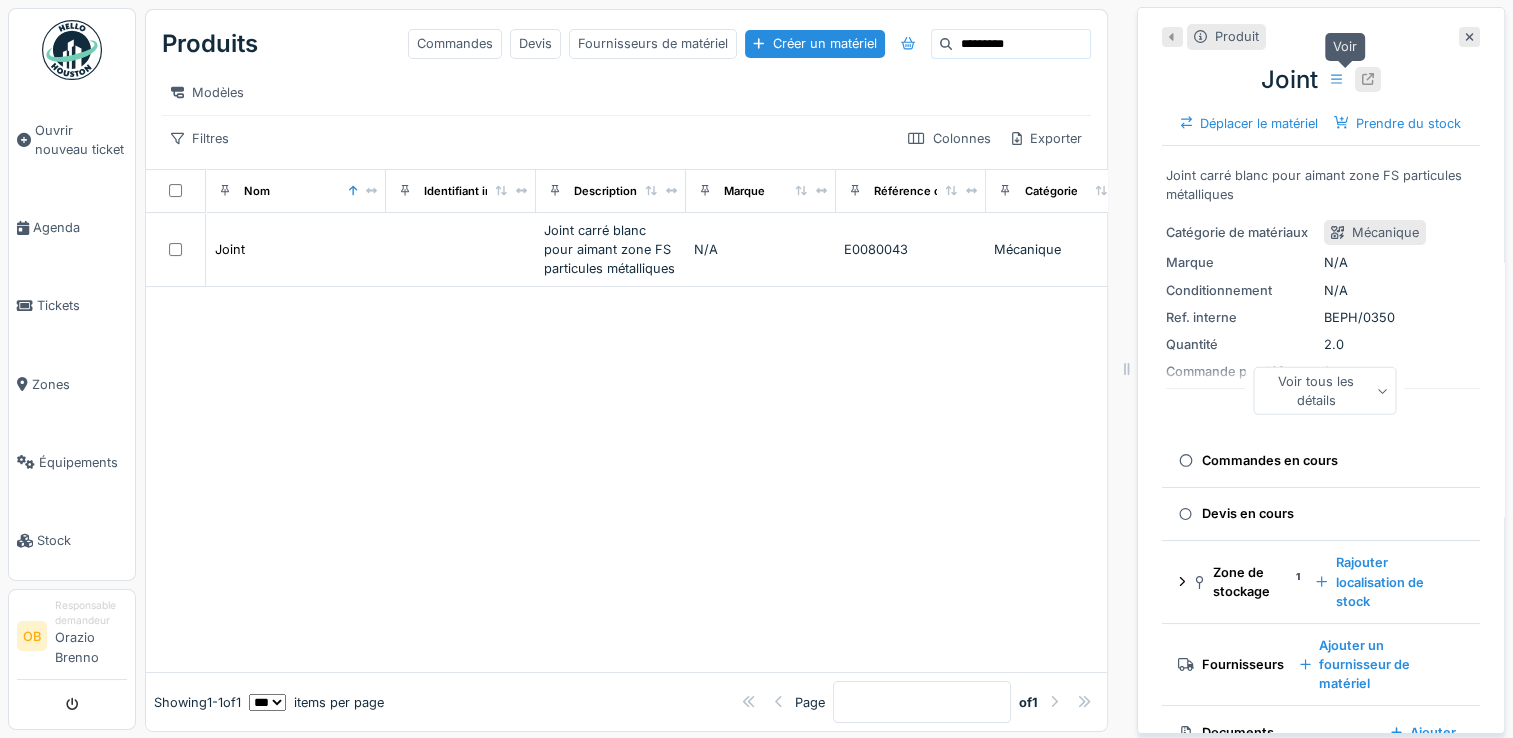 click 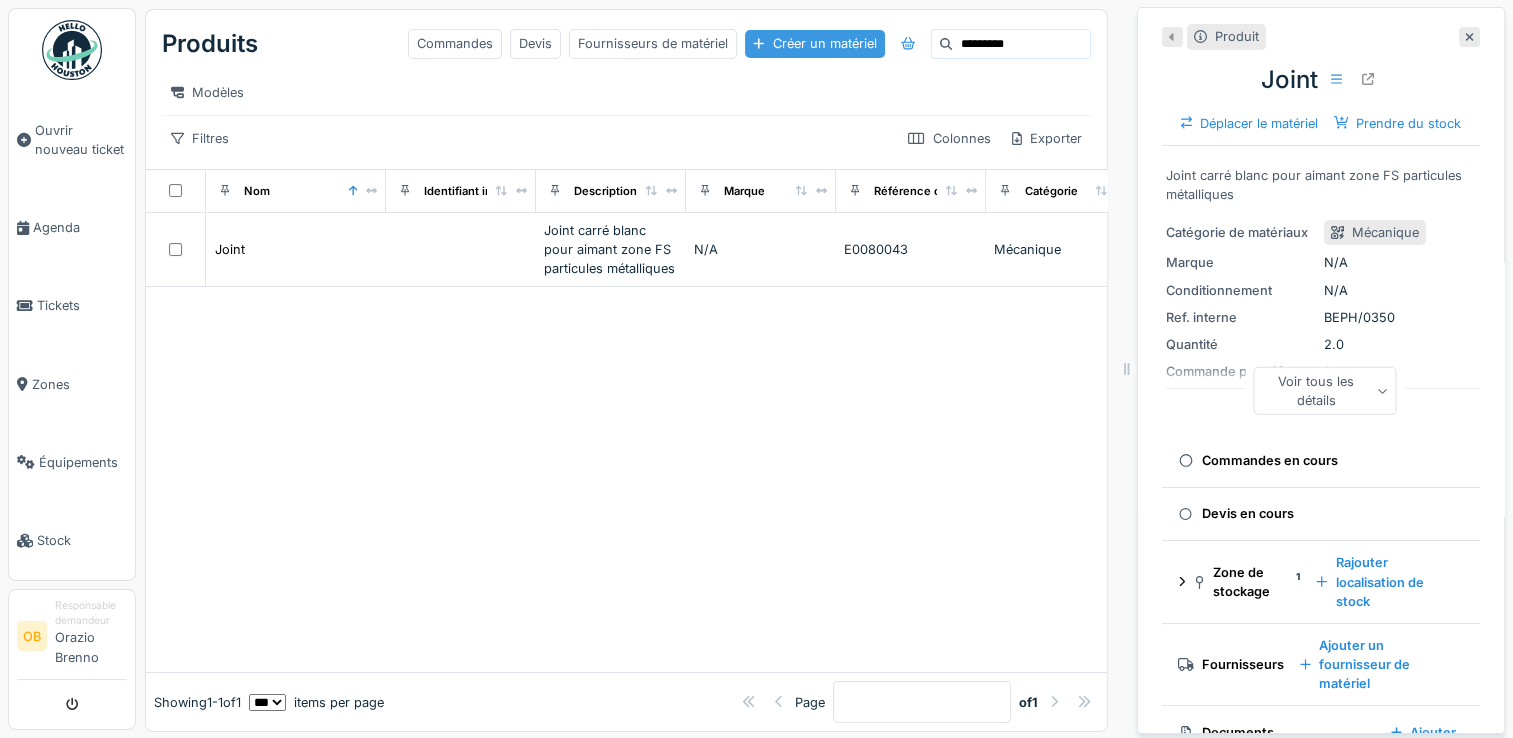 click on "Créer un matériel" at bounding box center (814, 43) 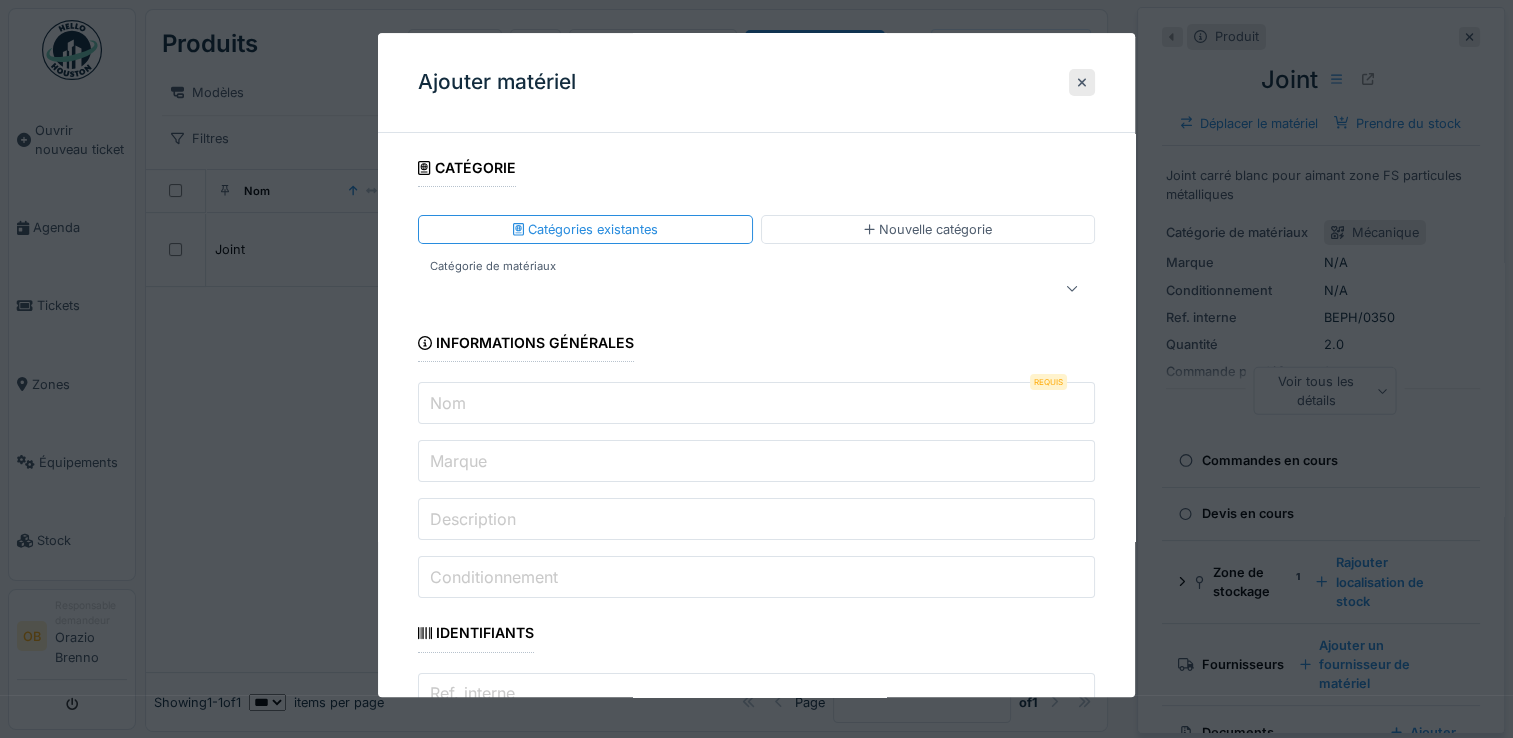 click at bounding box center [756, 289] 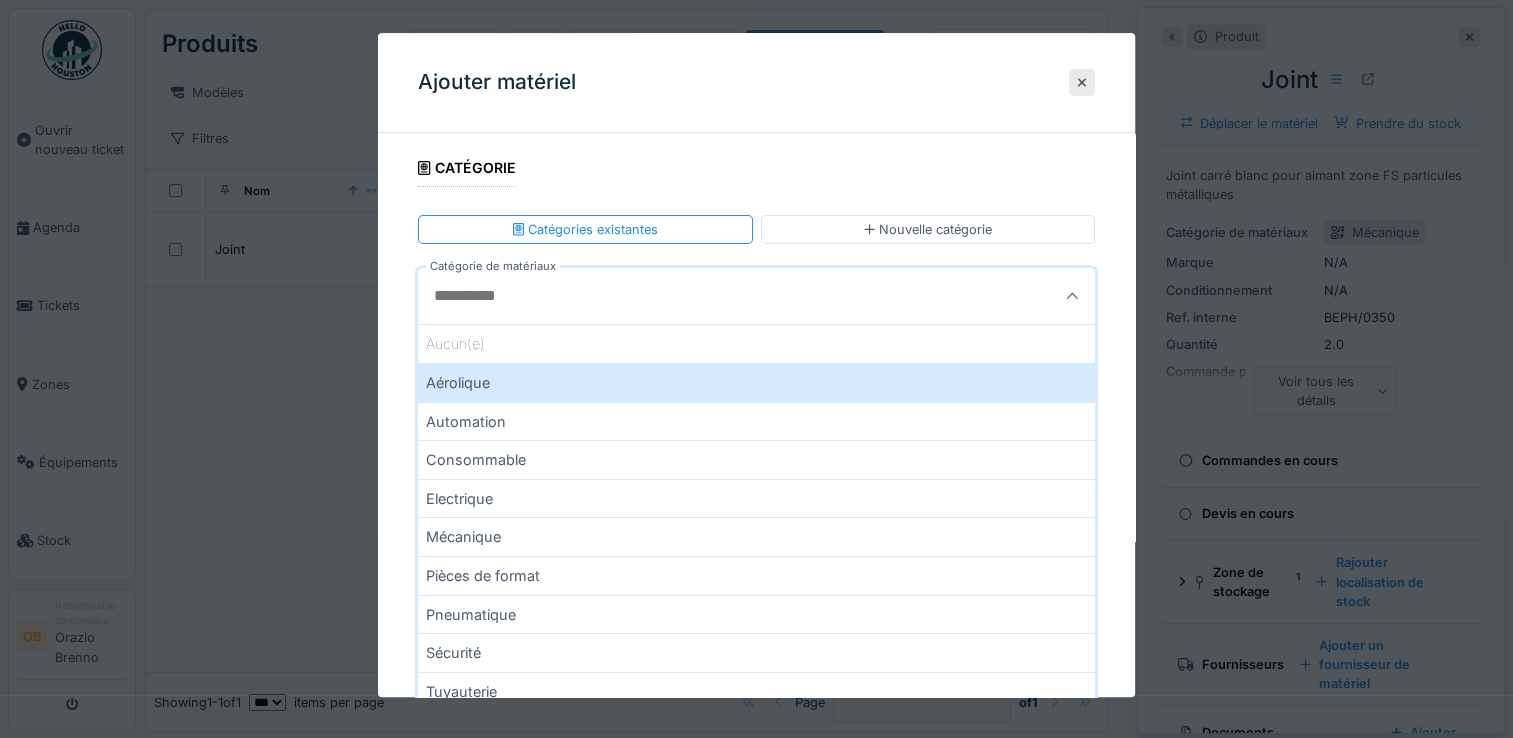 click on "Mécanique" at bounding box center [756, 537] 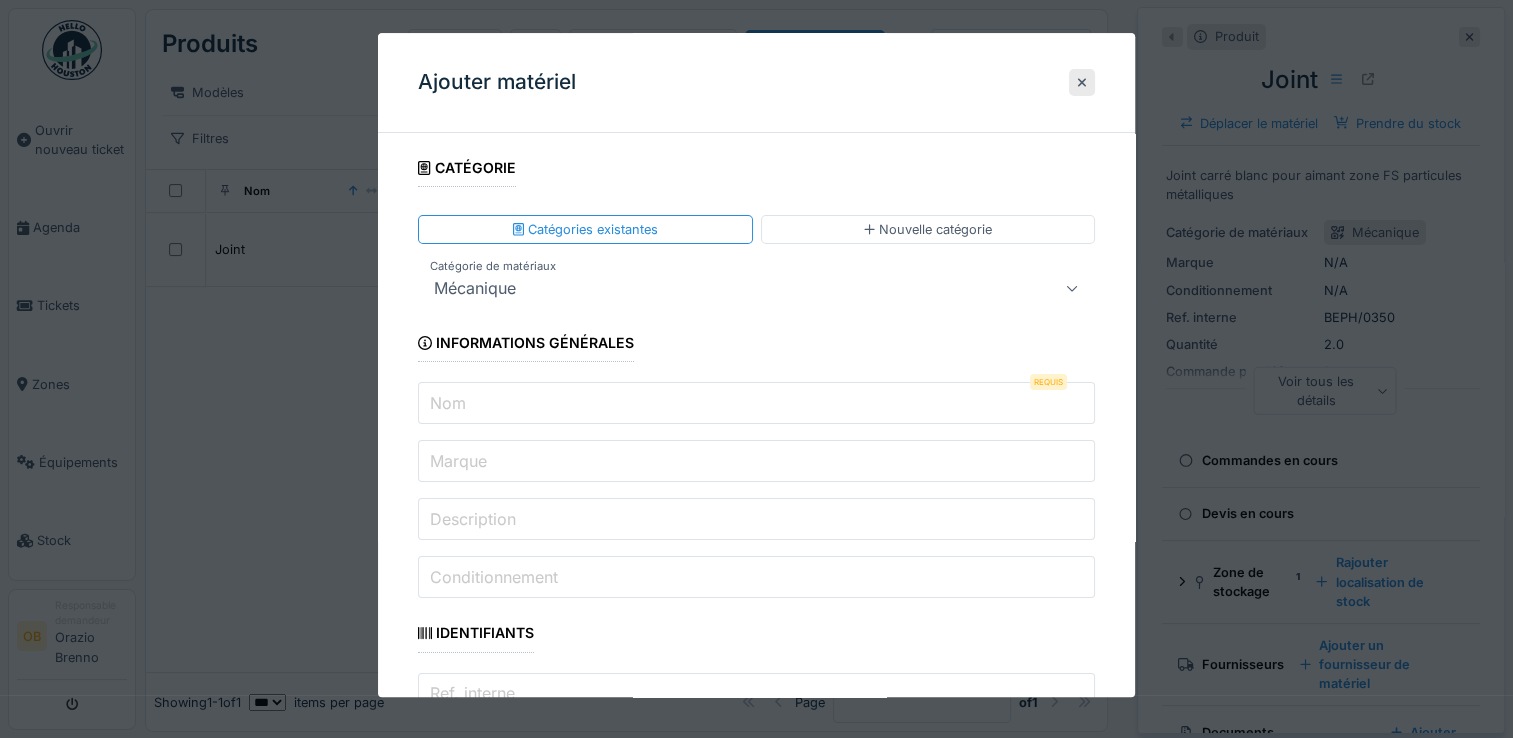 click on "Nom" at bounding box center (756, 404) 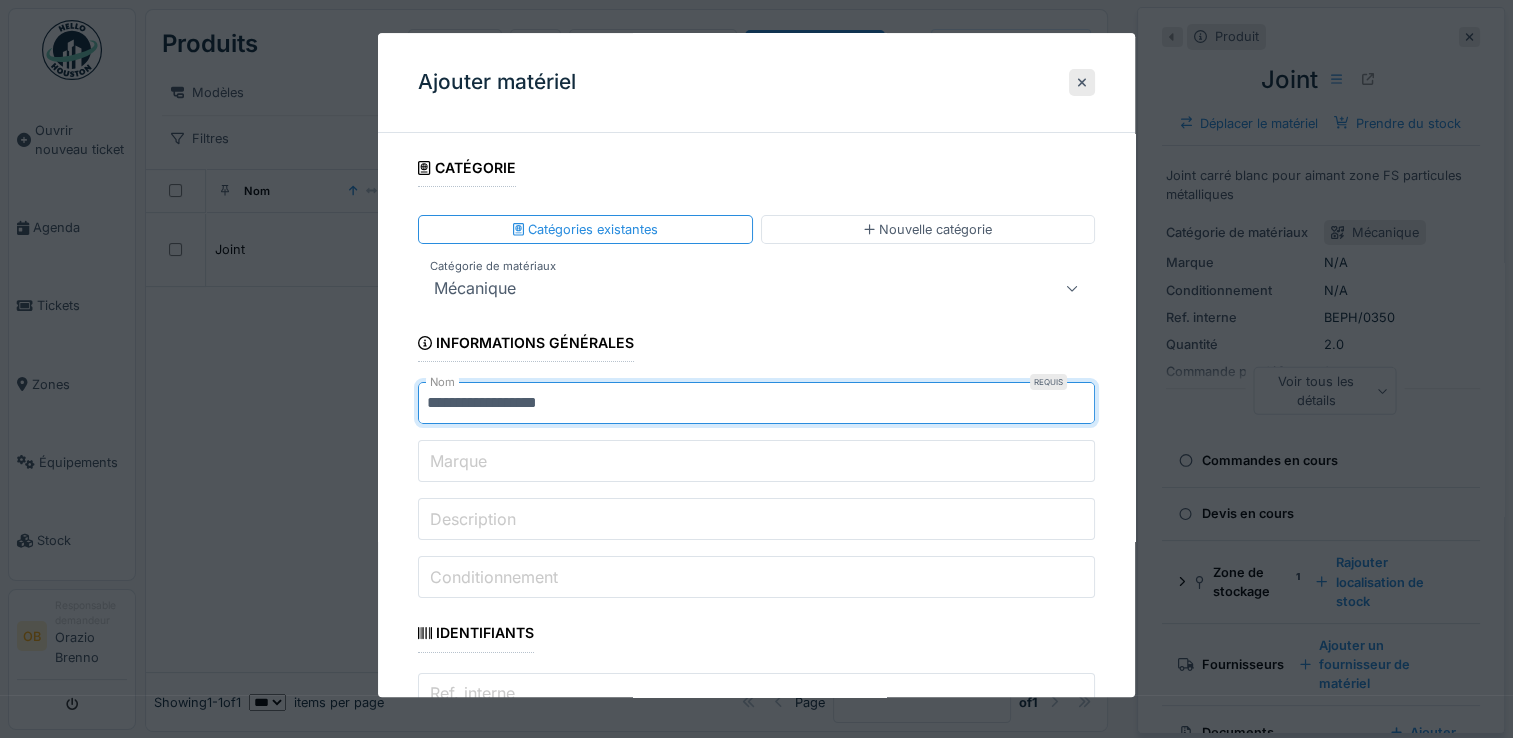 type on "**********" 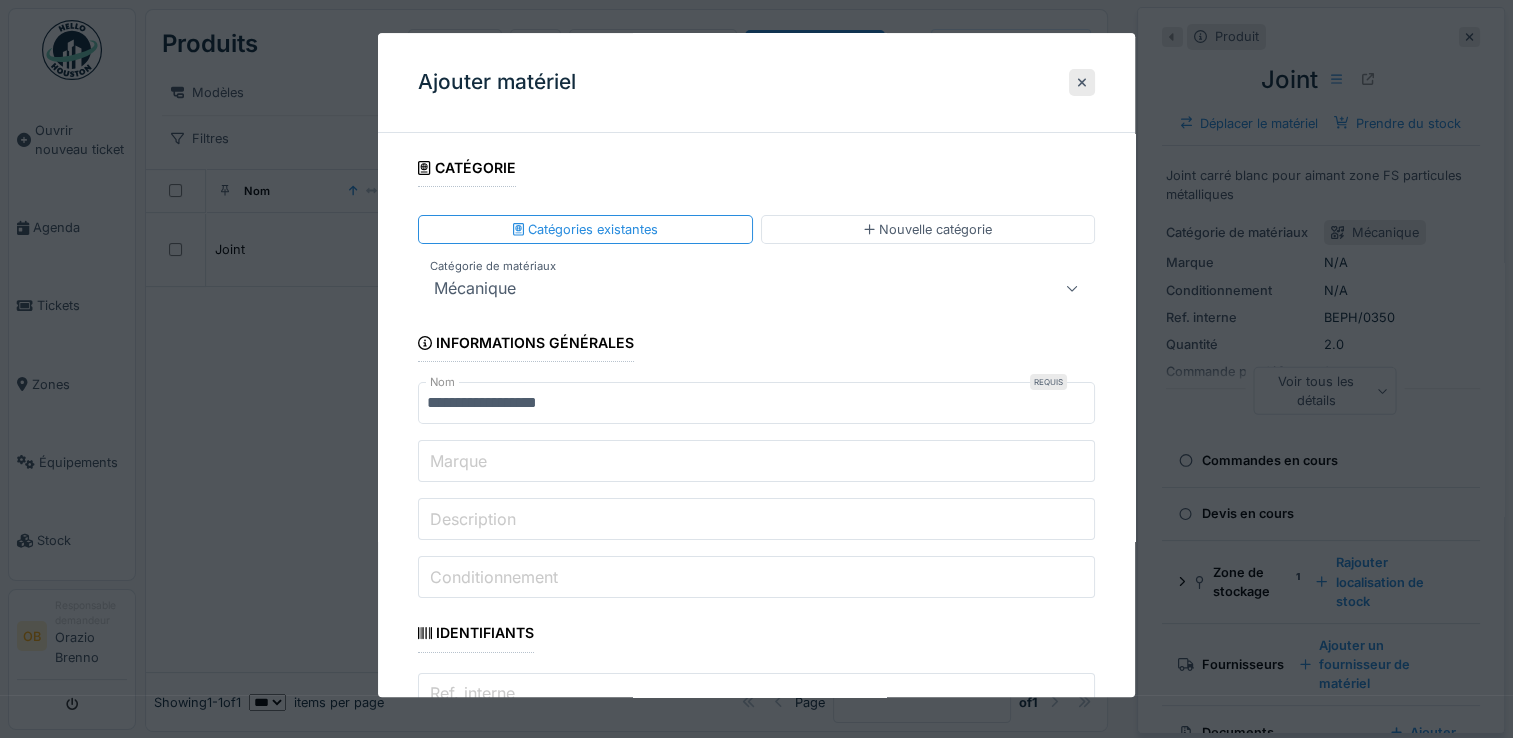 click on "**********" at bounding box center (756, 1869) 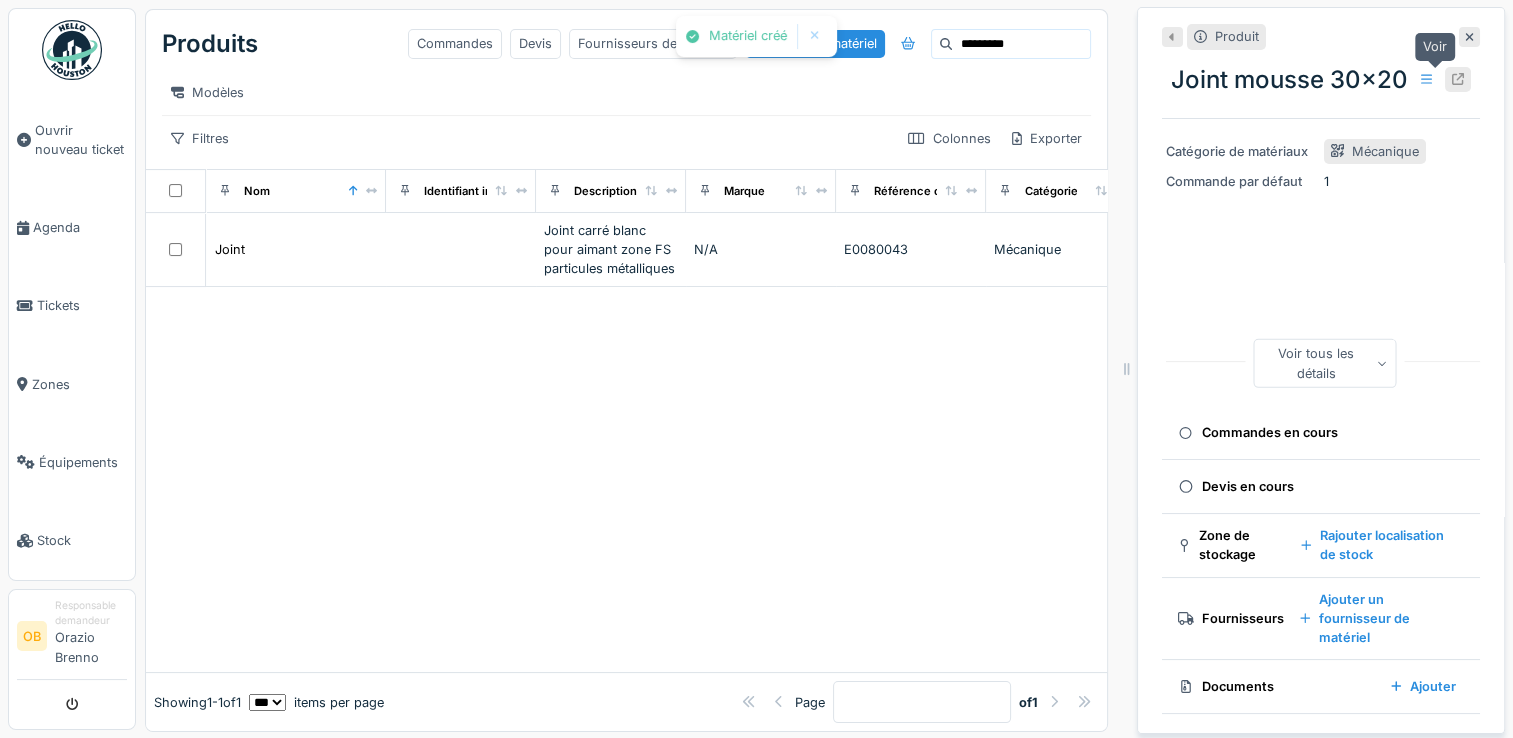 click 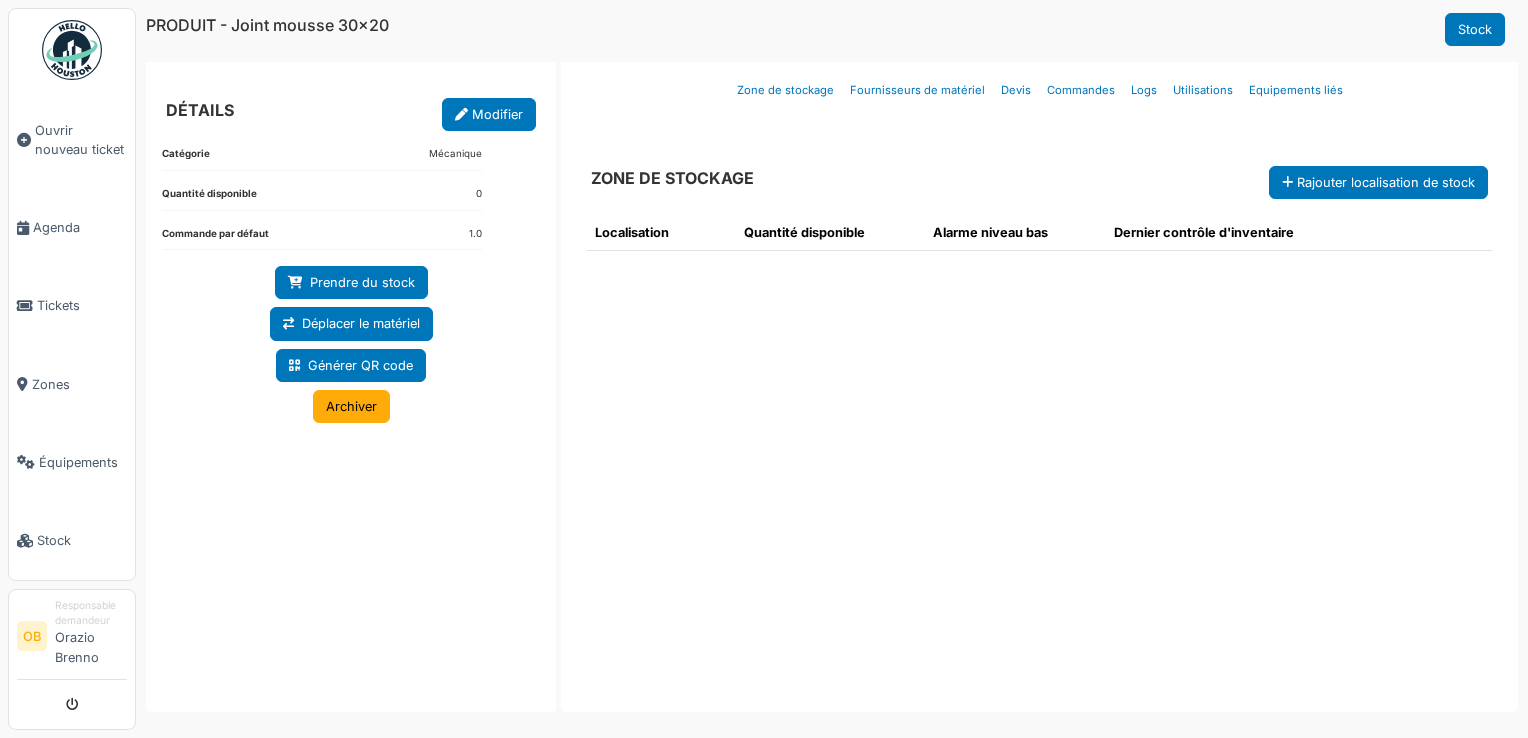 scroll, scrollTop: 0, scrollLeft: 0, axis: both 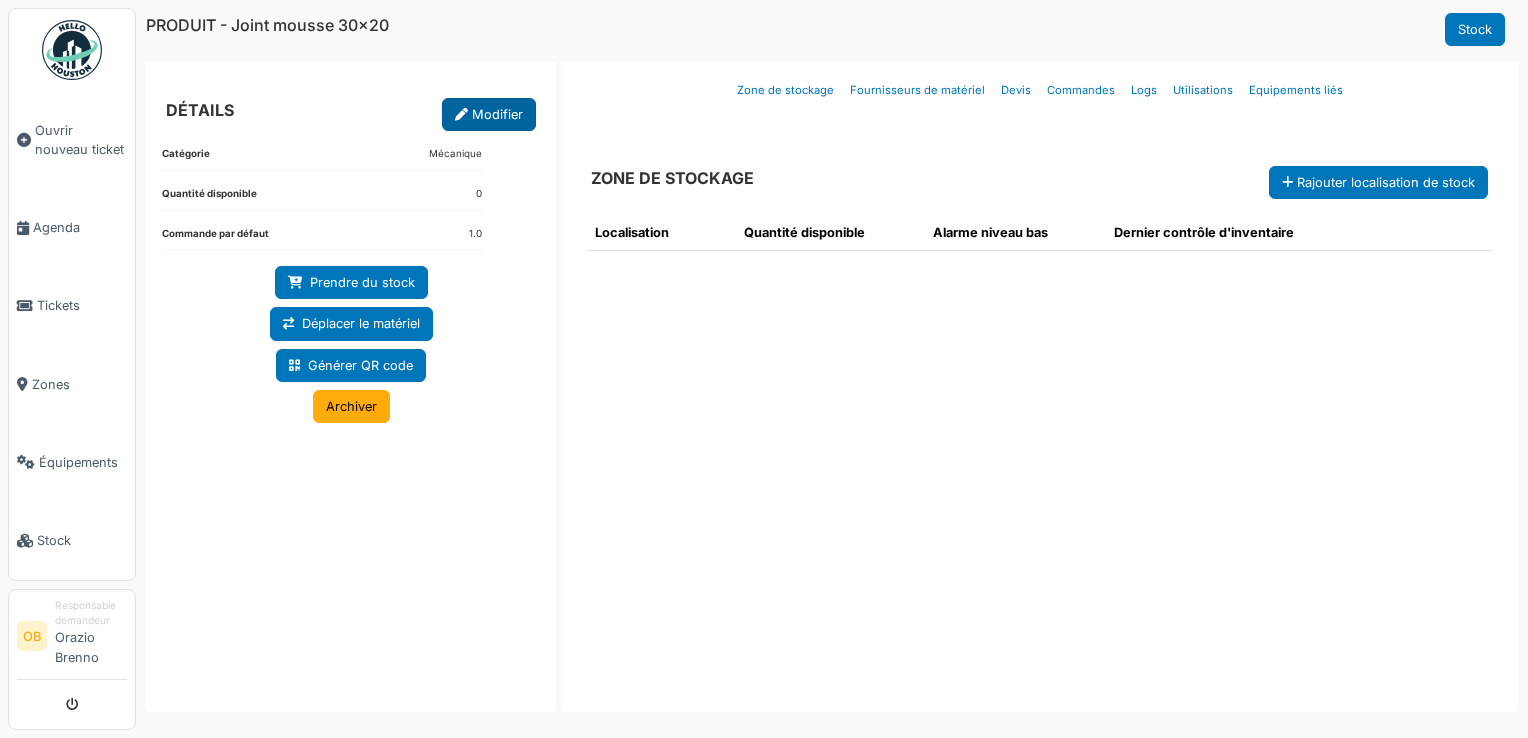 click on "Modifier" at bounding box center [489, 114] 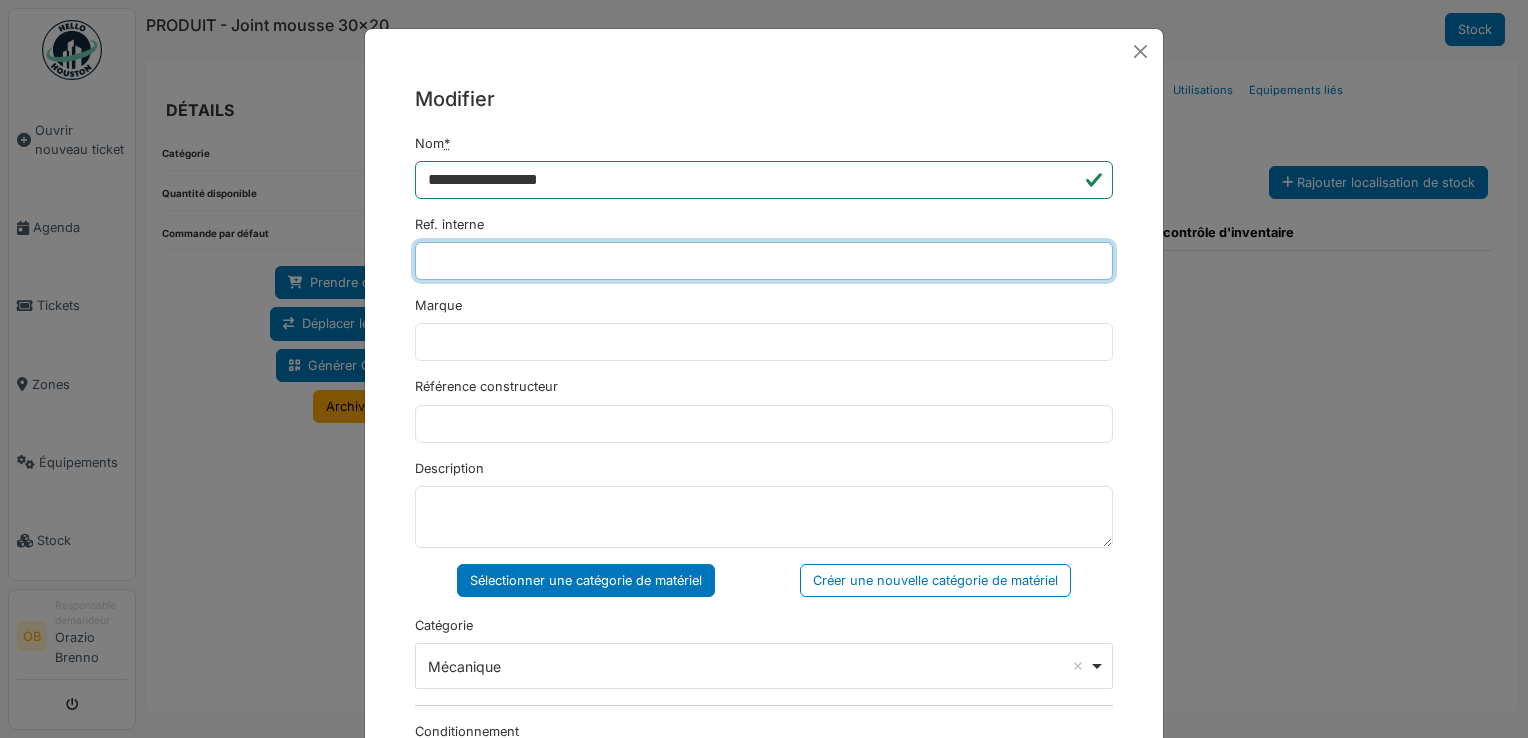 click on "Ref. interne" at bounding box center (764, 261) 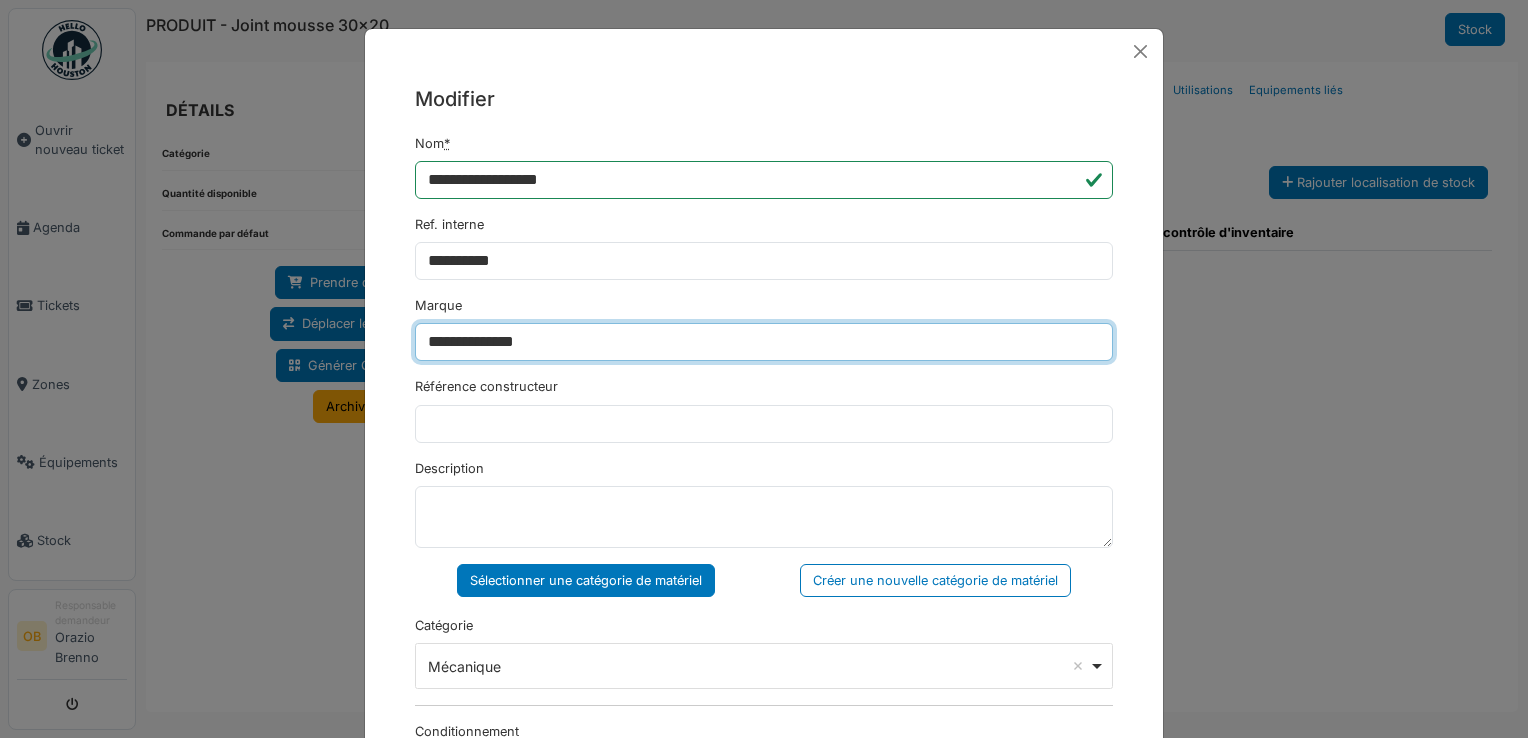 type on "********" 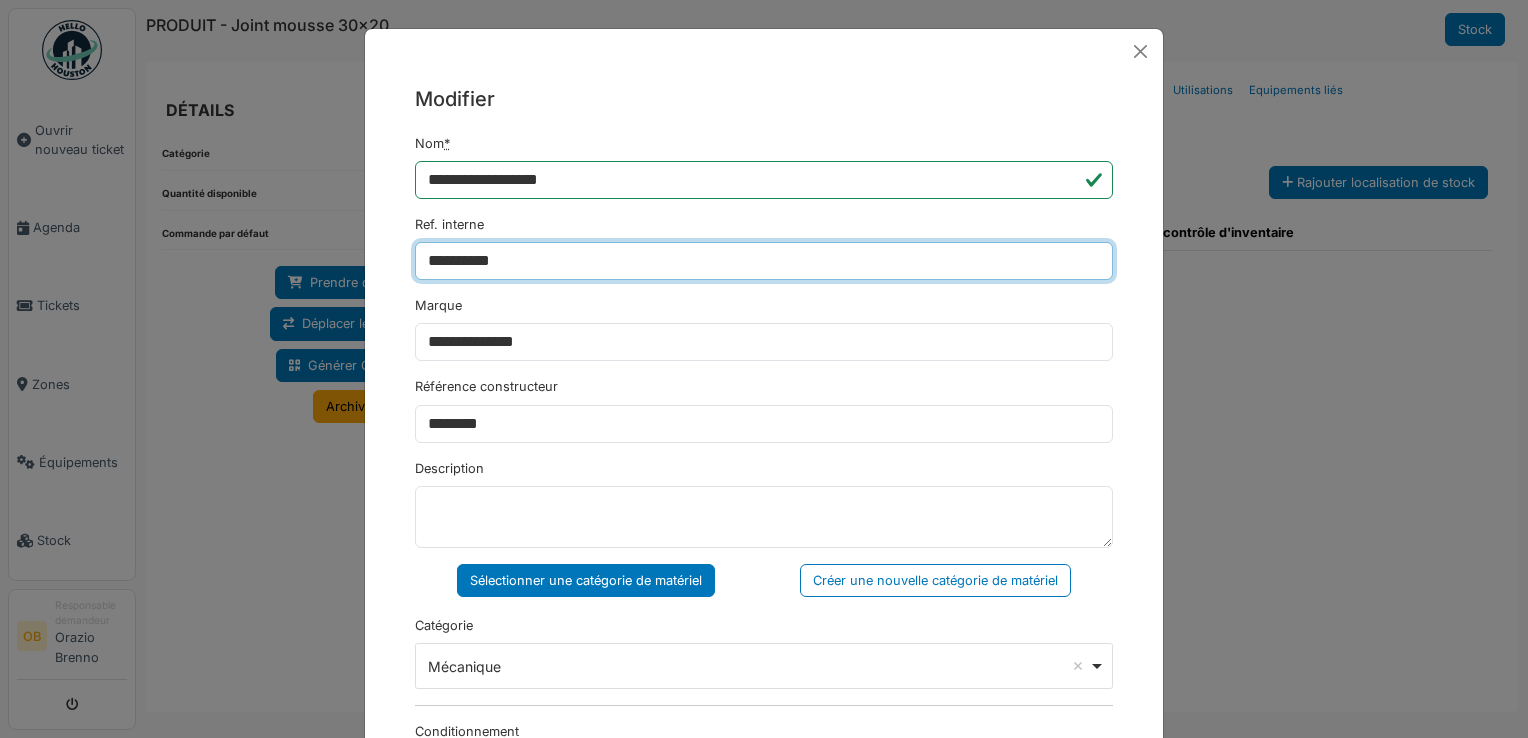 type on "**********" 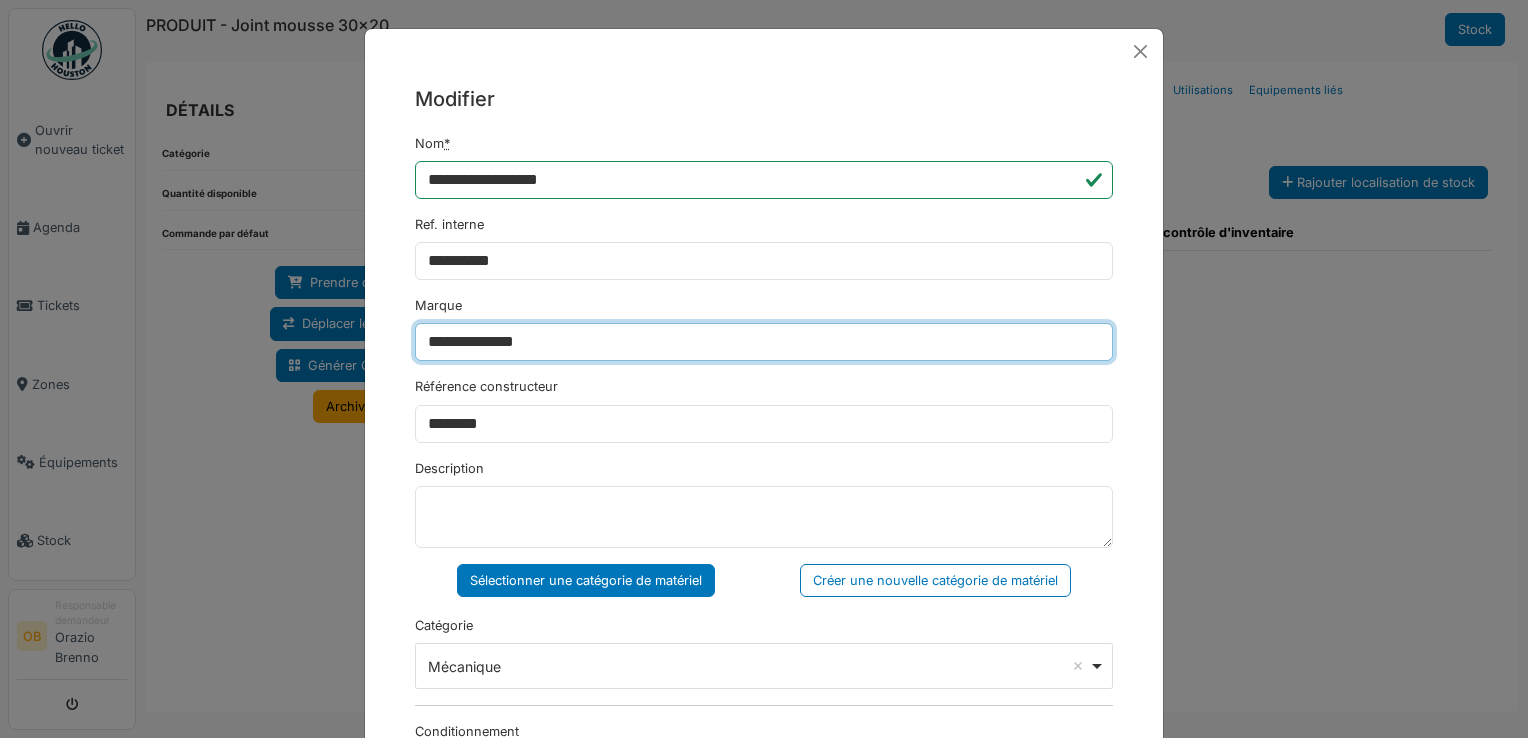 drag, startPoint x: 591, startPoint y: 332, endPoint x: 248, endPoint y: 461, distance: 366.456 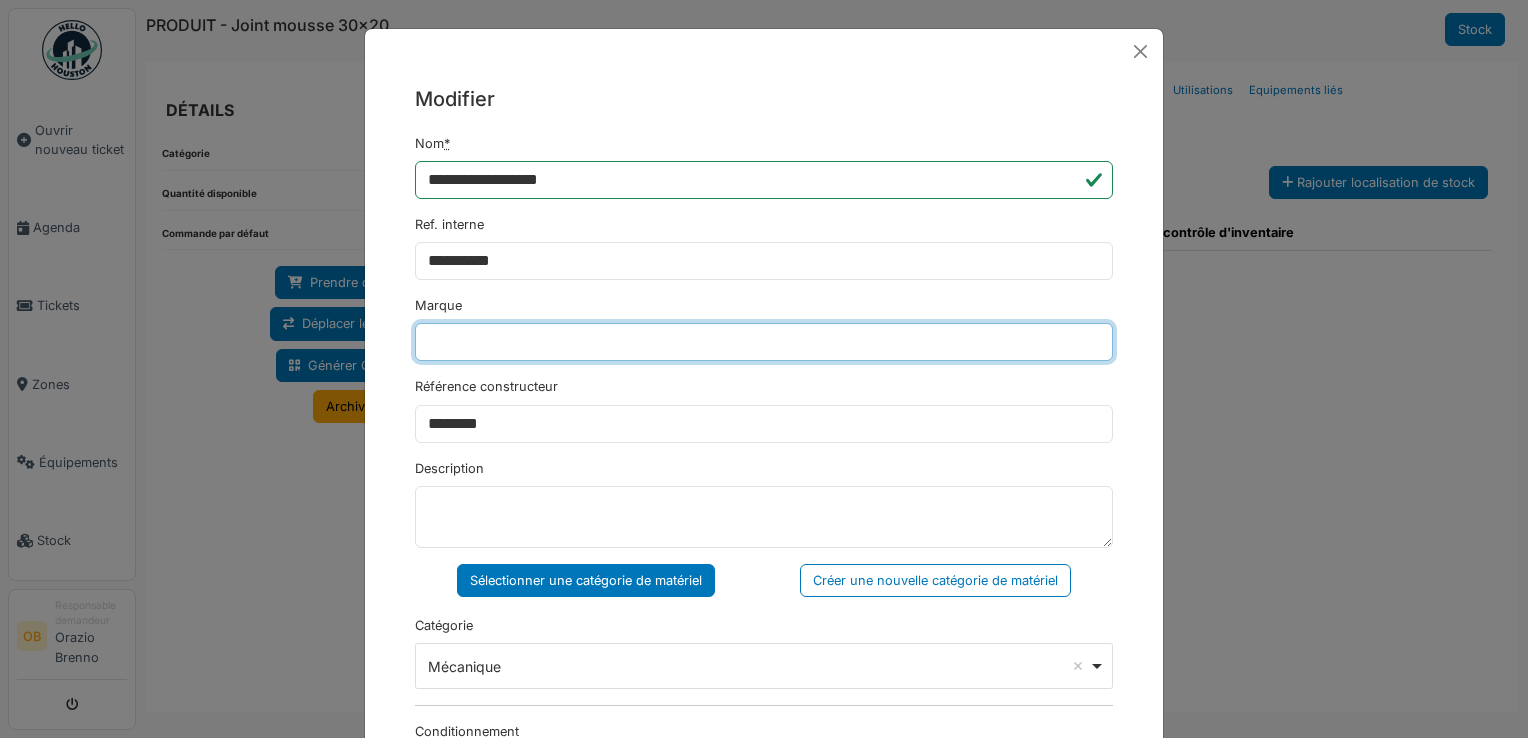 type 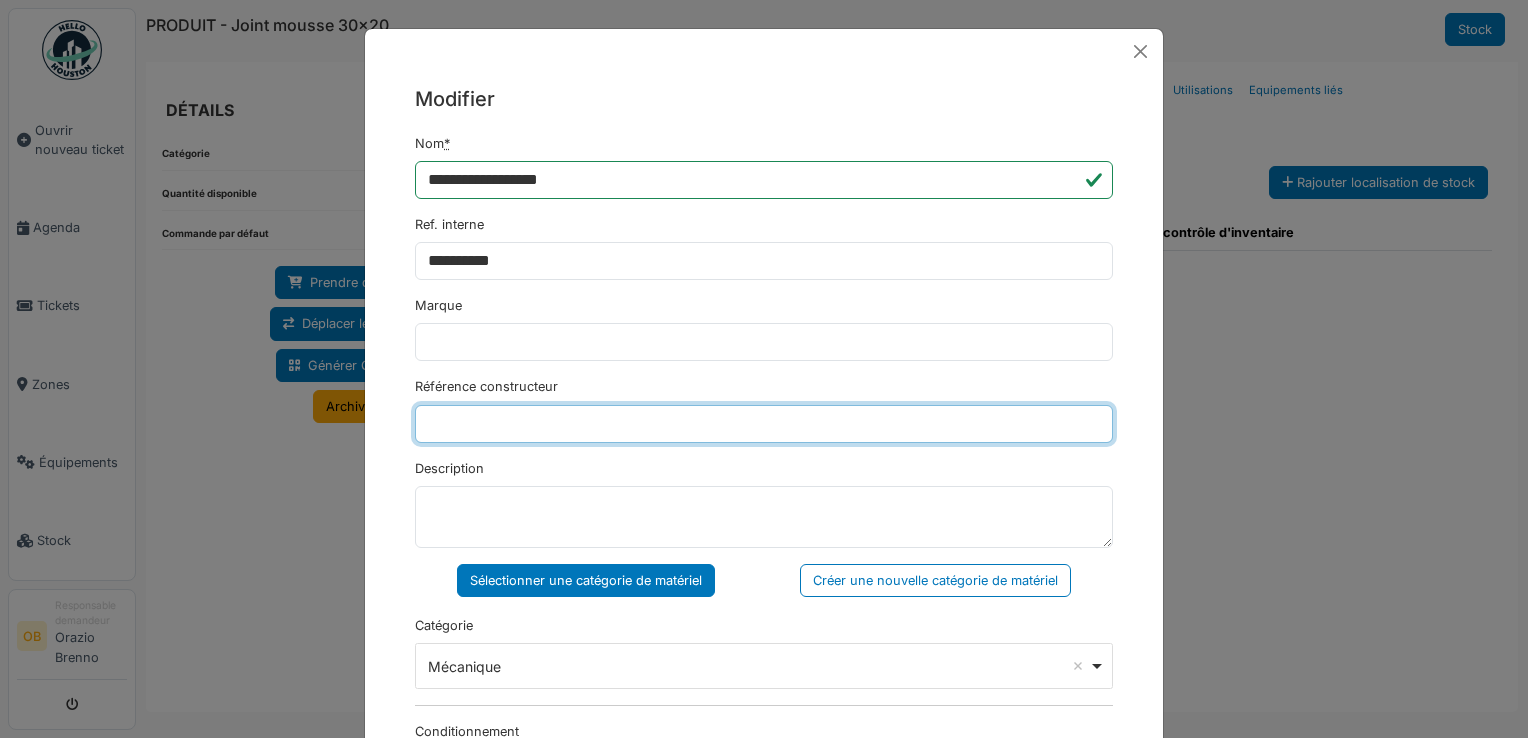 drag, startPoint x: 520, startPoint y: 425, endPoint x: 399, endPoint y: 408, distance: 122.18838 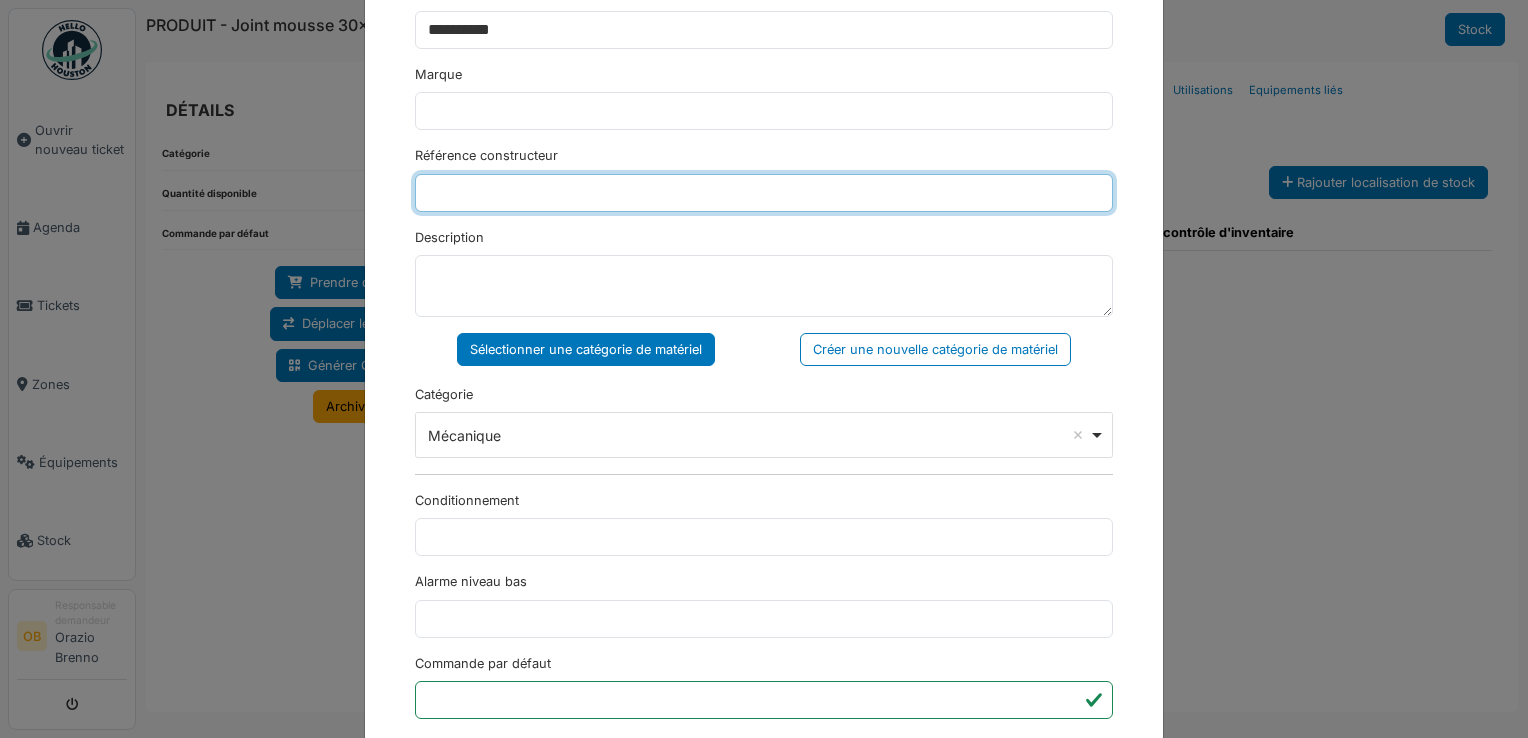 scroll, scrollTop: 0, scrollLeft: 0, axis: both 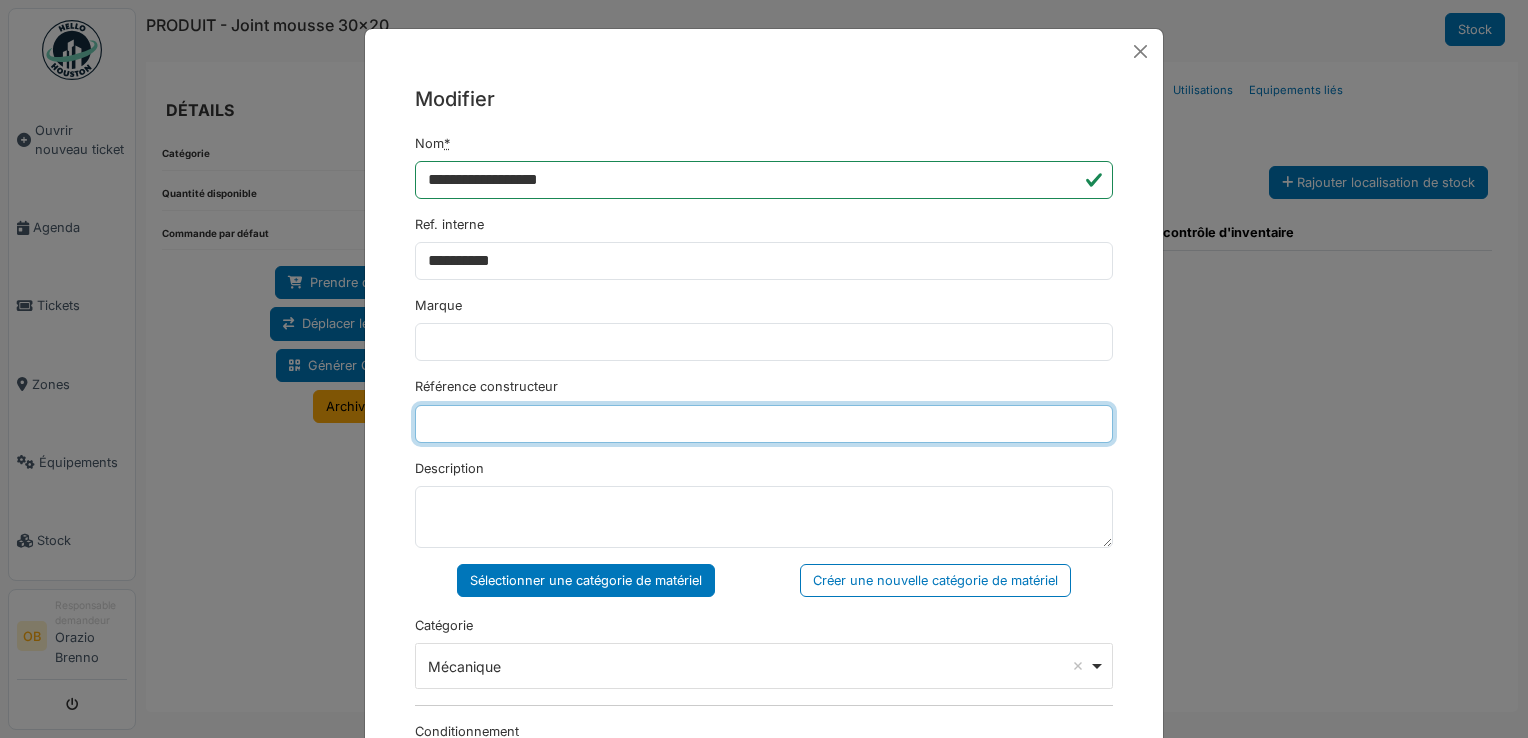 type 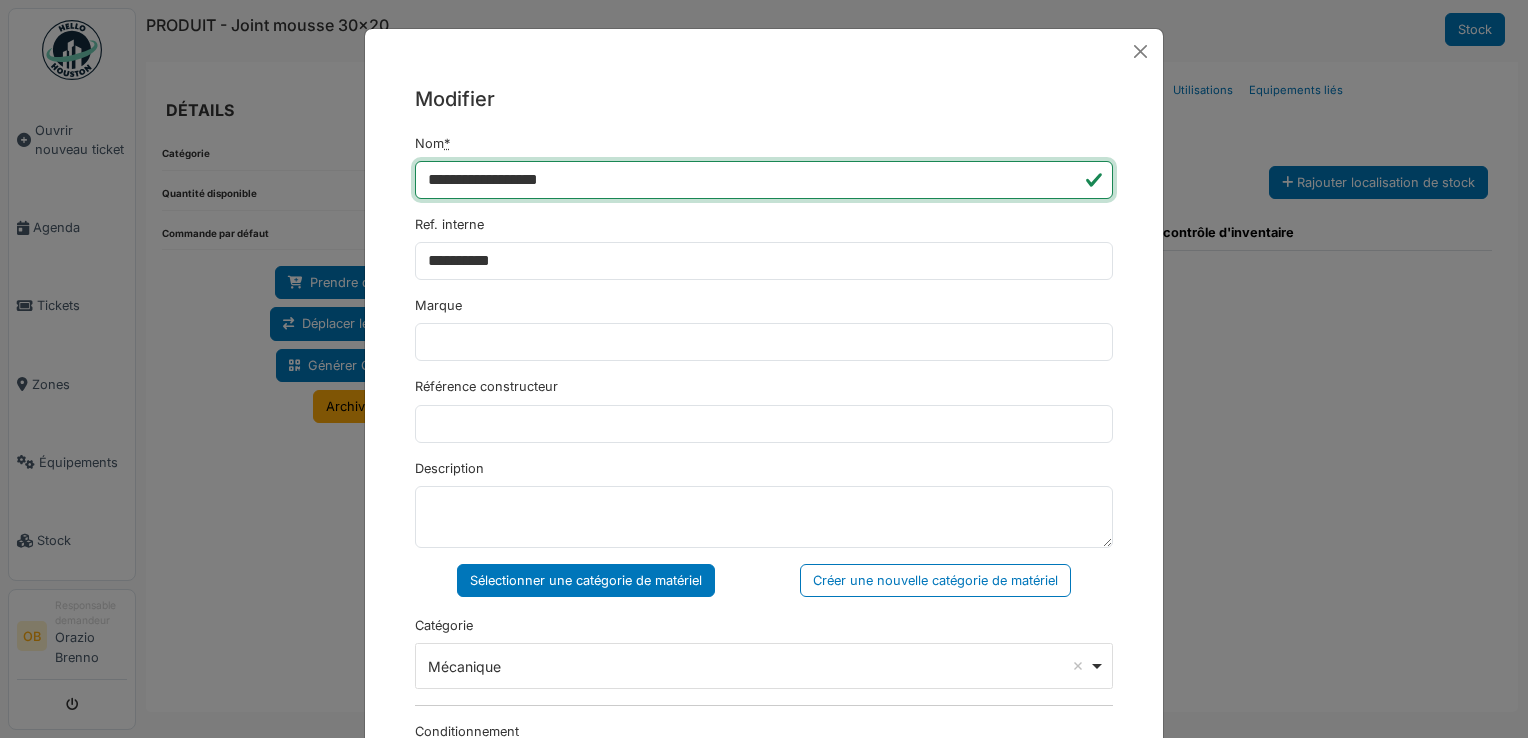 drag, startPoint x: 604, startPoint y: 178, endPoint x: 59, endPoint y: 273, distance: 553.21783 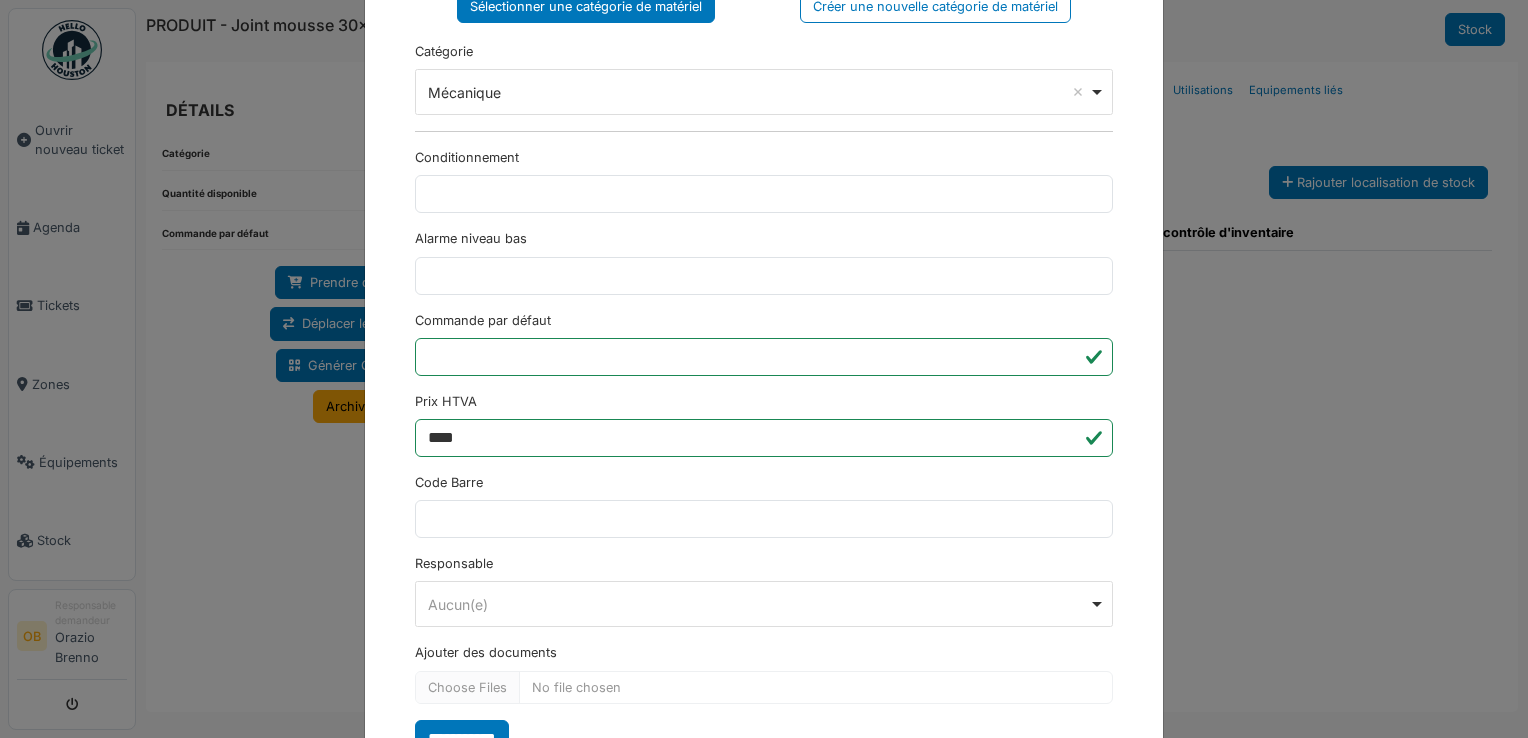 scroll, scrollTop: 650, scrollLeft: 0, axis: vertical 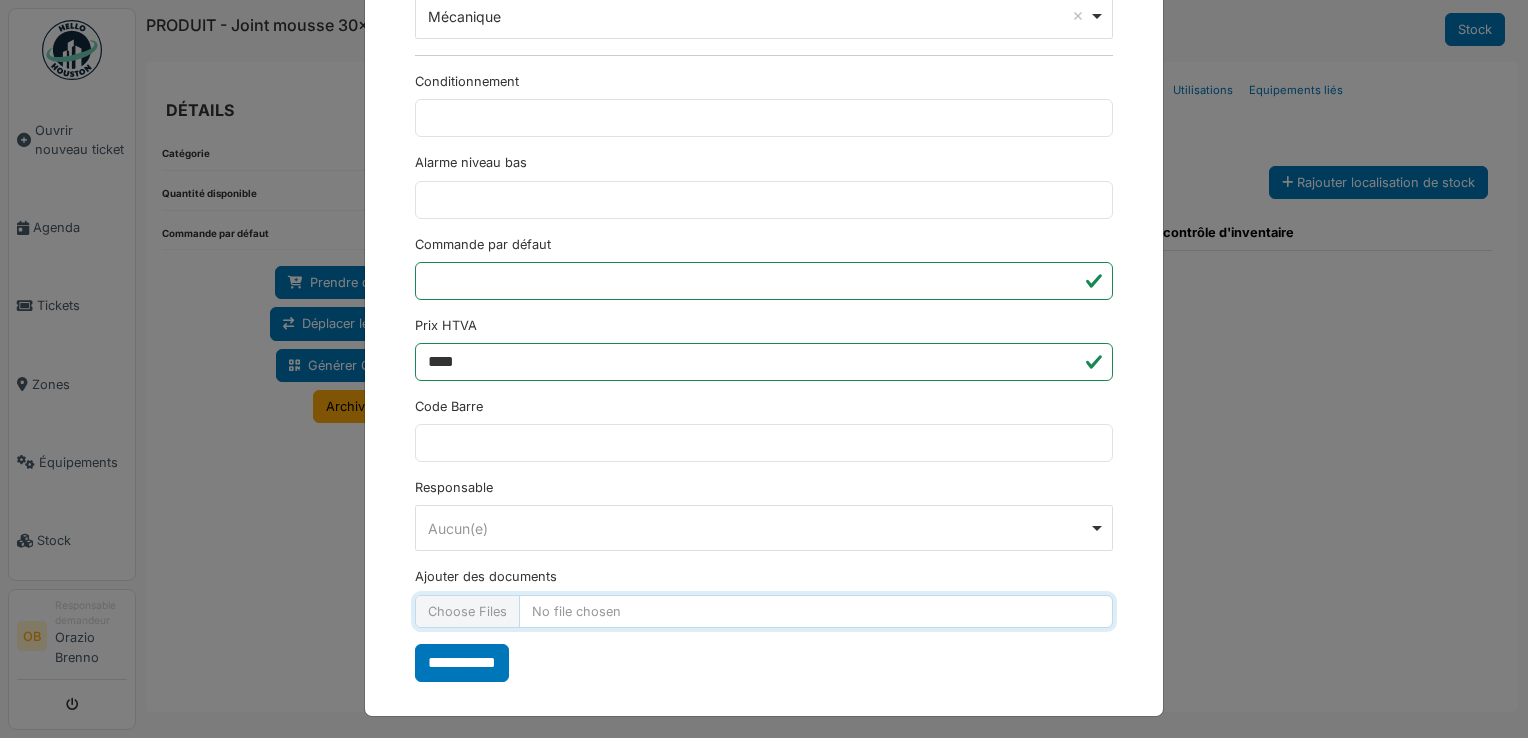 click on "Ajouter des documents" at bounding box center (764, 611) 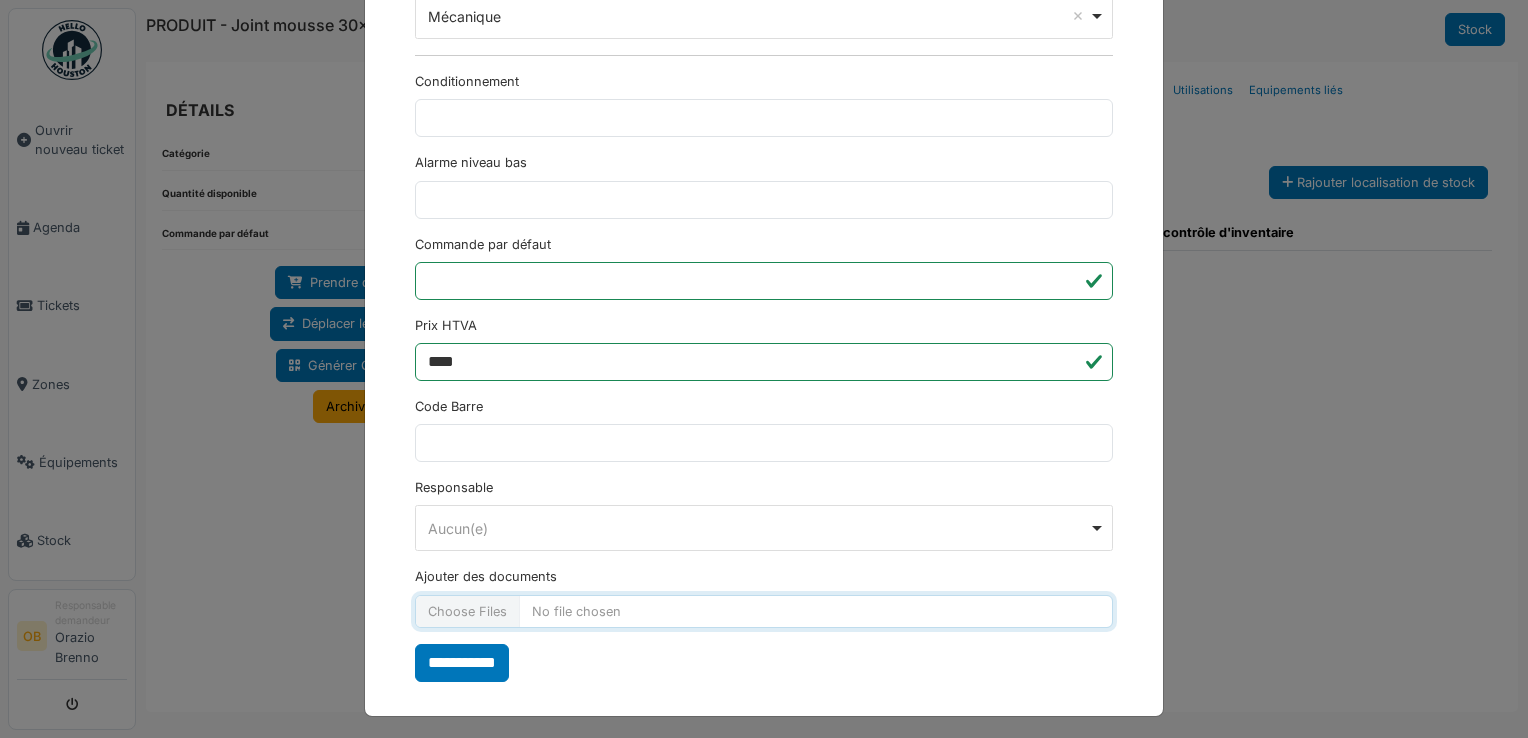 type on "**********" 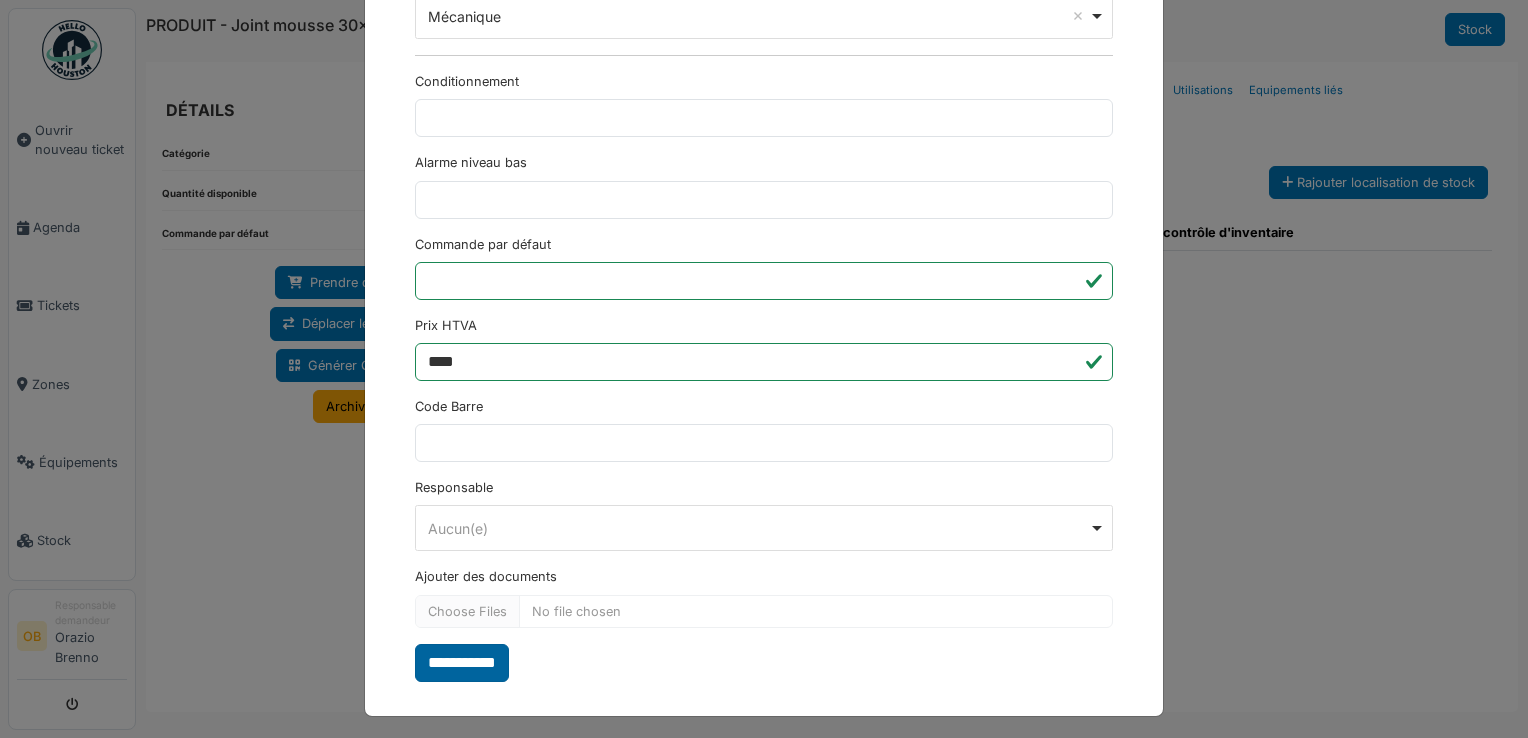 click on "**********" at bounding box center [462, 663] 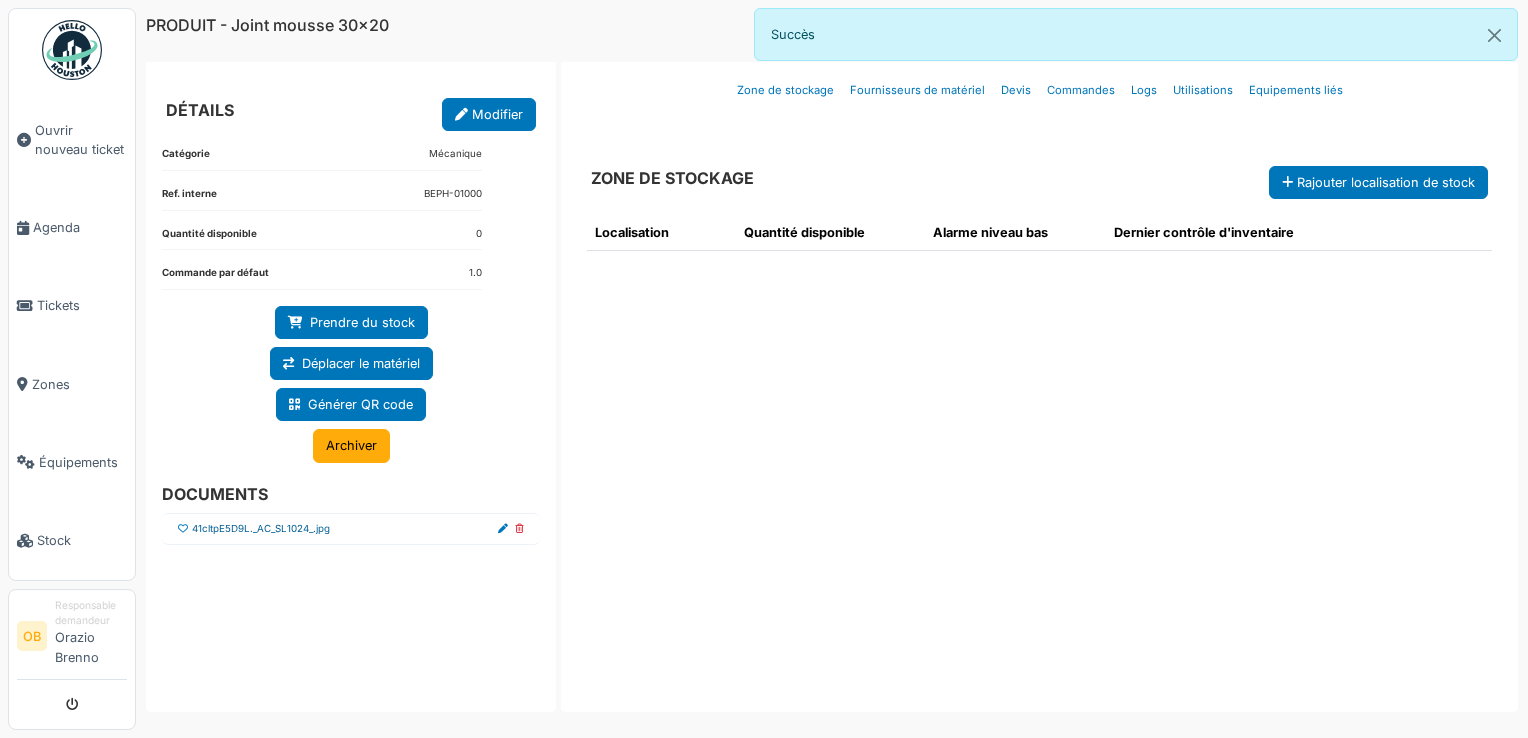 click on "41cltpE5D9L._AC_SL1024_.jpg" at bounding box center (261, 529) 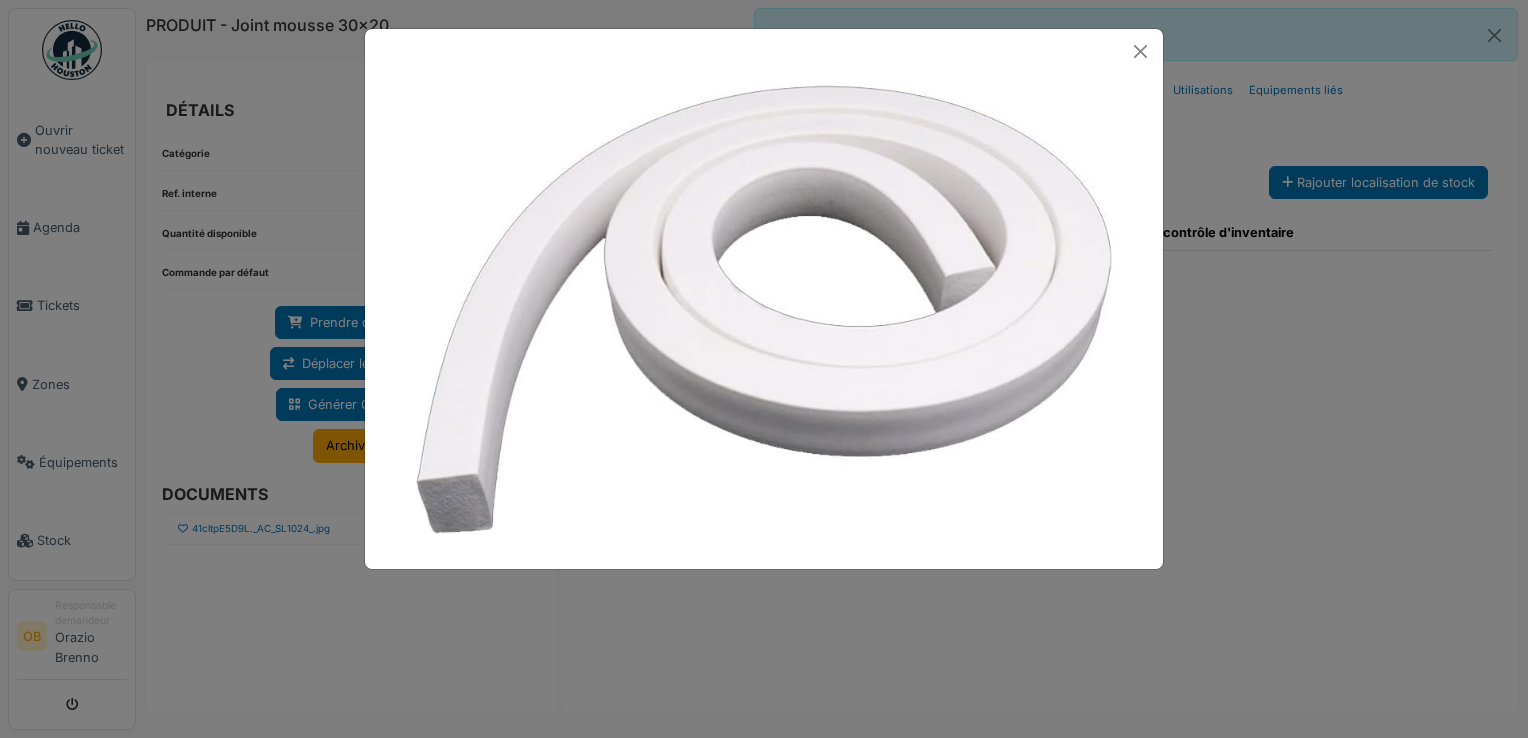 click at bounding box center [764, 369] 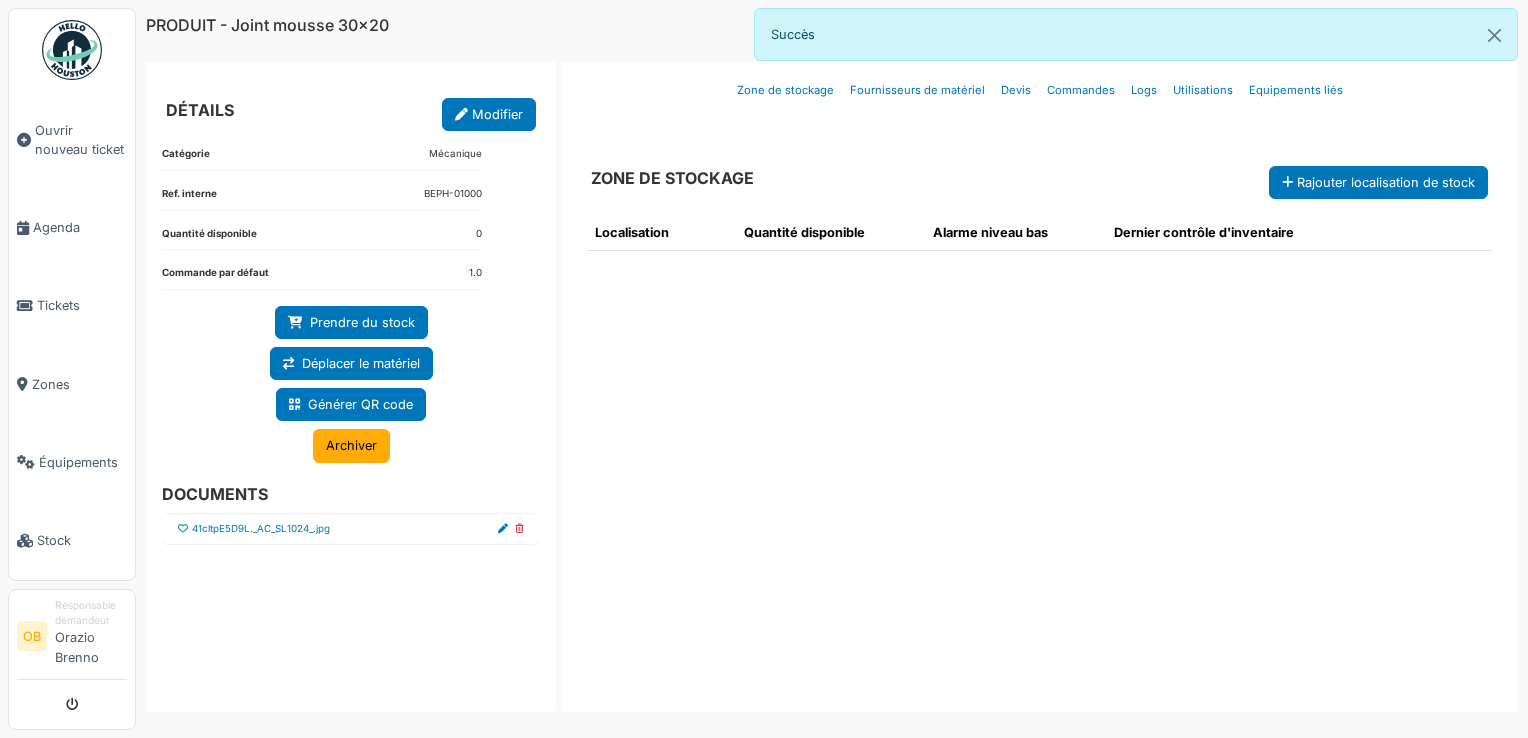 click at bounding box center [183, 529] 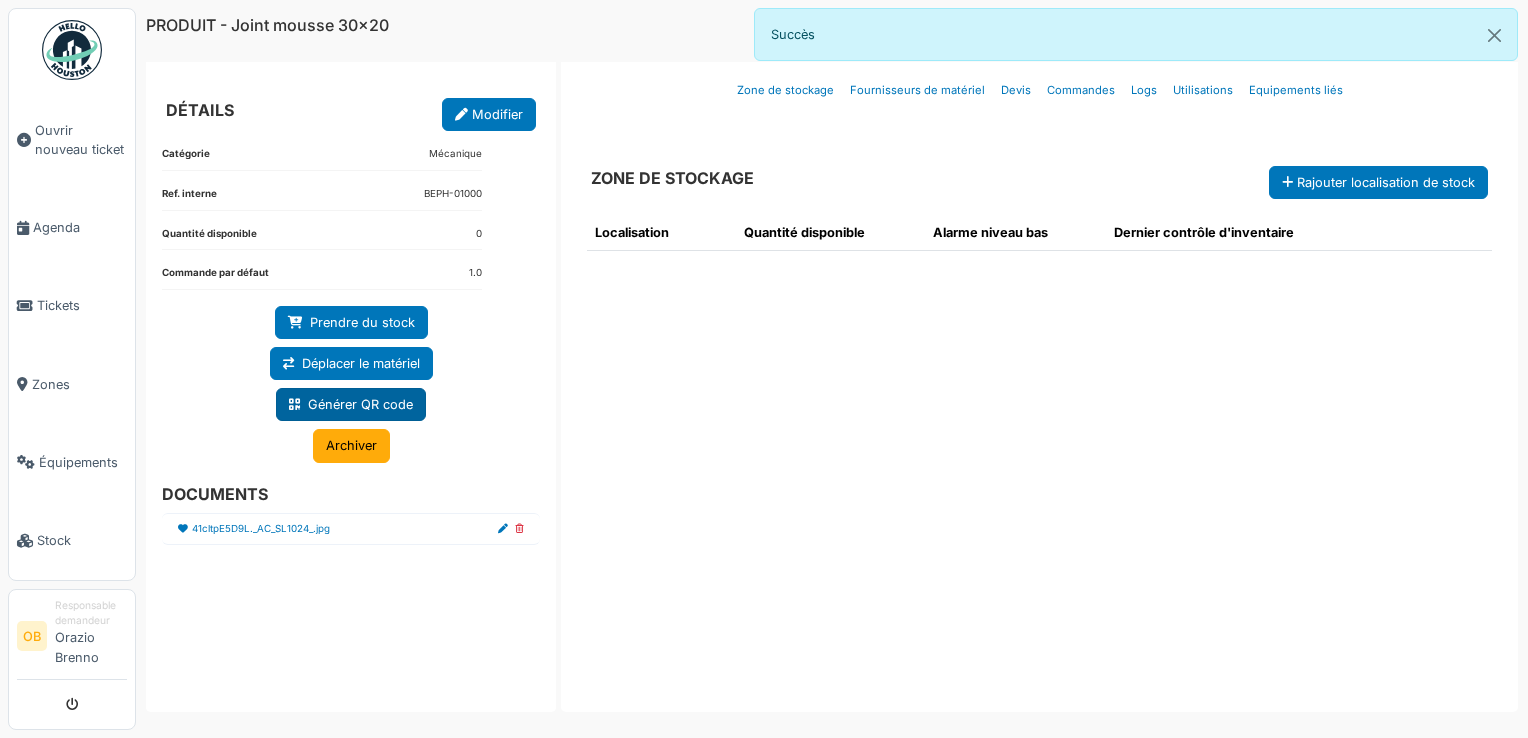 click at bounding box center [294, 405] 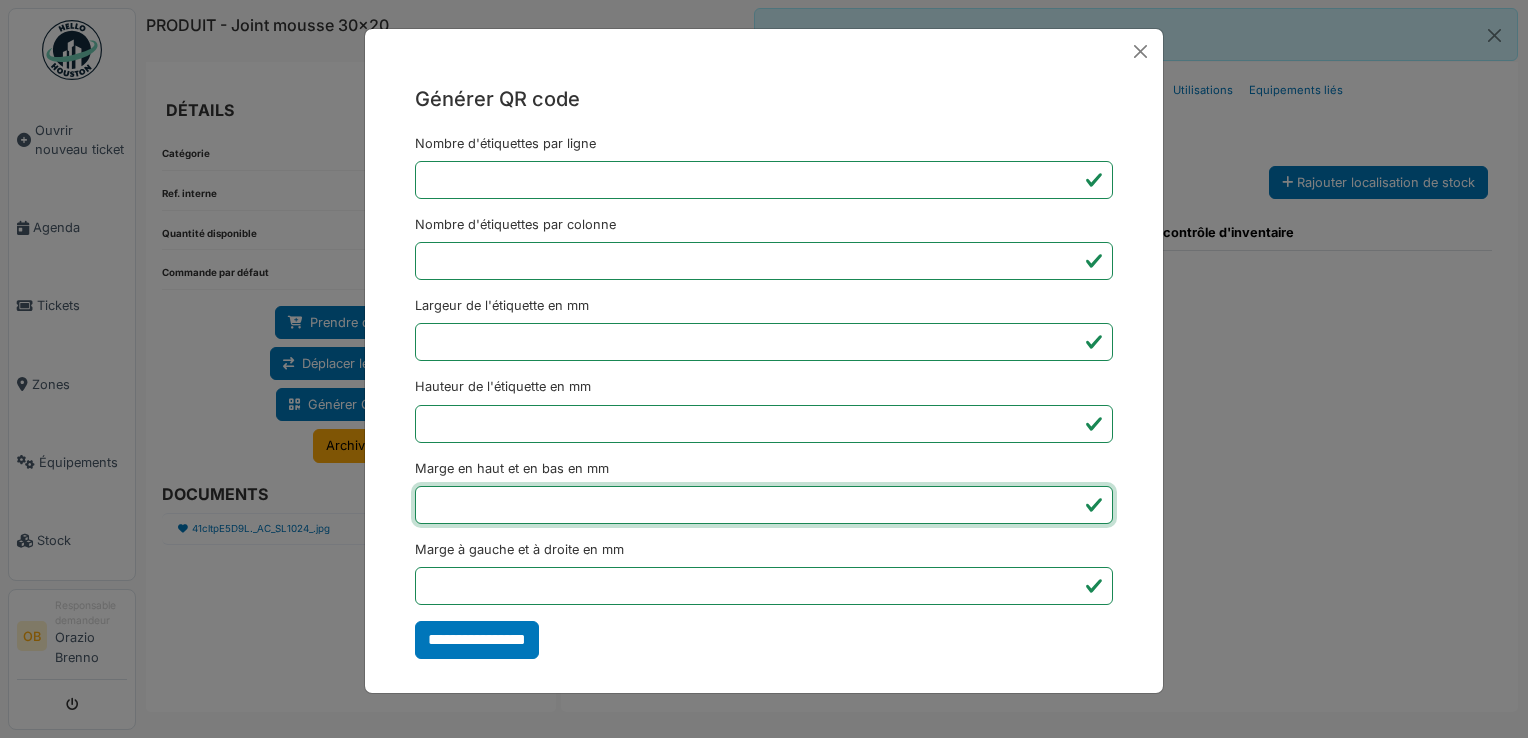 click on "*" at bounding box center (764, 505) 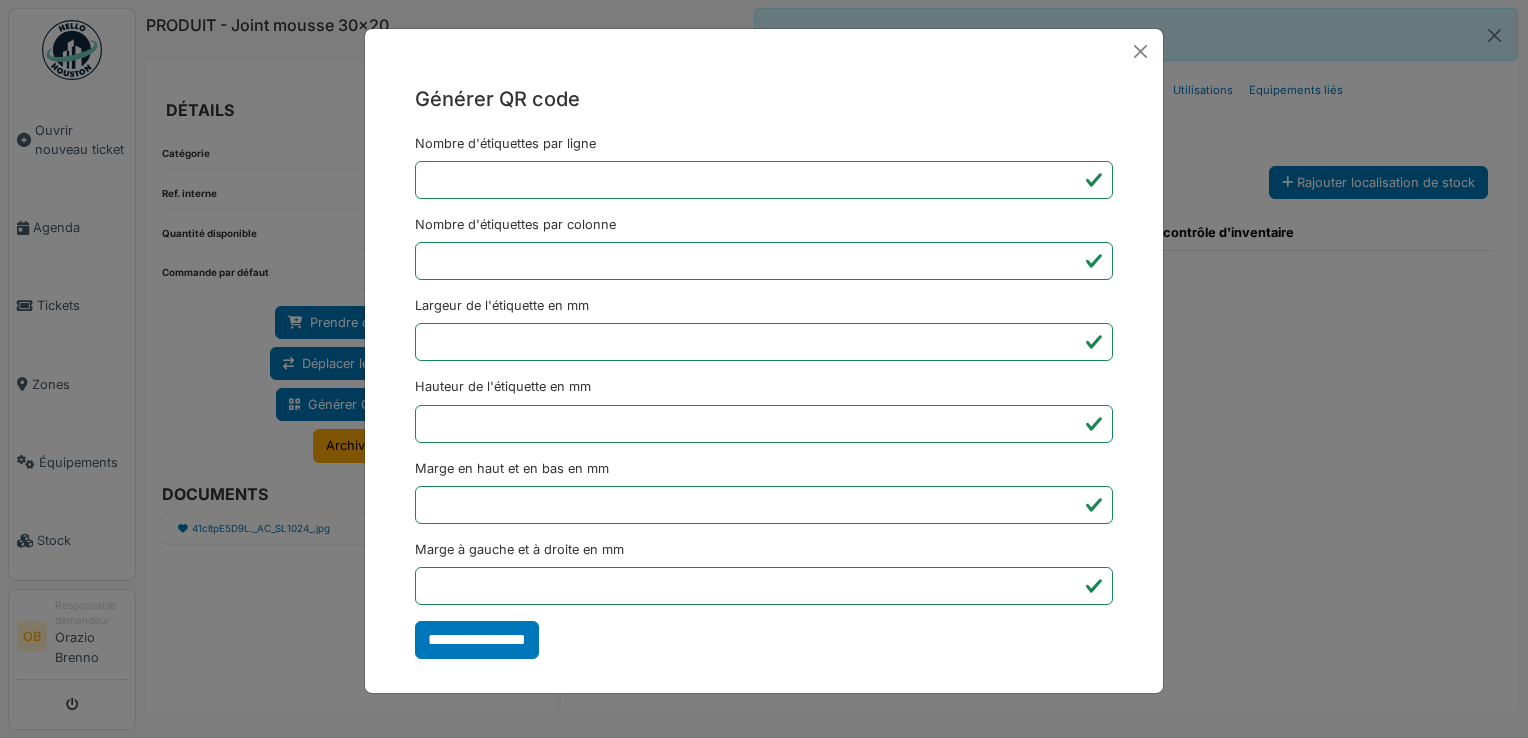 click on "**********" at bounding box center [764, 369] 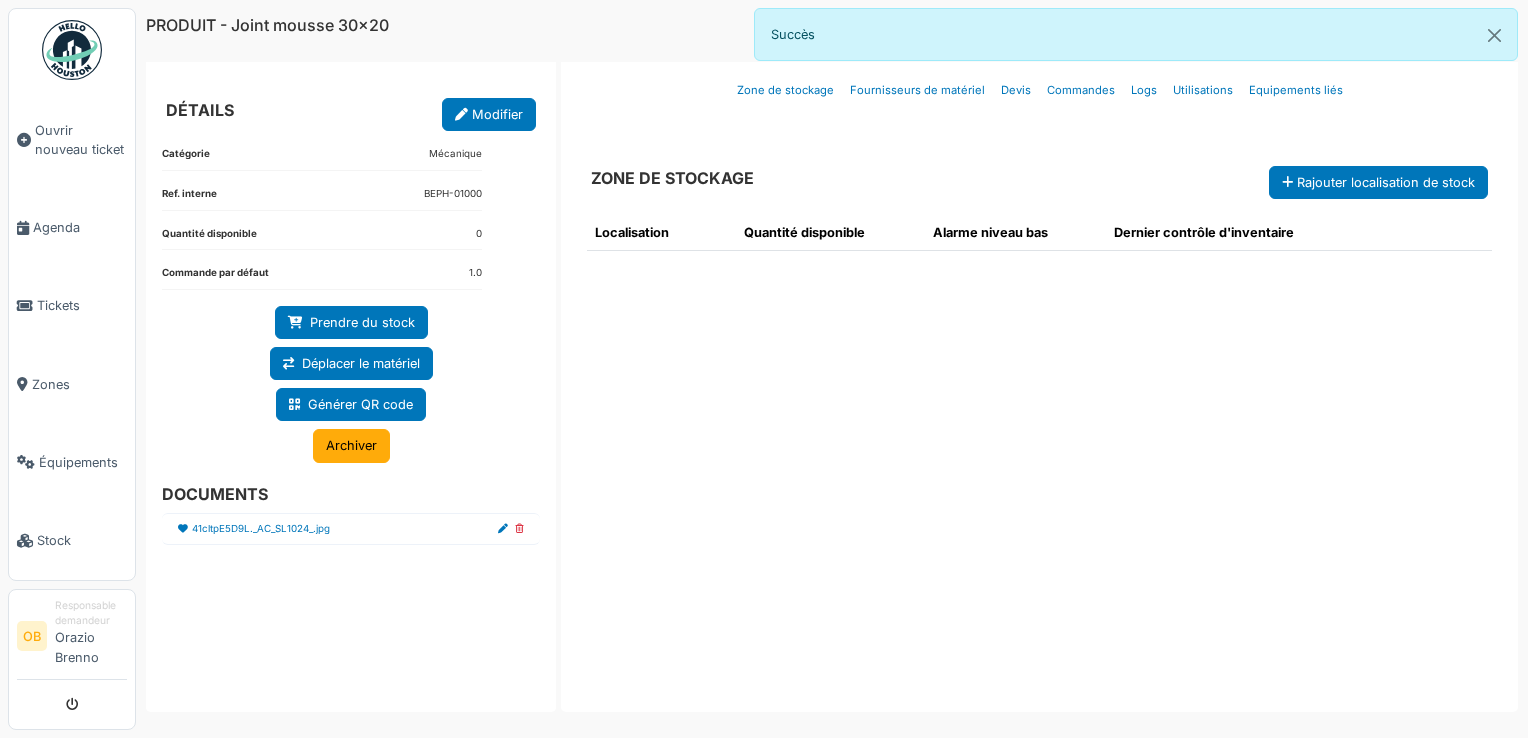 click on "Localisation
Quantité disponible
Alarme niveau bas
Dernier contrôle d'inventaire" at bounding box center [1039, 445] 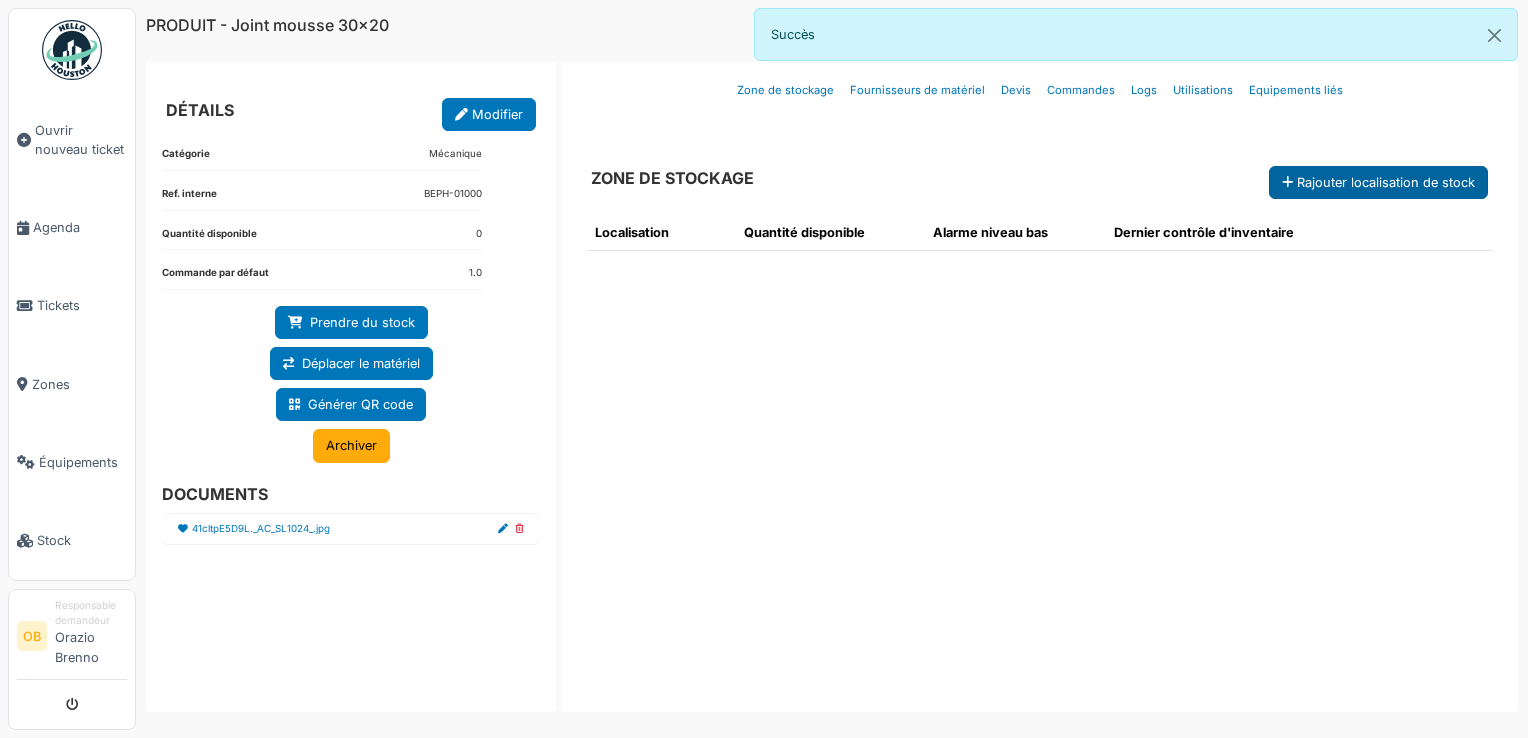 click on "Rajouter localisation de stock" at bounding box center (1378, 182) 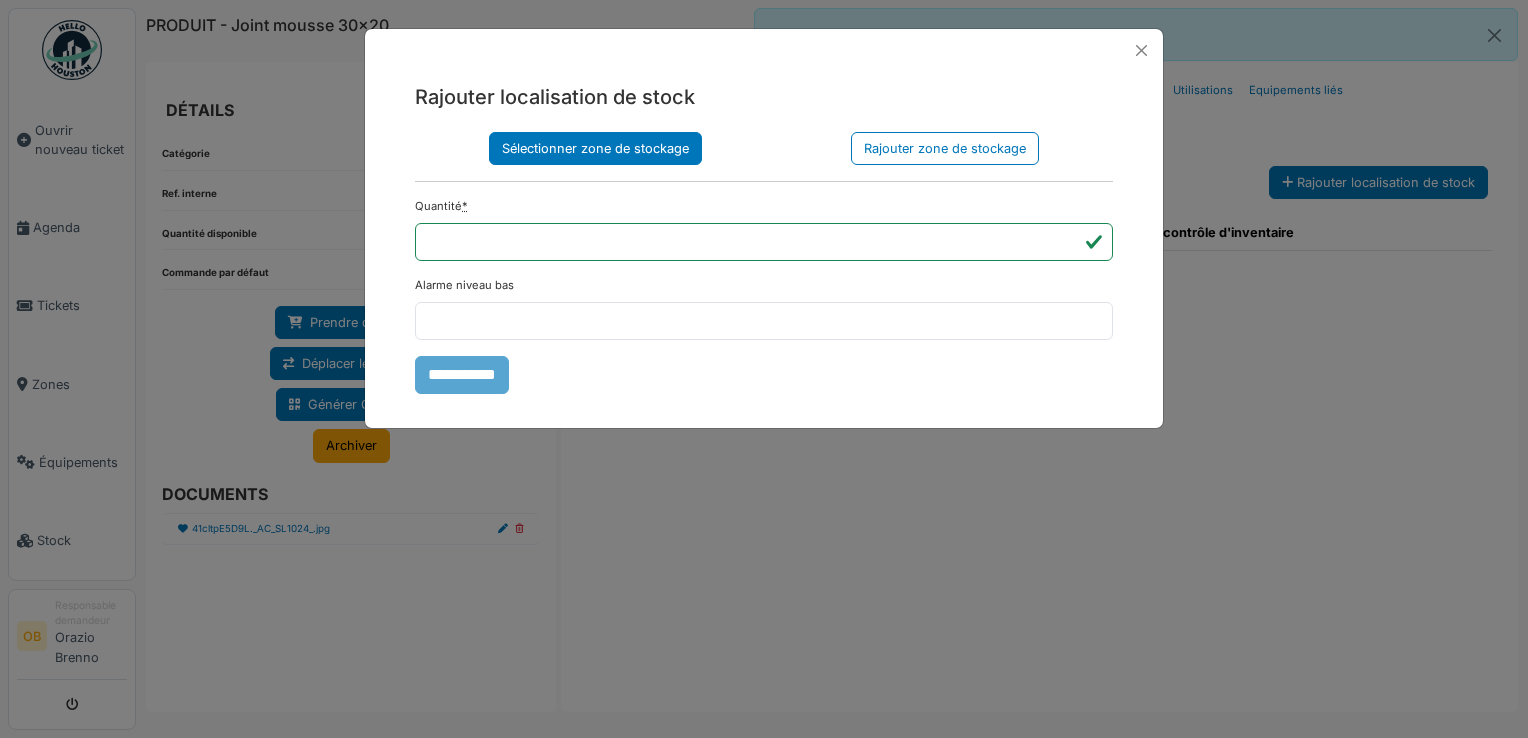 click on "Sélectionner zone de stockage" at bounding box center (595, 148) 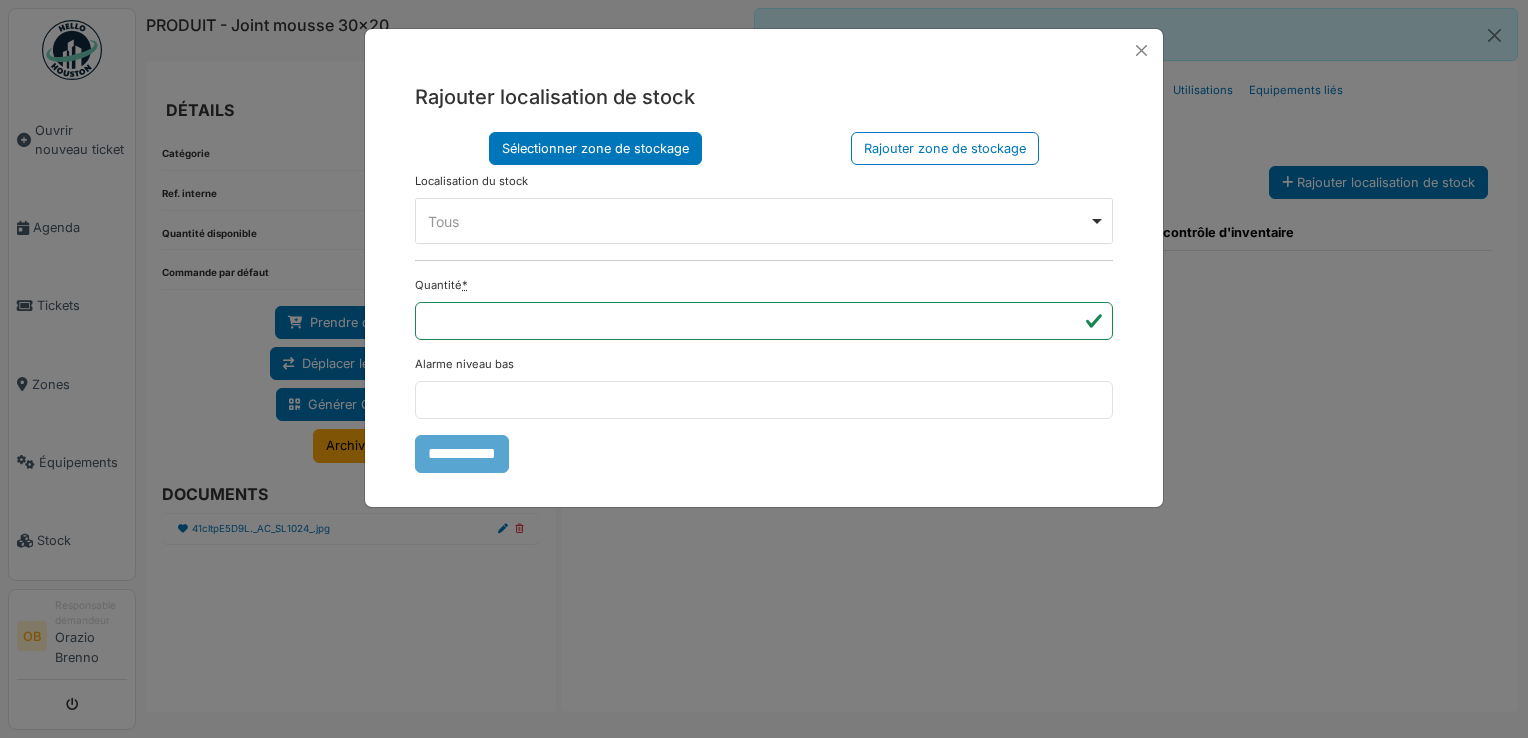click on "Tous Remove item" at bounding box center (758, 221) 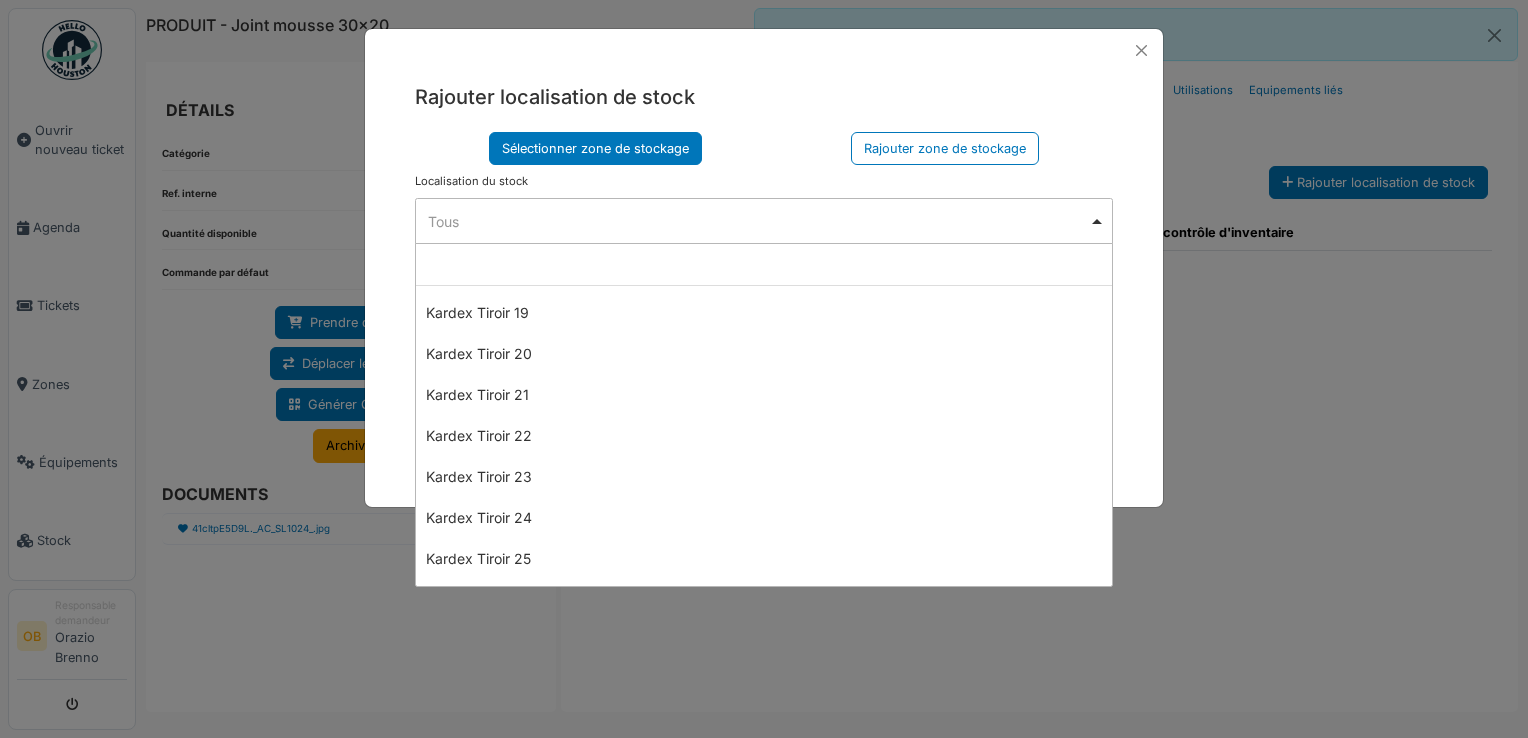 scroll, scrollTop: 1466, scrollLeft: 0, axis: vertical 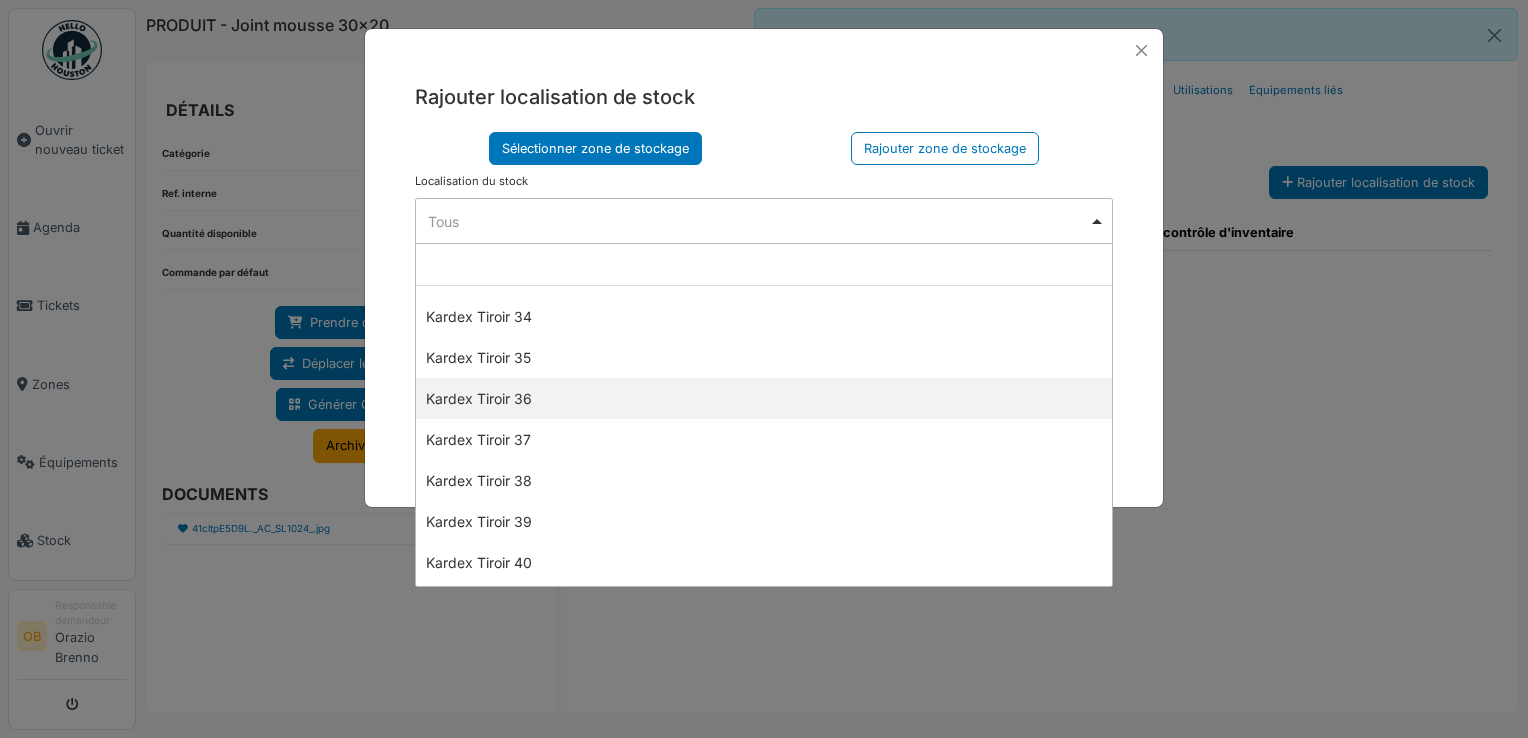 select on "****" 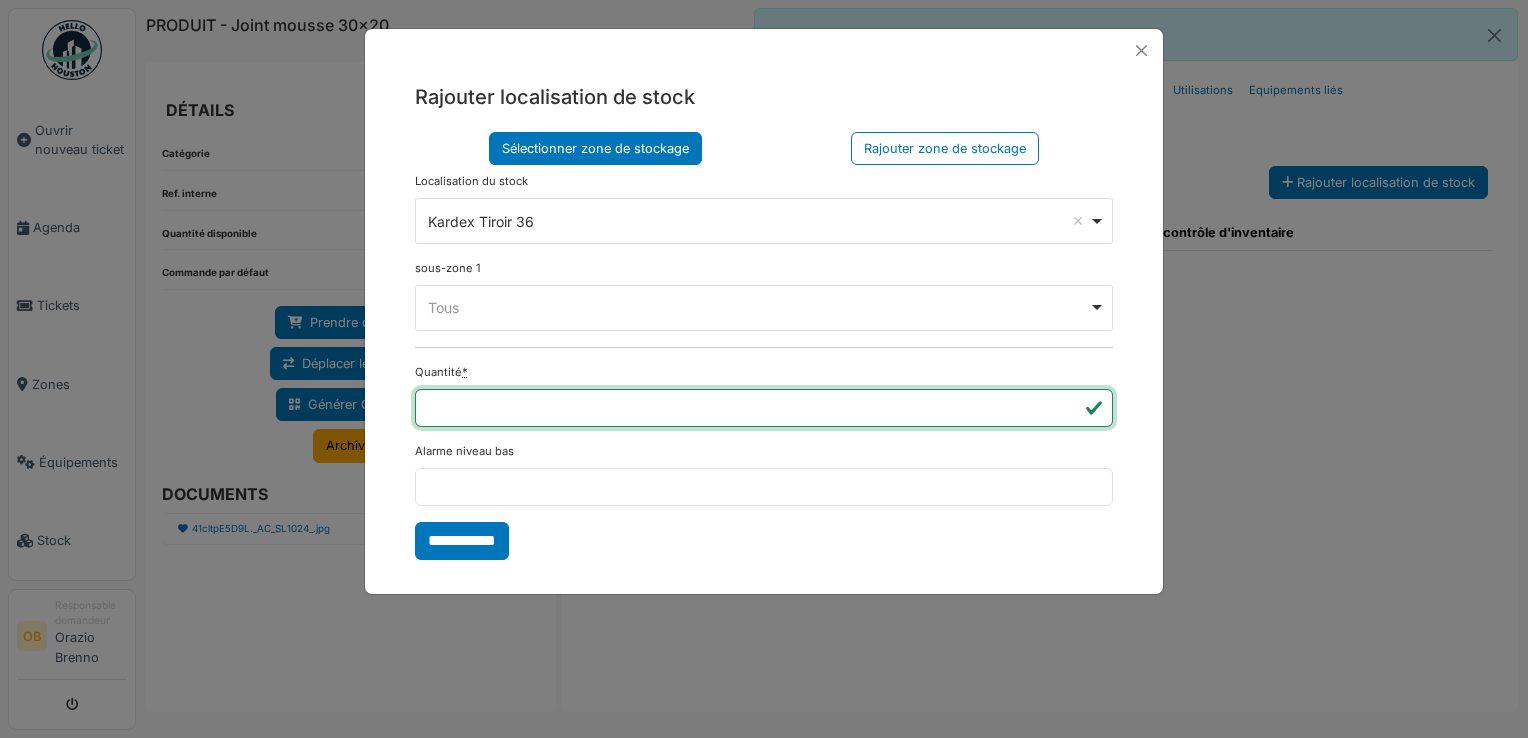 type on "*" 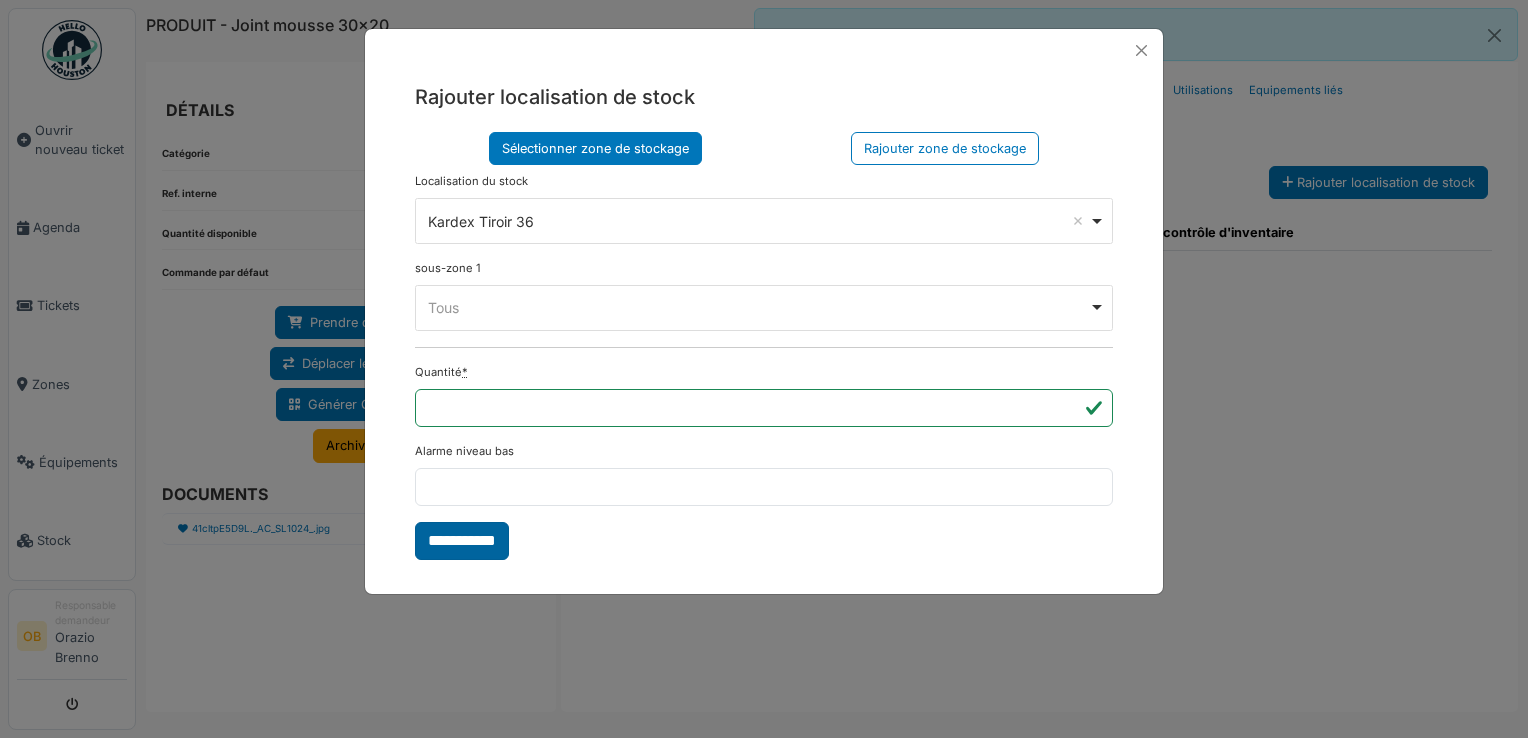 click on "**********" at bounding box center (462, 541) 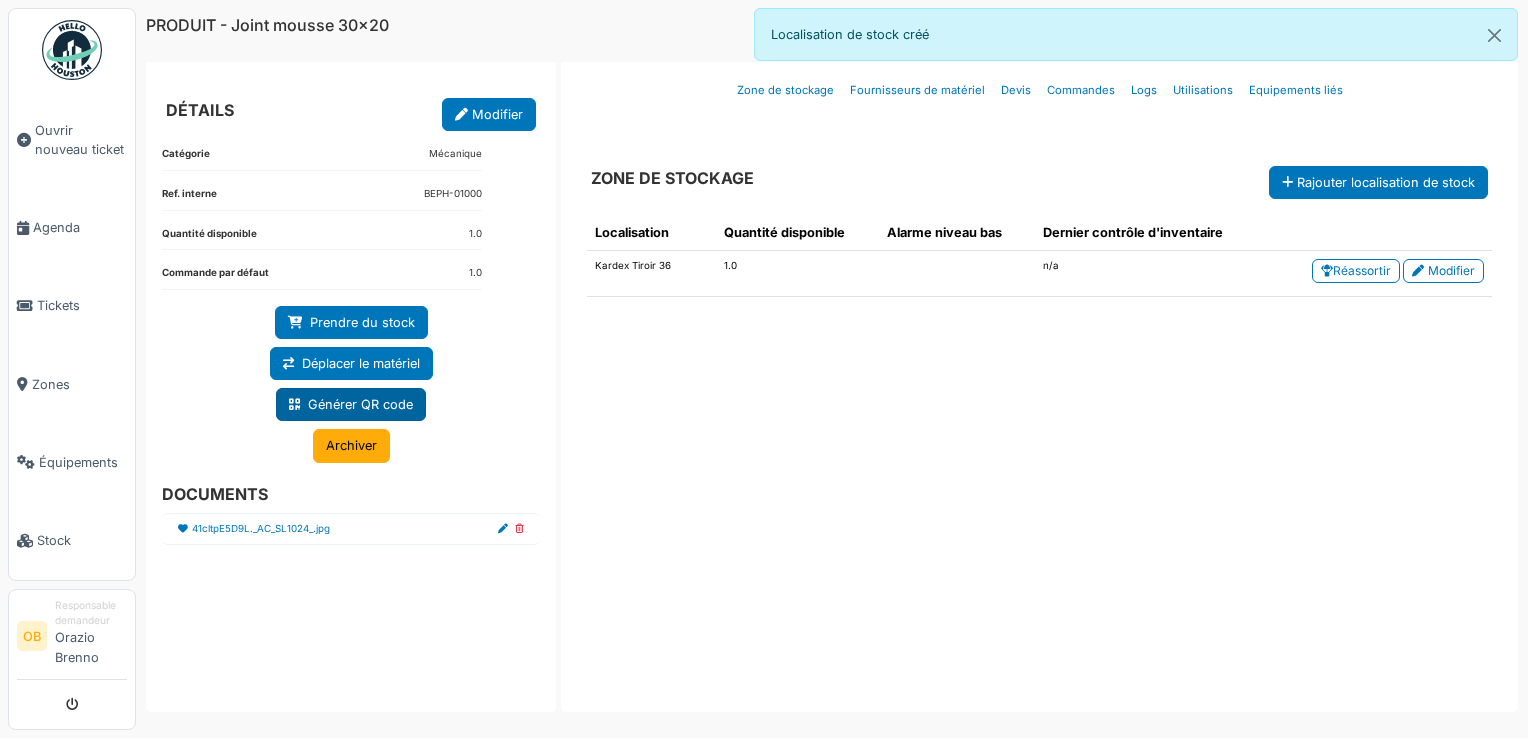 click on "Générer QR code" at bounding box center (351, 404) 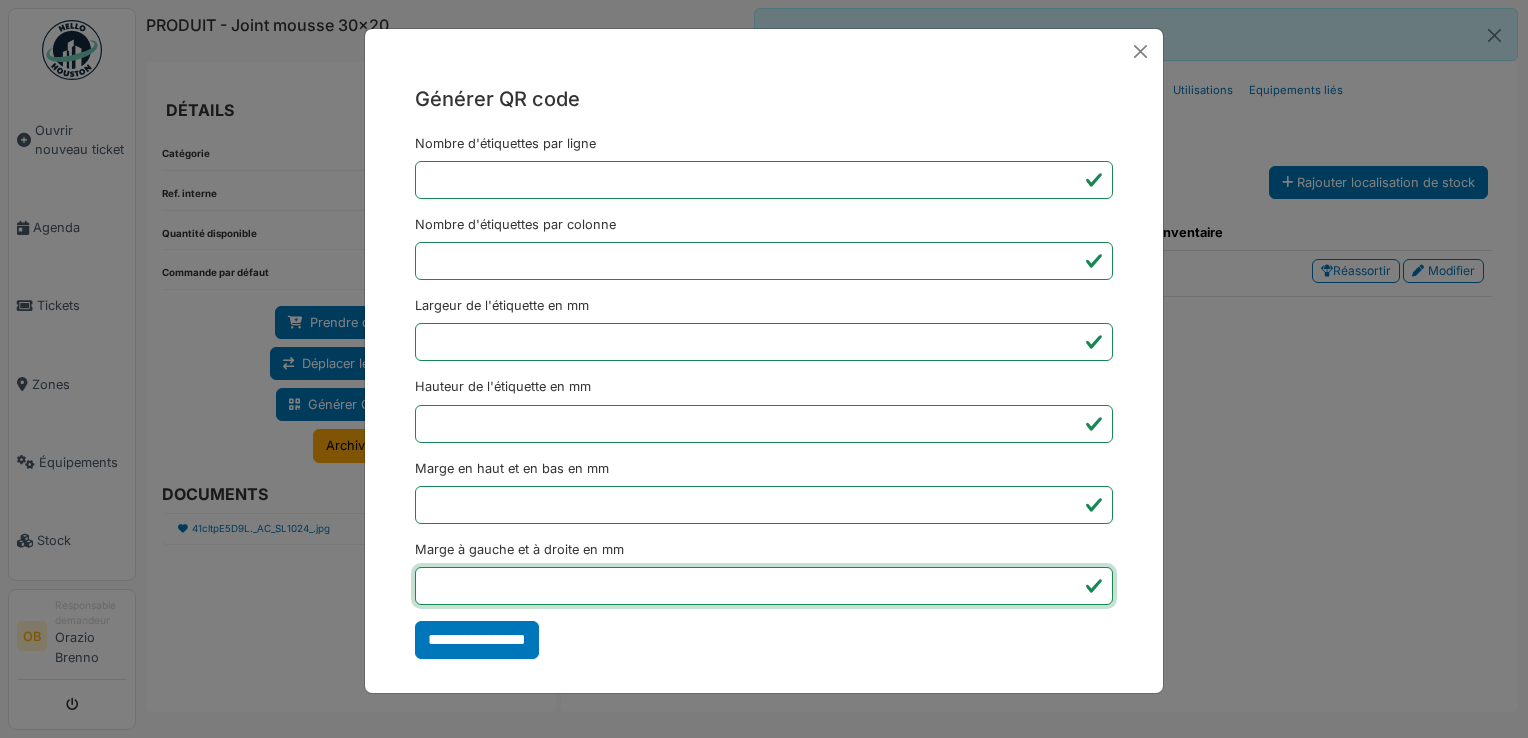 click on "*" at bounding box center [764, 586] 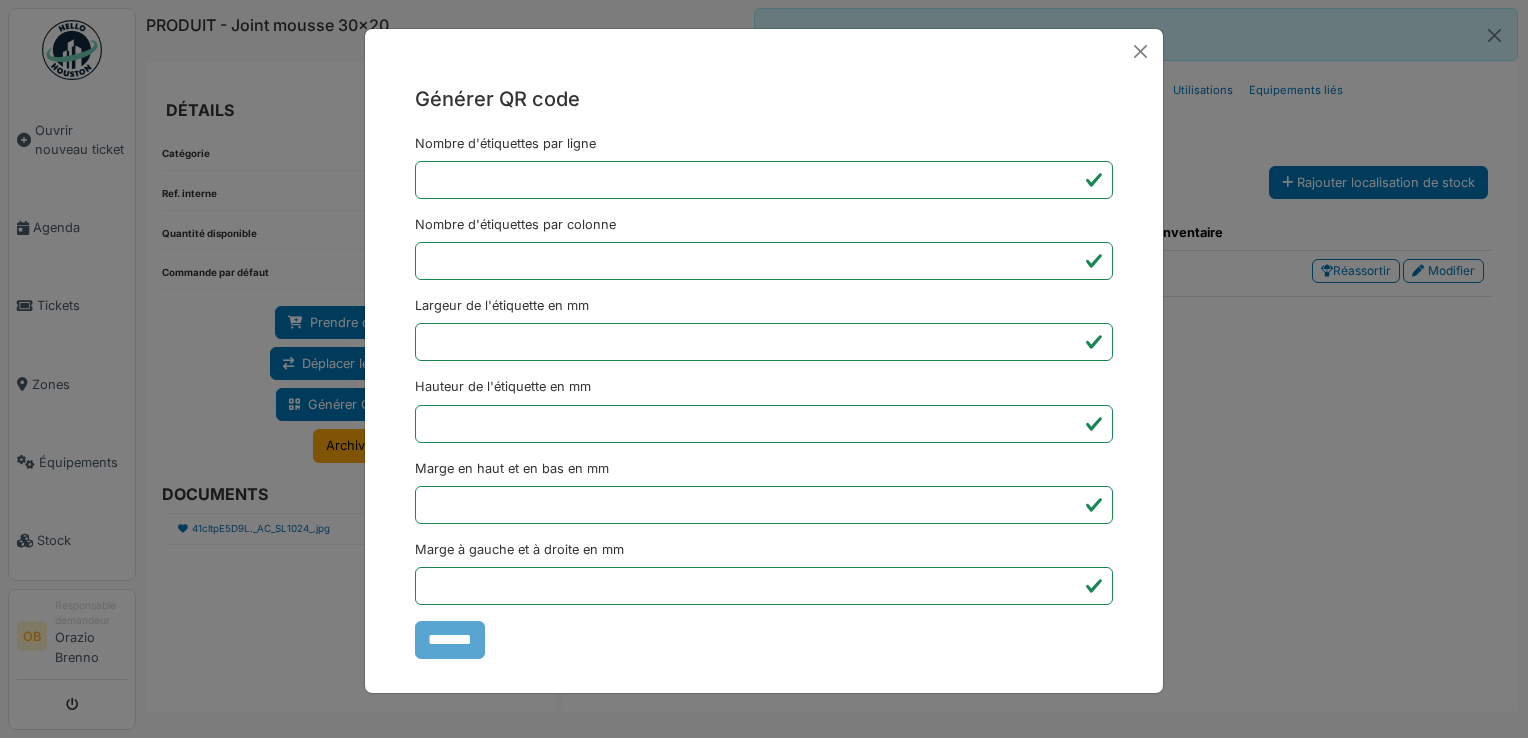 click on "**********" at bounding box center (764, 369) 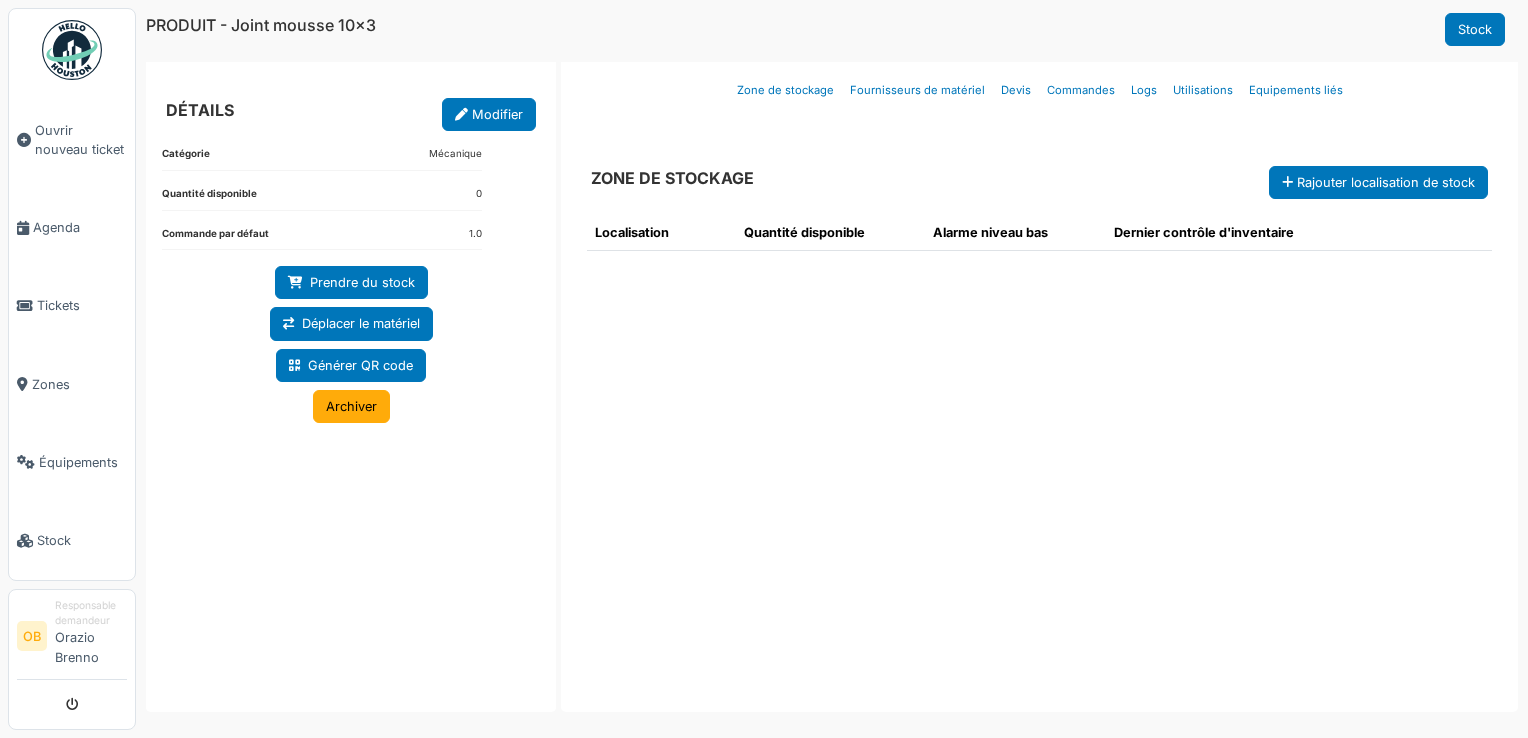 scroll, scrollTop: 0, scrollLeft: 0, axis: both 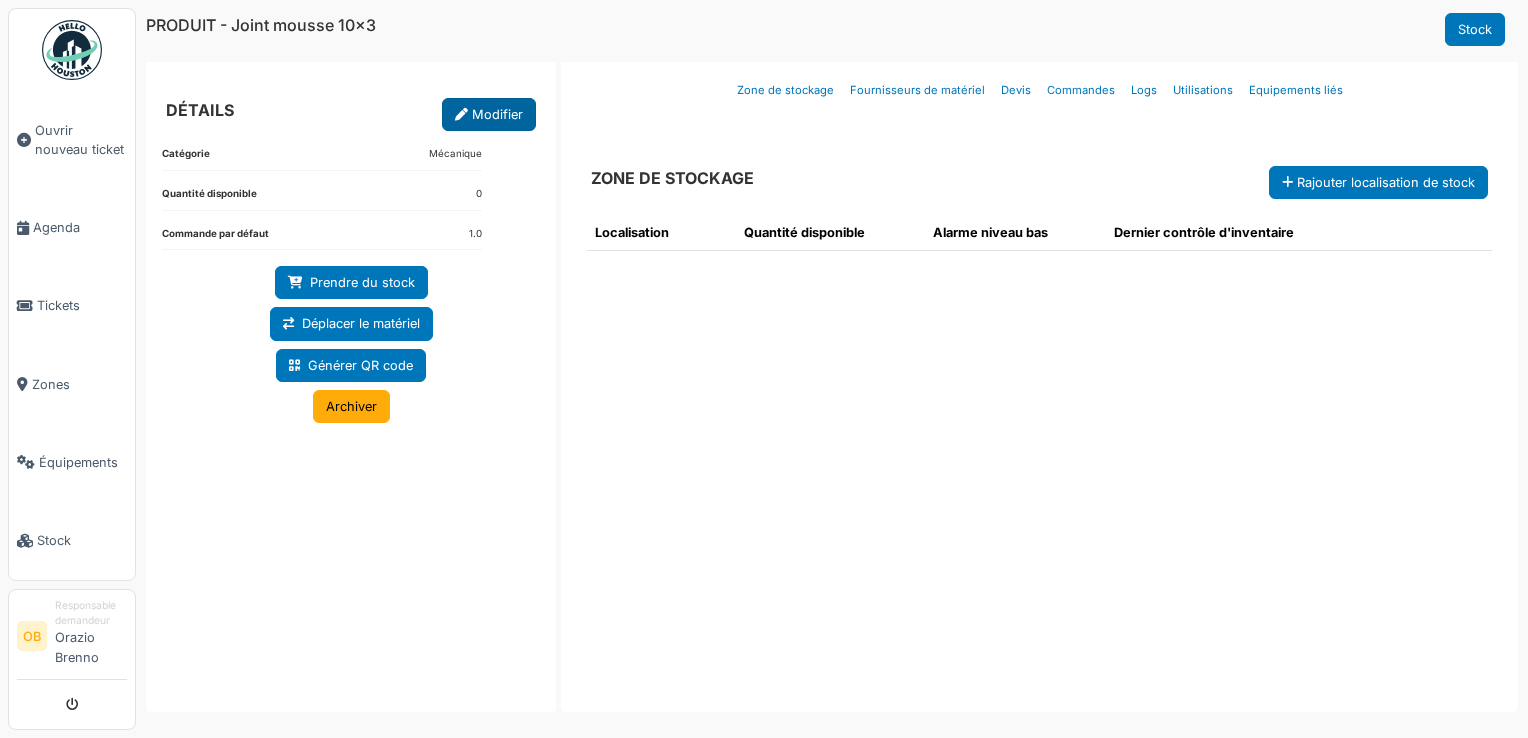 click on "Modifier" at bounding box center [489, 114] 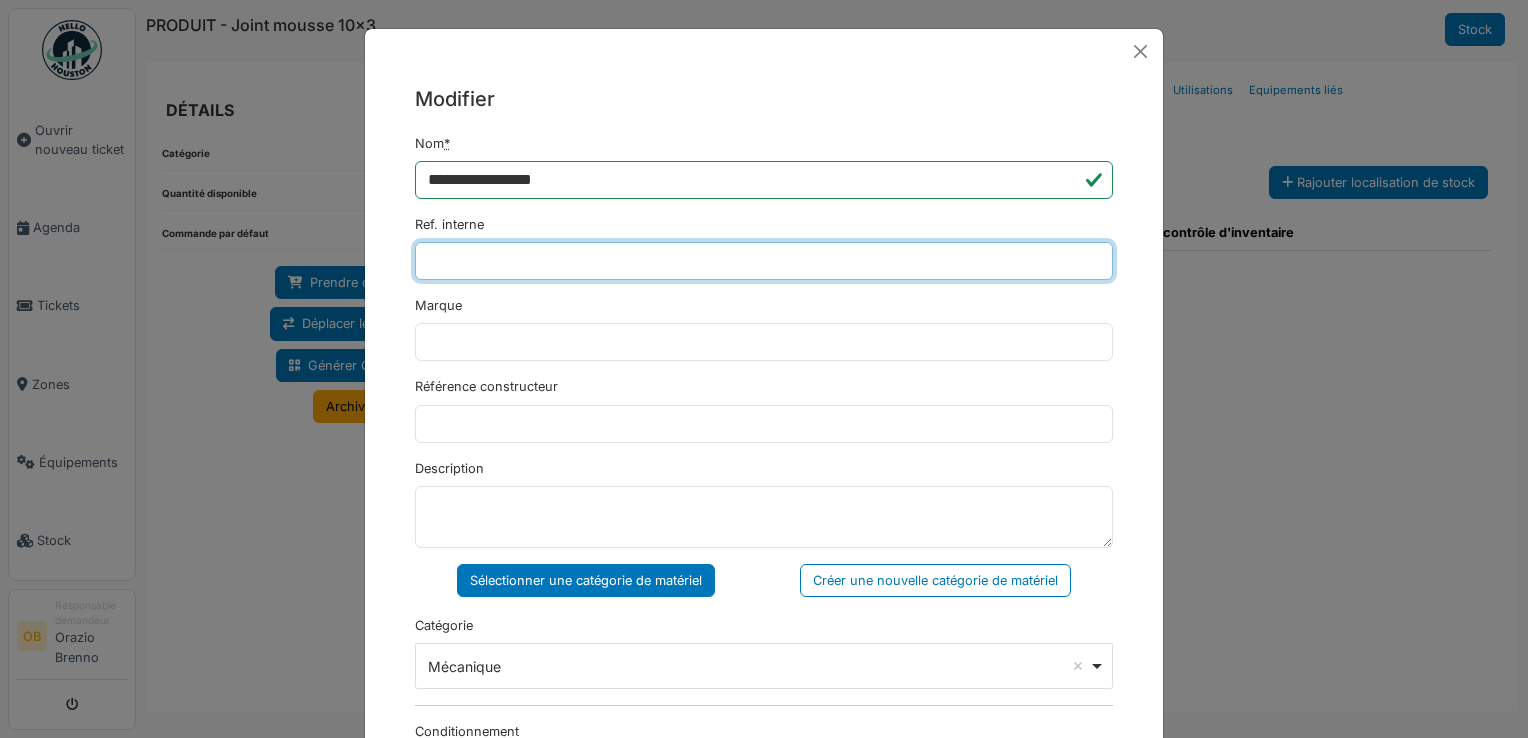 click on "Ref. interne" at bounding box center (764, 261) 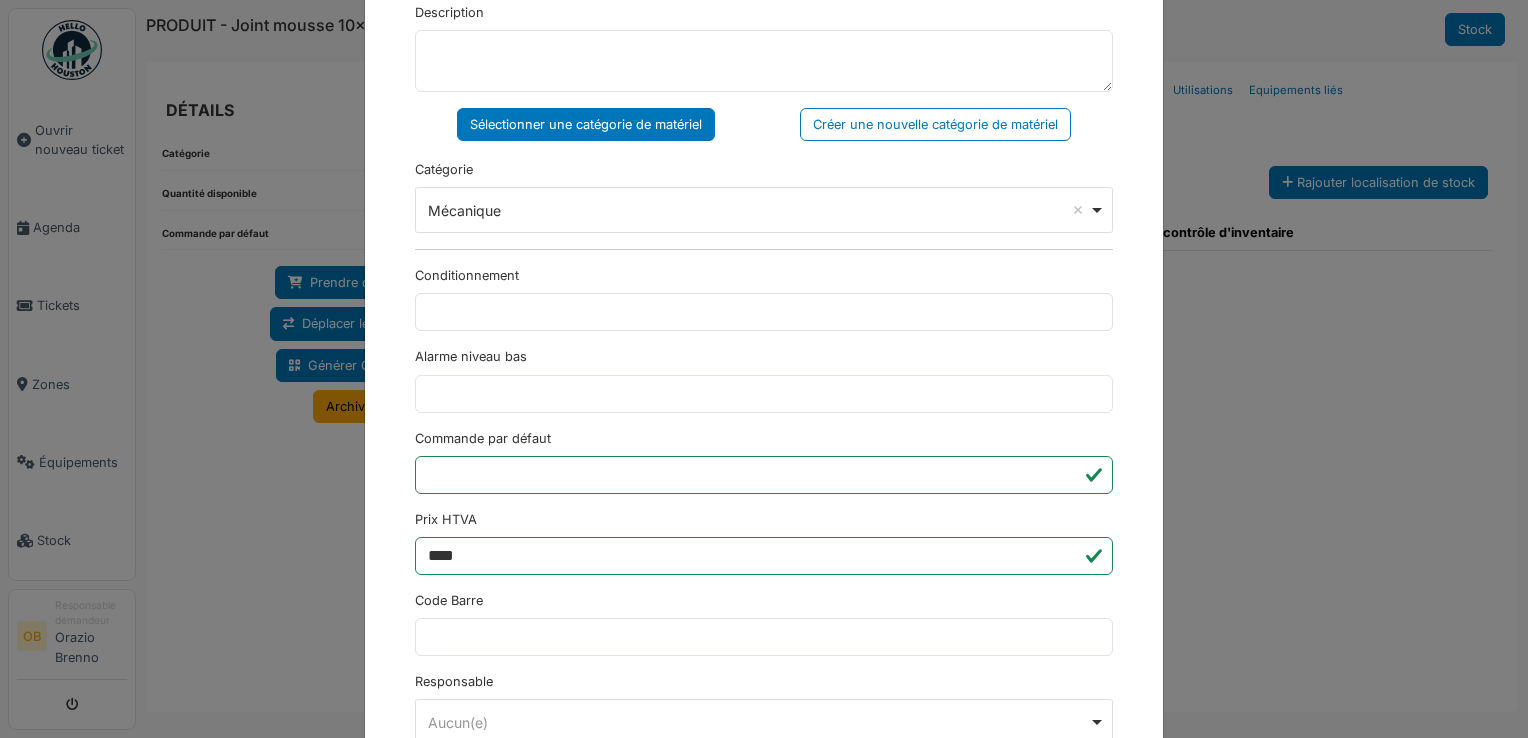 scroll, scrollTop: 650, scrollLeft: 0, axis: vertical 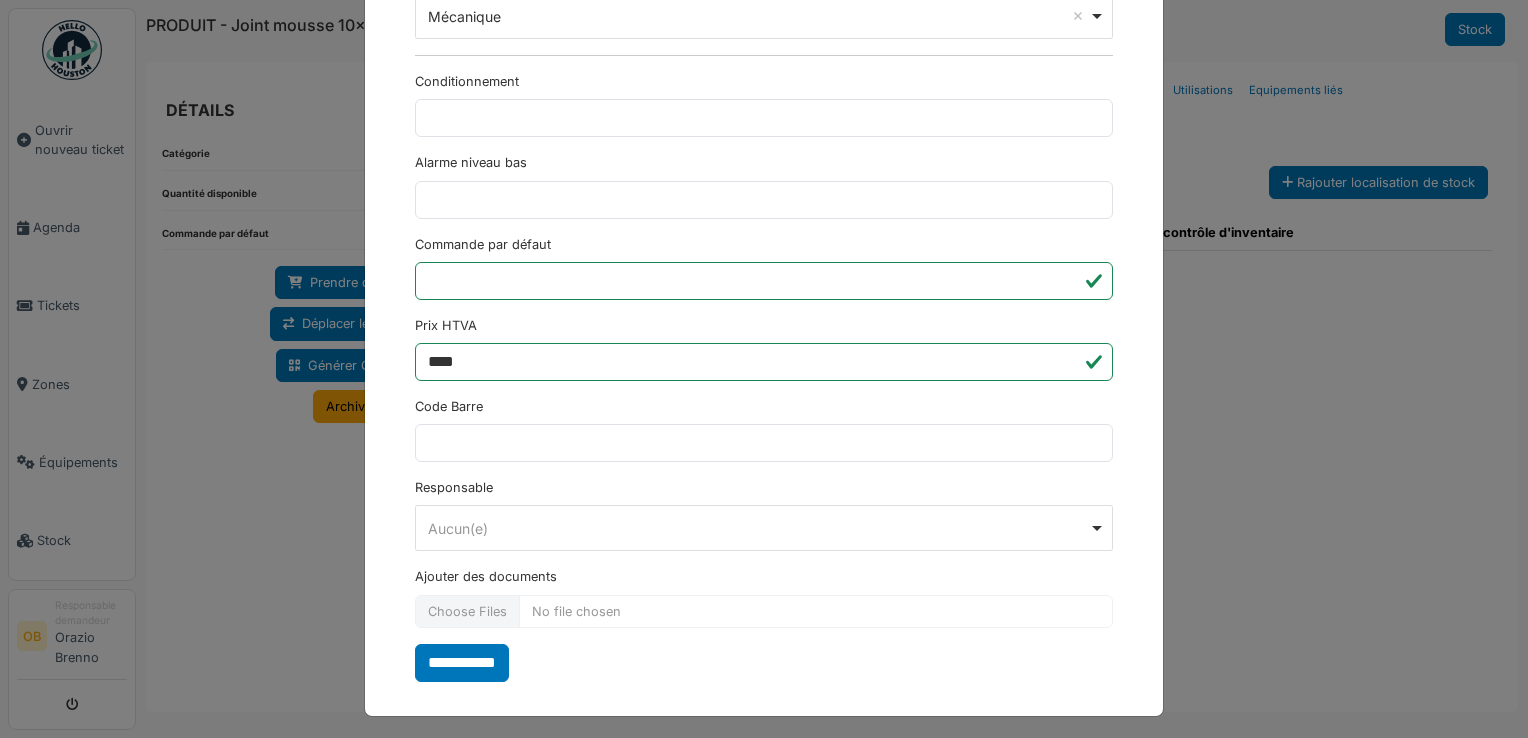 type on "**********" 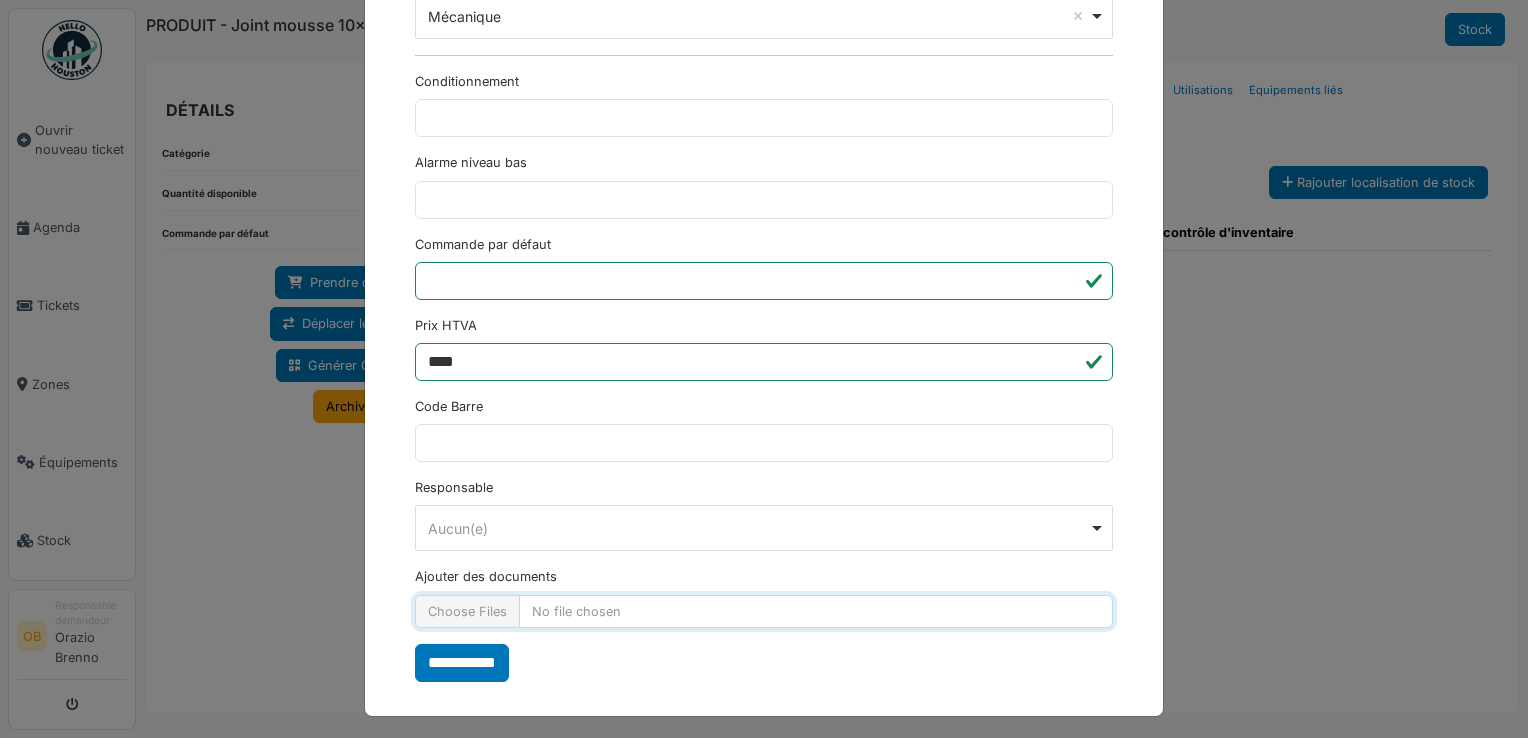 click on "Ajouter des documents" at bounding box center [764, 611] 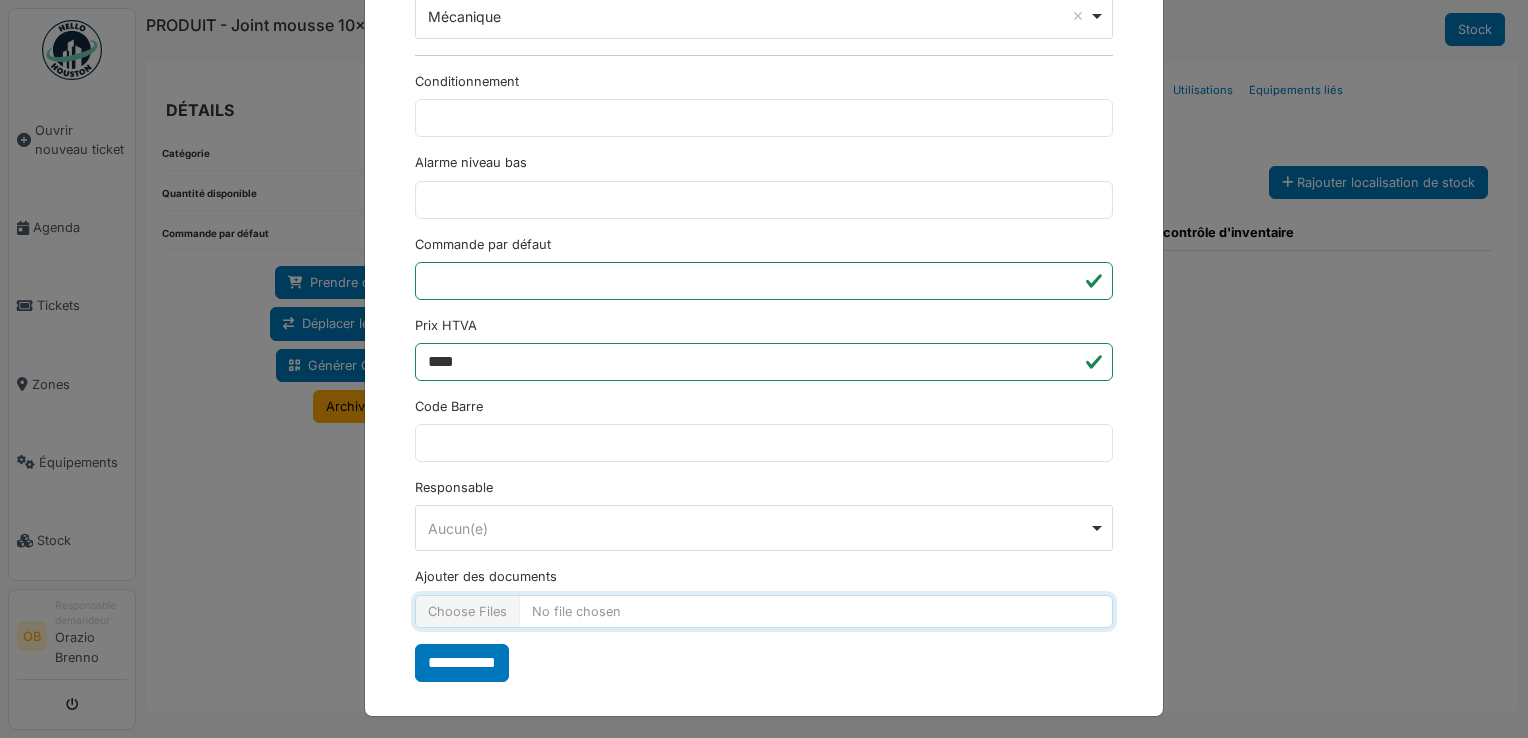 type on "**********" 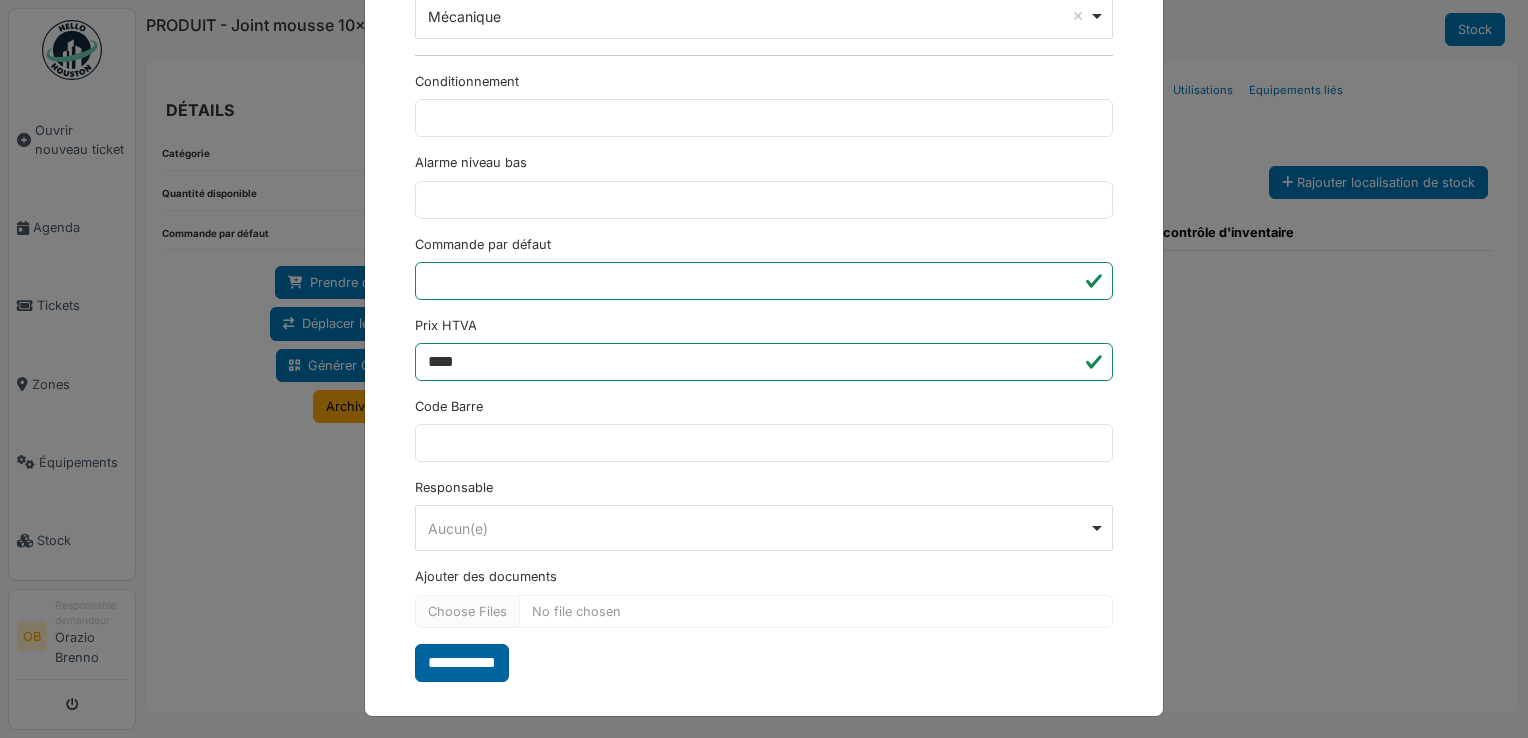 click on "**********" at bounding box center (462, 663) 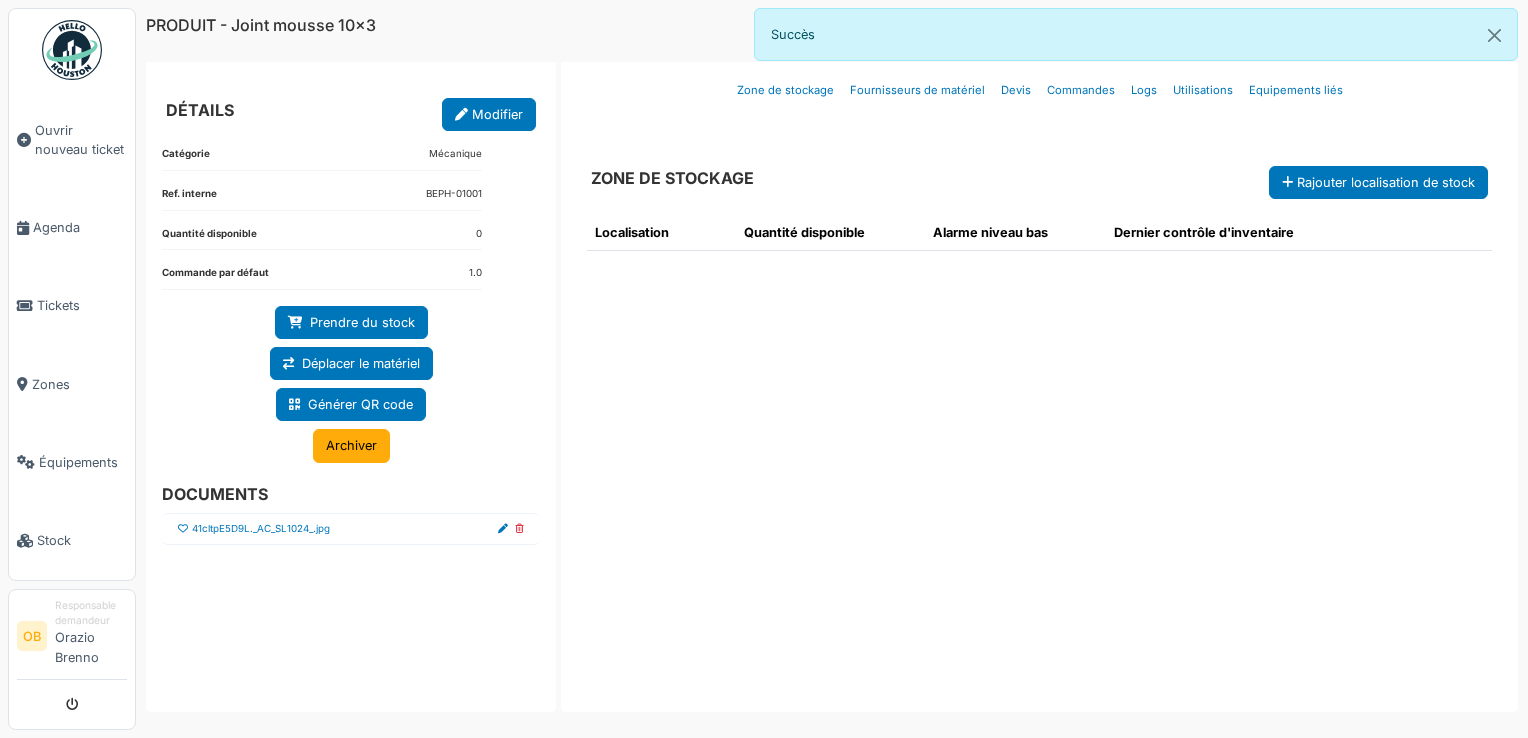 click at bounding box center [183, 529] 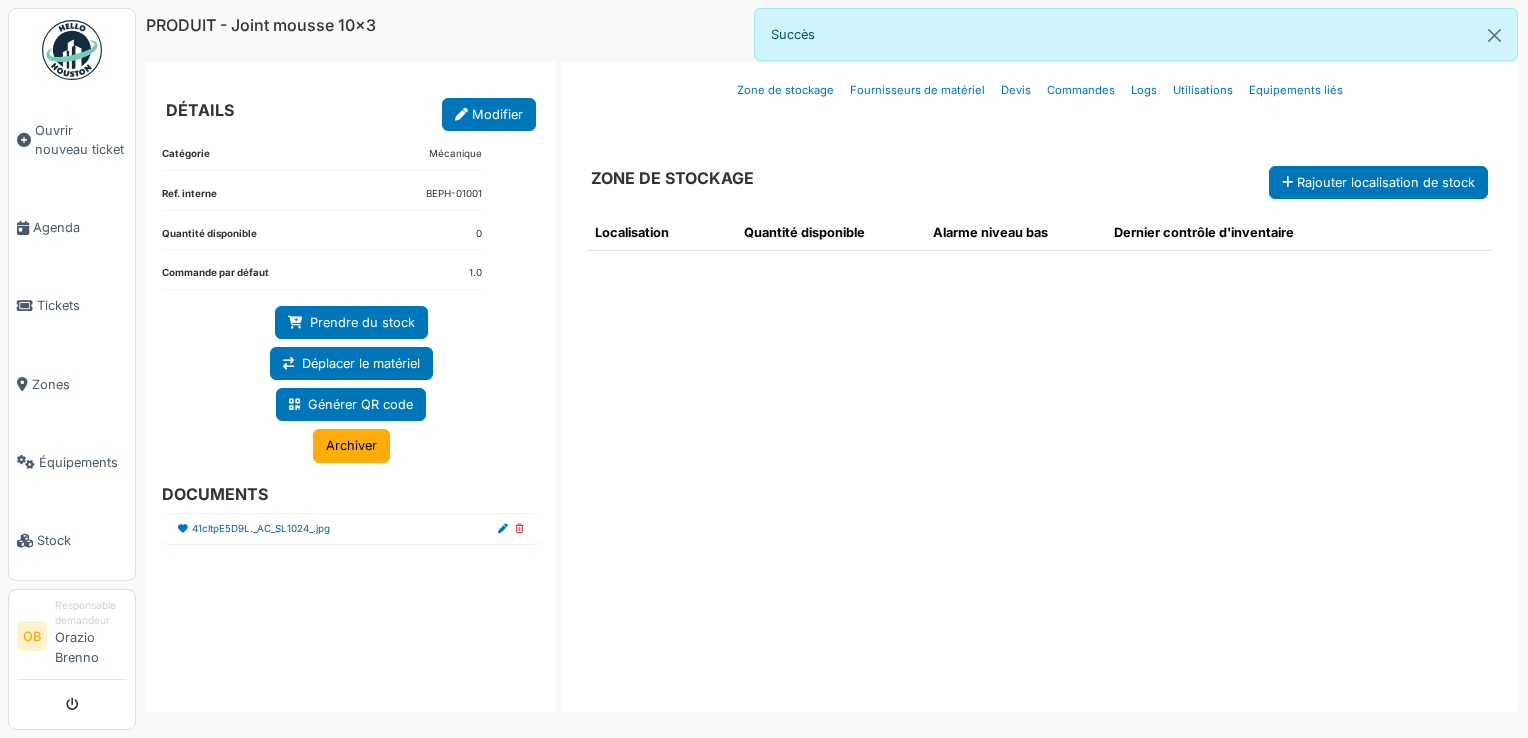 click on "41cltpE5D9L._AC_SL1024_.jpg" at bounding box center [261, 529] 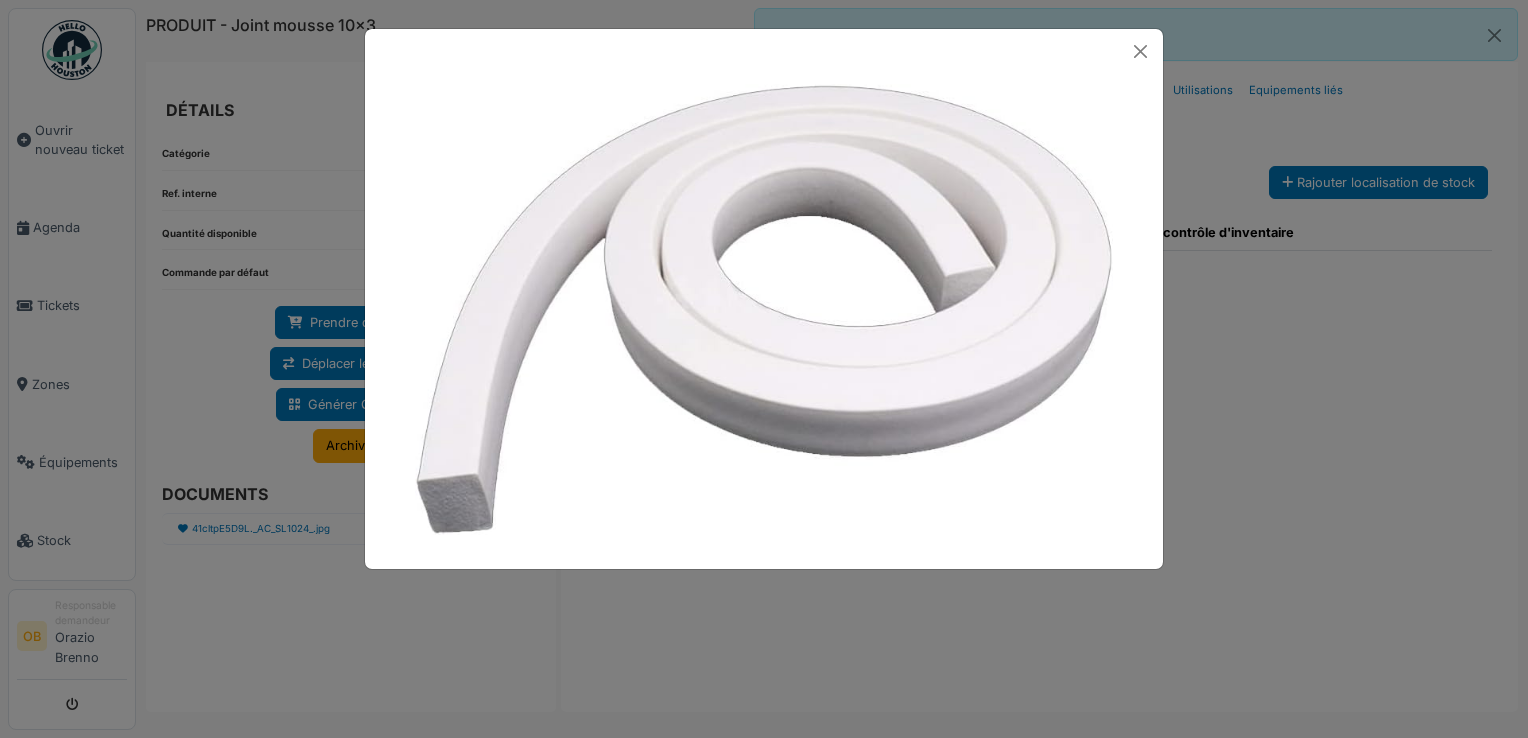 click at bounding box center [764, 369] 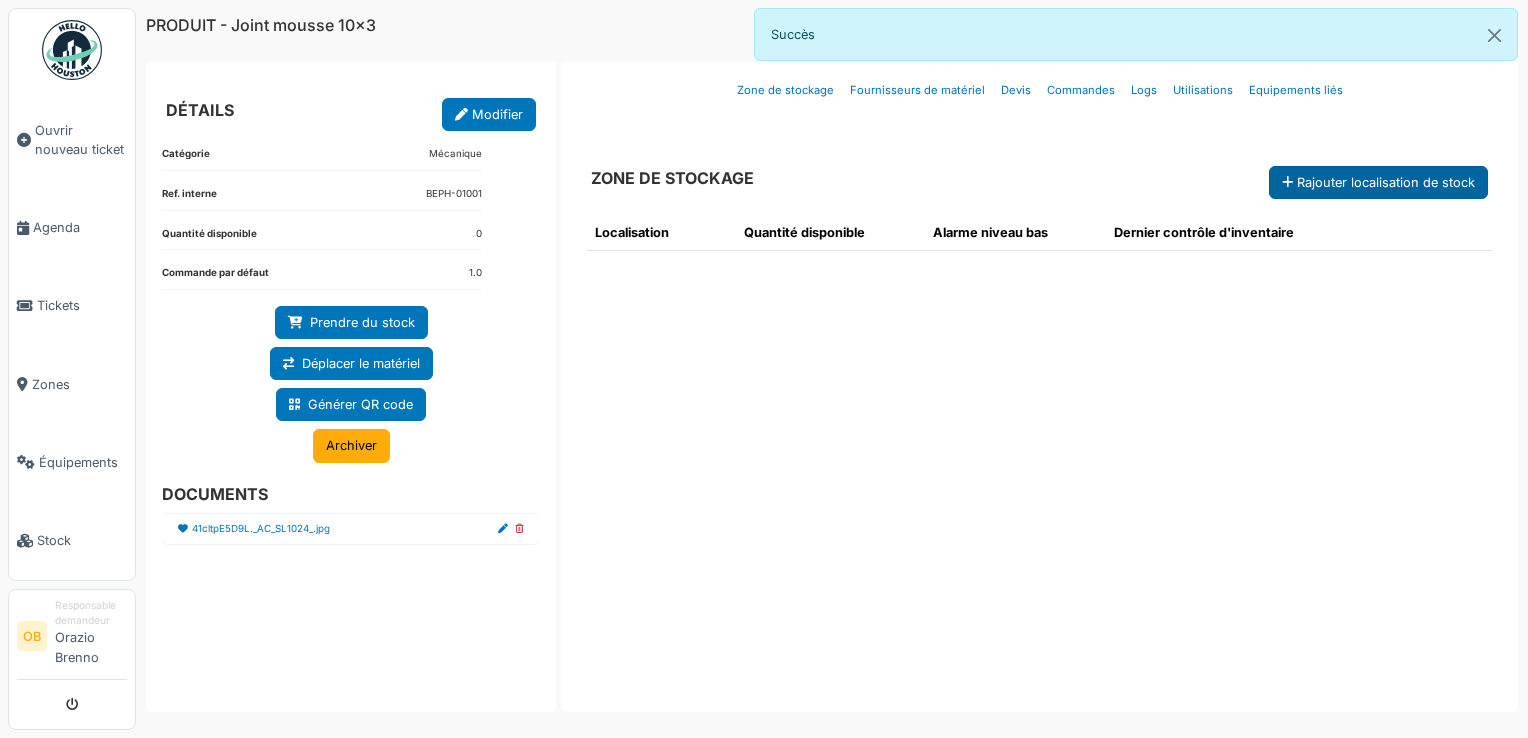 click on "Rajouter localisation de stock" at bounding box center [1378, 182] 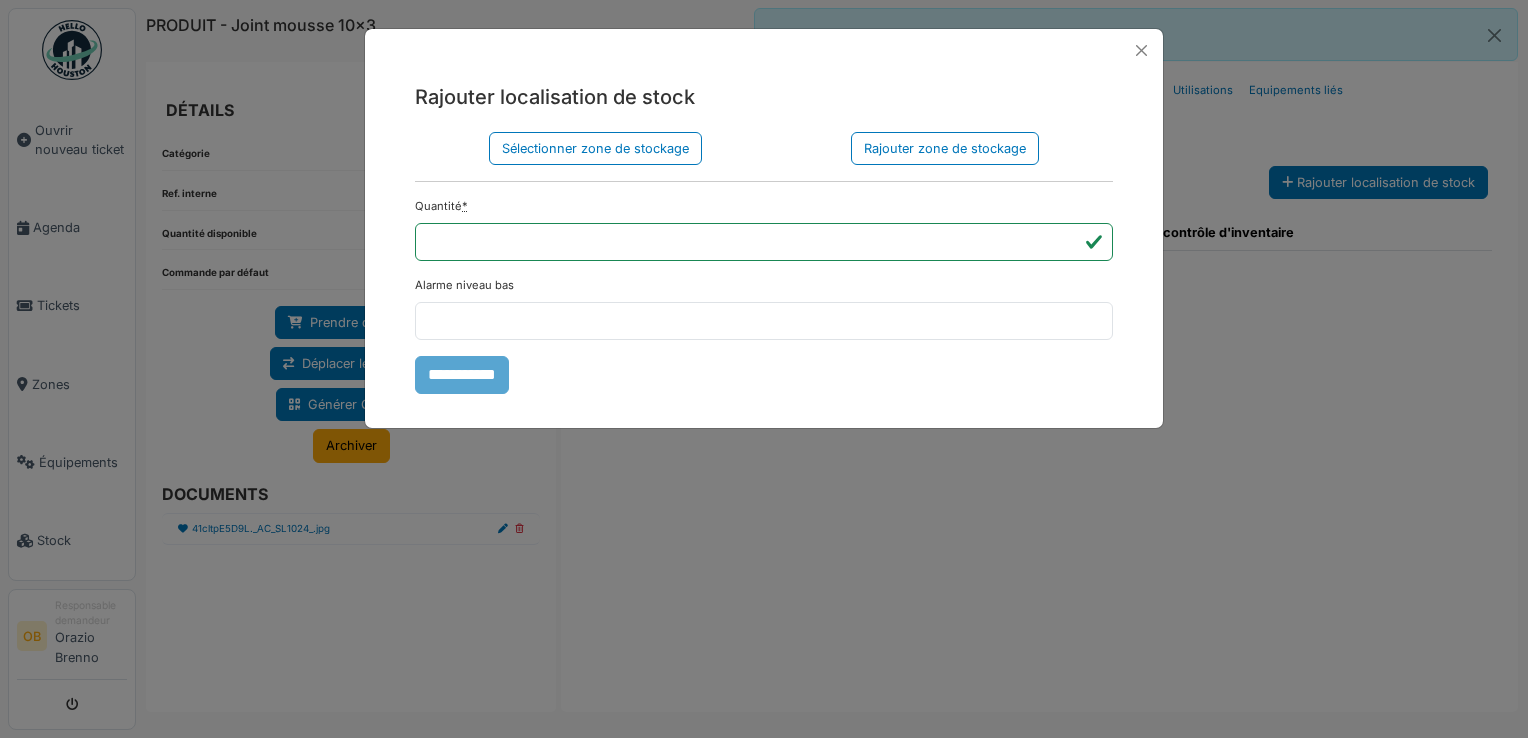 click on "Rajouter localisation de stock
Sélectionner zone de stockage
Rajouter zone de stockage
Localisation du stock
Zone de stockage parente
**** Tous Remove item Tous Armoire 1 Armoire 2 Kardex Tiroir 1 Kardex Tiroir 2 Kardex Tiroir 3 Kardex Tiroir 4 Kardex Tiroir 5 Kardex Tiroir 6 Kardex Tiroir 7 Kardex Tiroir 8 Kardex Tiroir 9 Kardex Tiroir 10 Kardex Tiroir 11 Kardex Tiroir 12 Kardex Tiroir 13 Kardex Tiroir 14 Kardex Tiroir 15 Kardex Tiroir 16 Kardex Tiroir 17 Kardex Tiroir 18 Kardex Tiroir 19 Kardex Tiroir 20 Kardex Tiroir 21 Kardex Tiroir 22 Kardex Tiroir 23 Kardex Tiroir 24 Kardex Tiroir 25 Kardex Tiroir 26 Kardex Tiroir 27 Kardex Tiroir 28 Kardex Tiroir 29 Kardex Tiroir 30 Kardex Tiroir 31 Kardex Tiroir 32 Kardex Tiroir 33 Kardex Tiroir 34 ****" at bounding box center (764, 238) 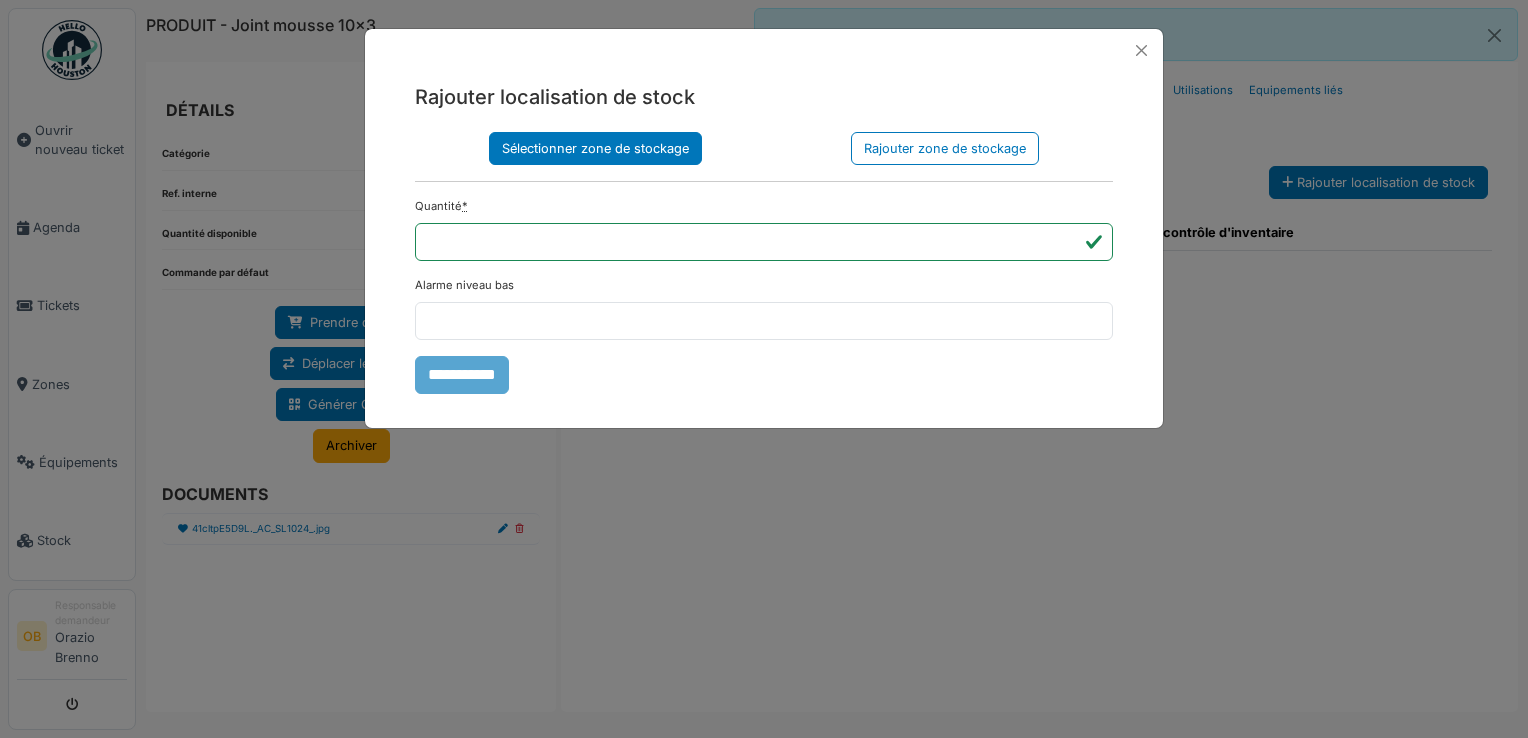 click on "Sélectionner zone de stockage" at bounding box center [595, 148] 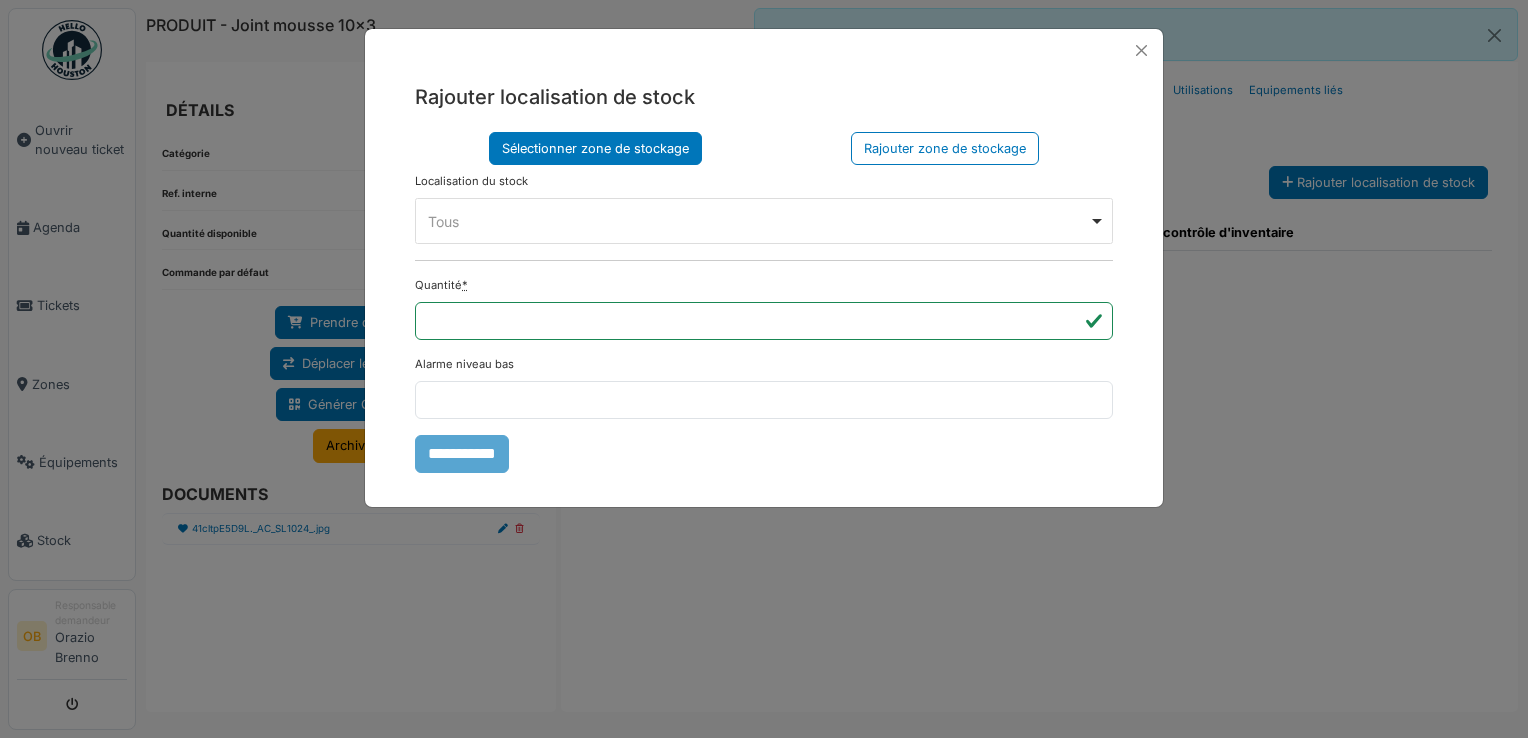 click on "Tous Remove item" at bounding box center (758, 221) 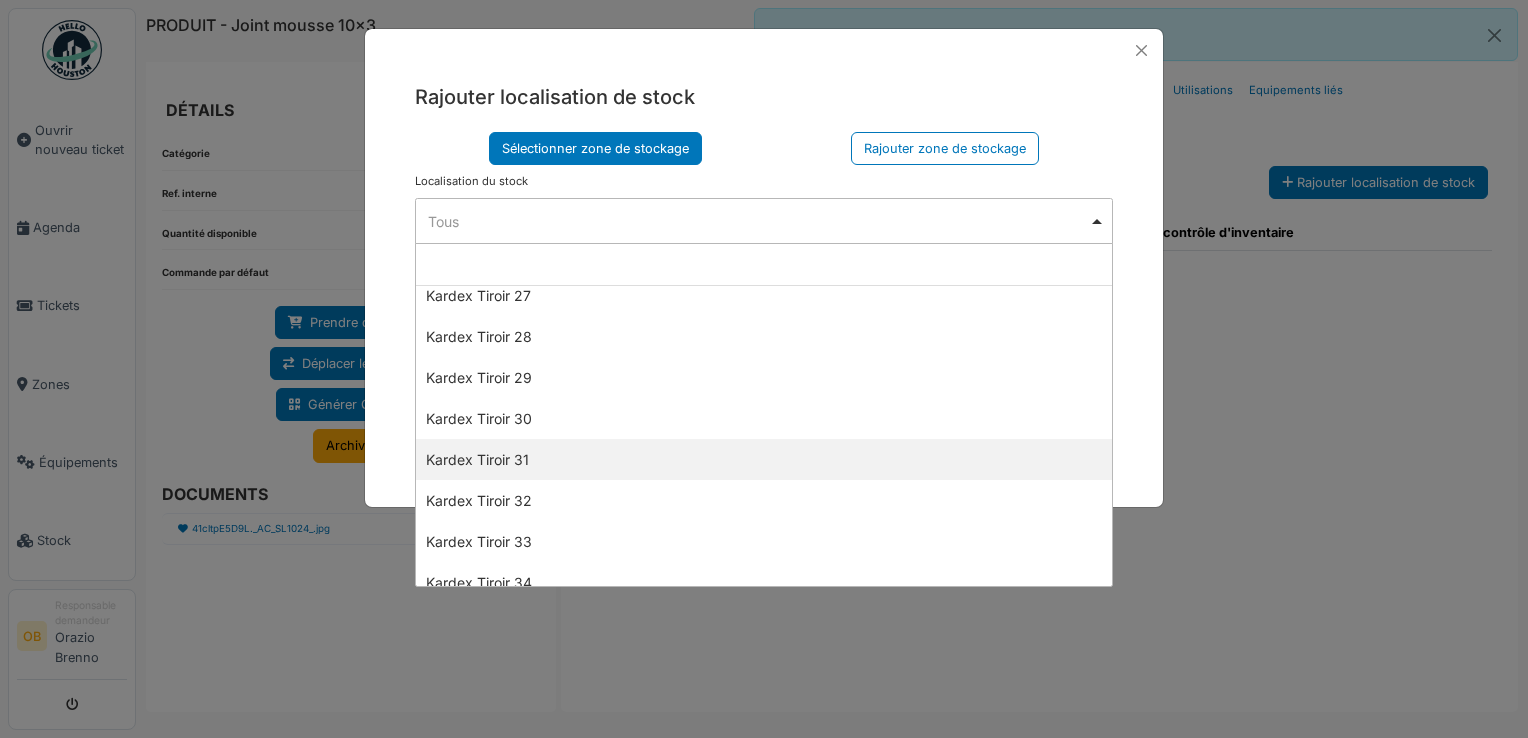 scroll, scrollTop: 1333, scrollLeft: 0, axis: vertical 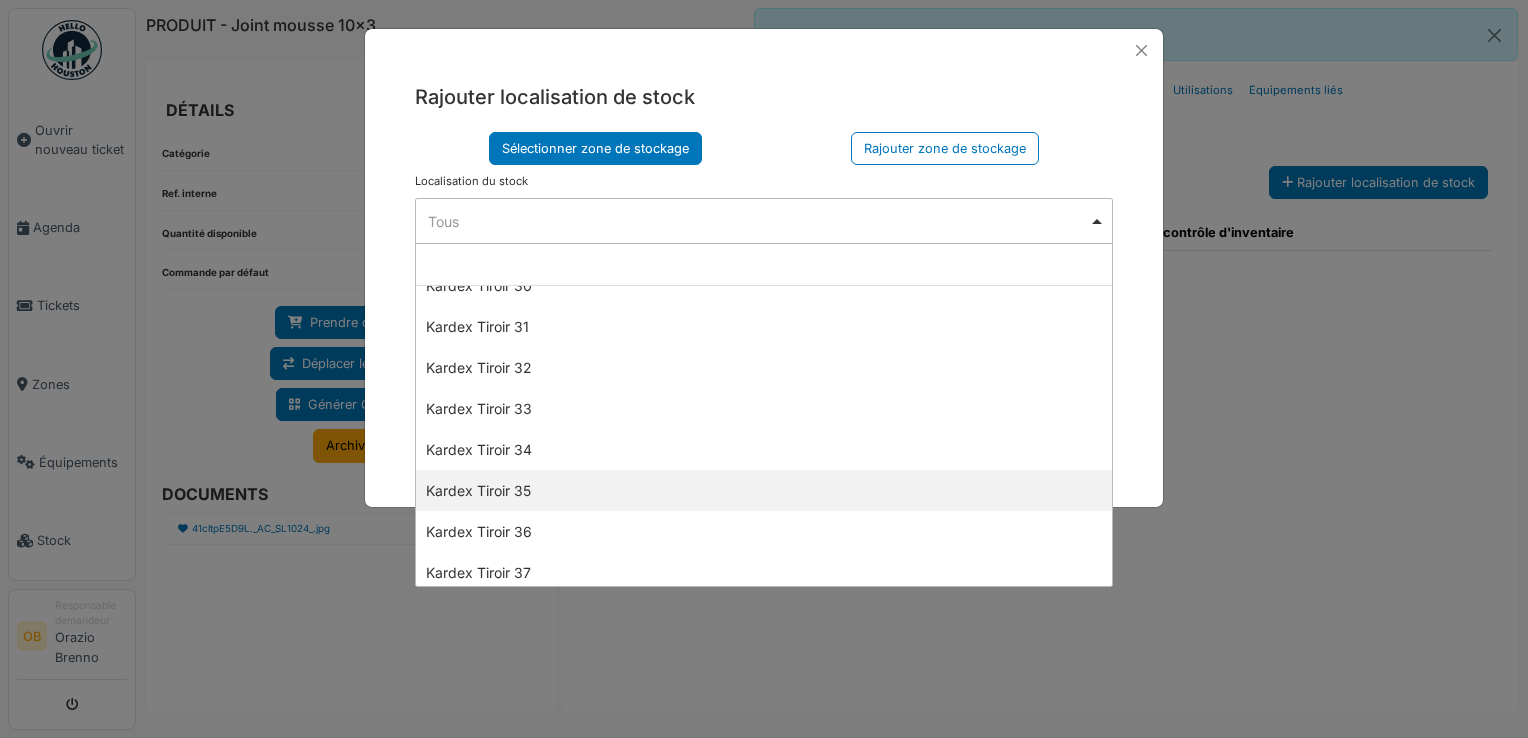 select on "****" 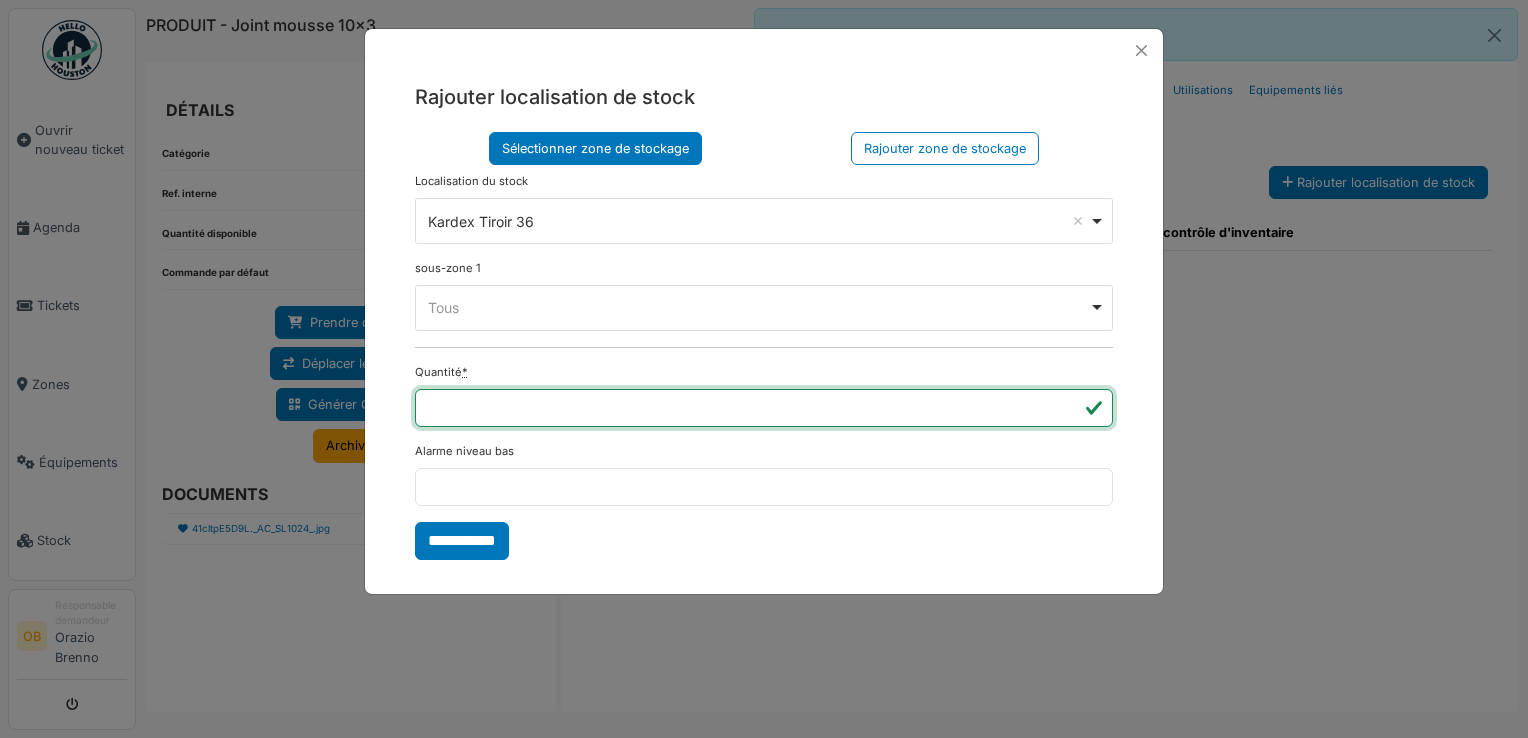 type on "*" 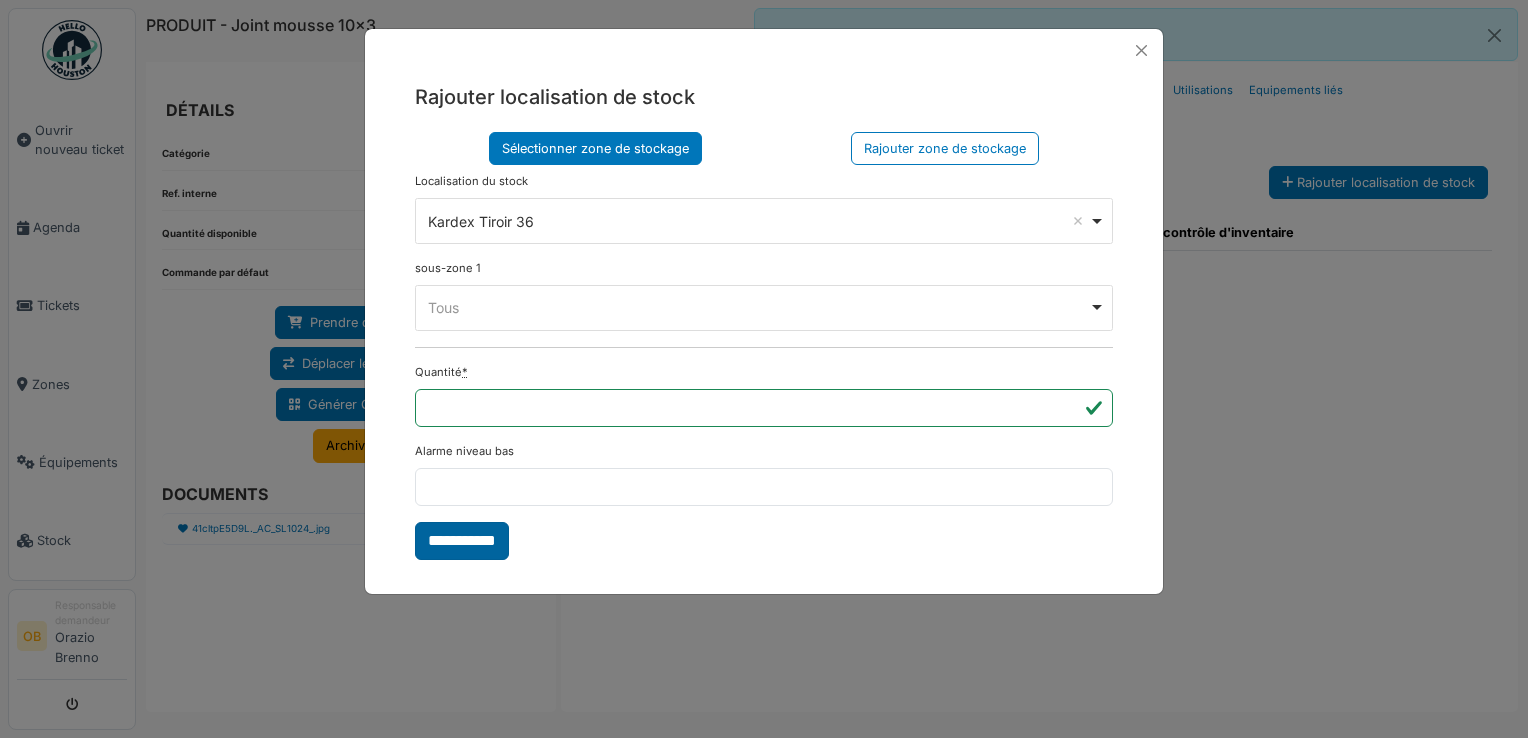 click on "**********" at bounding box center [462, 541] 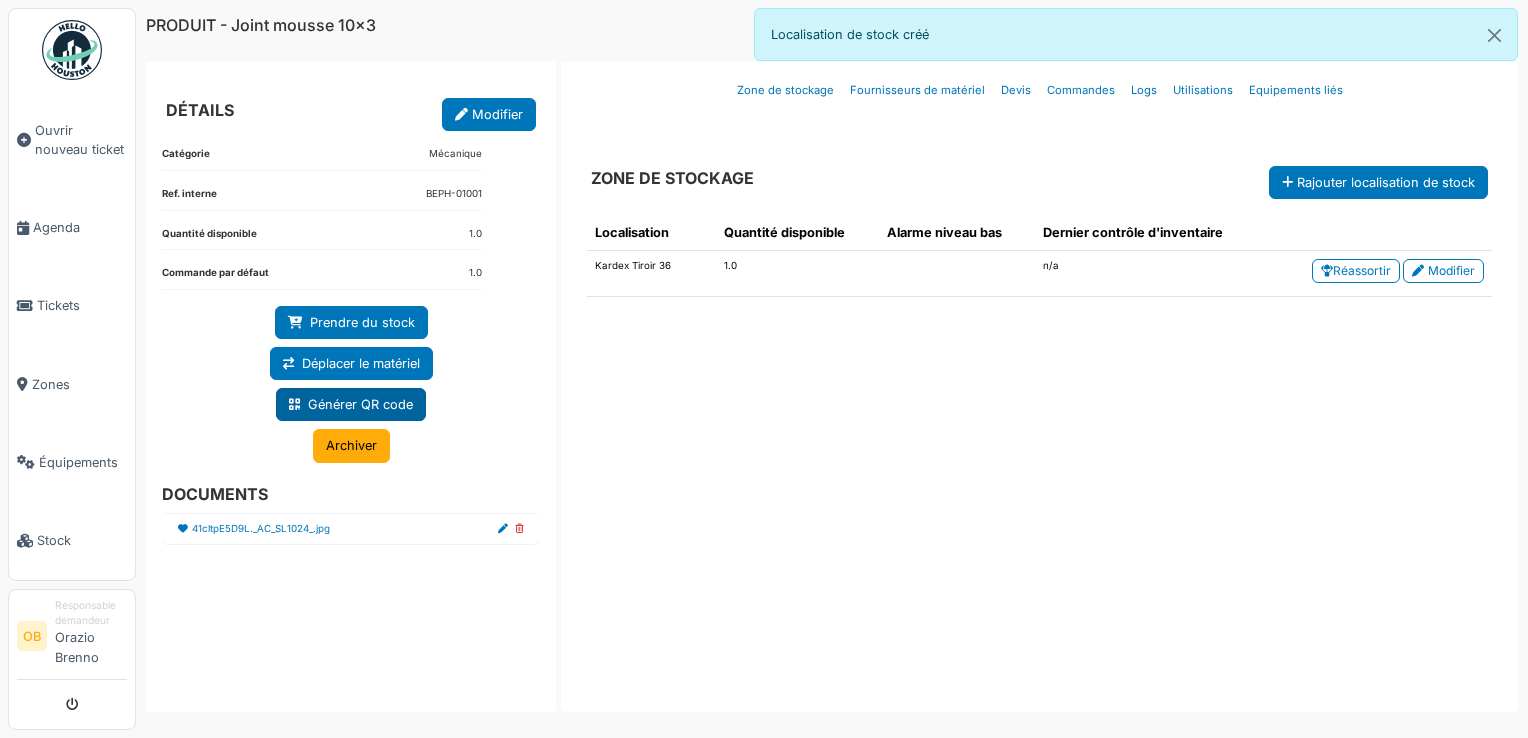 click on "Générer QR code" at bounding box center (351, 404) 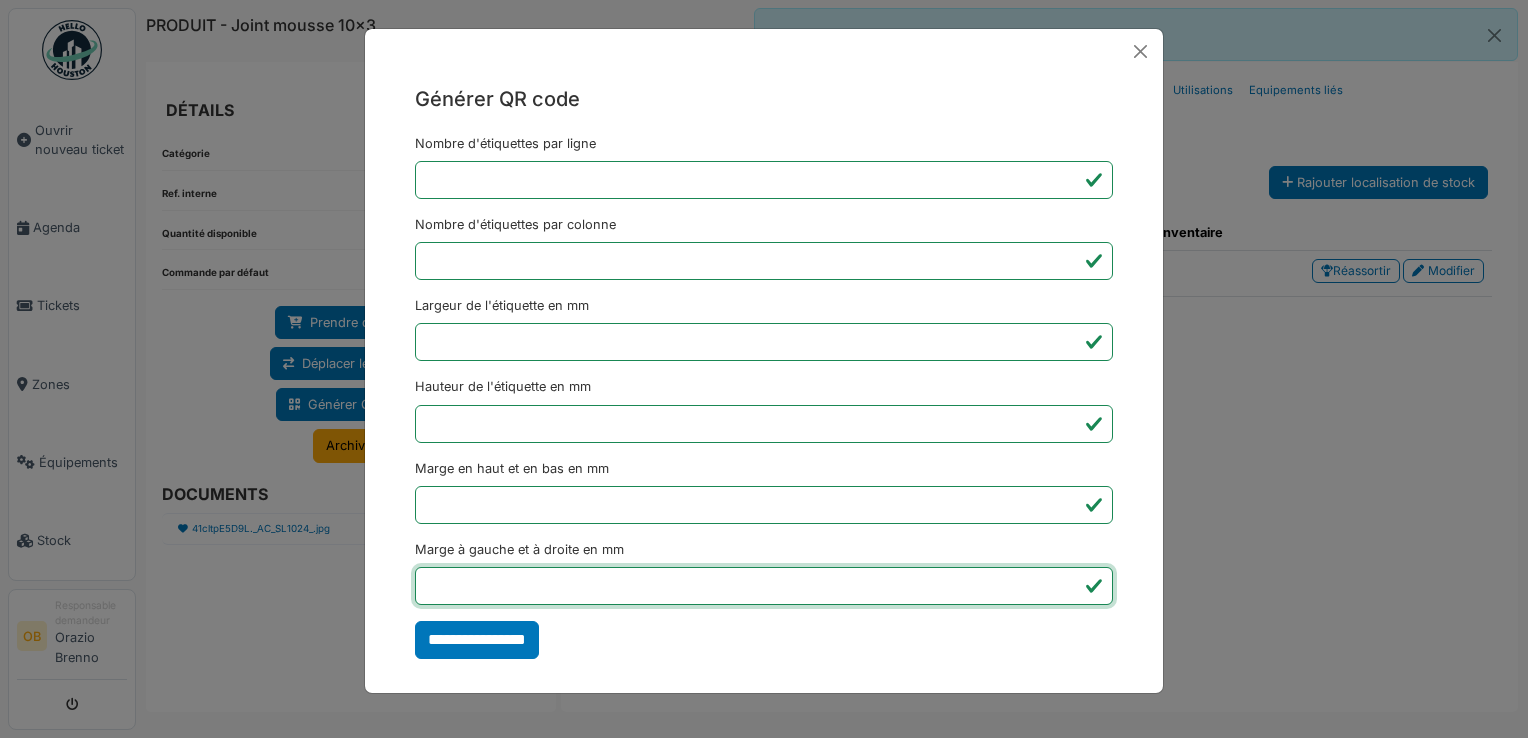 click on "*" at bounding box center (764, 586) 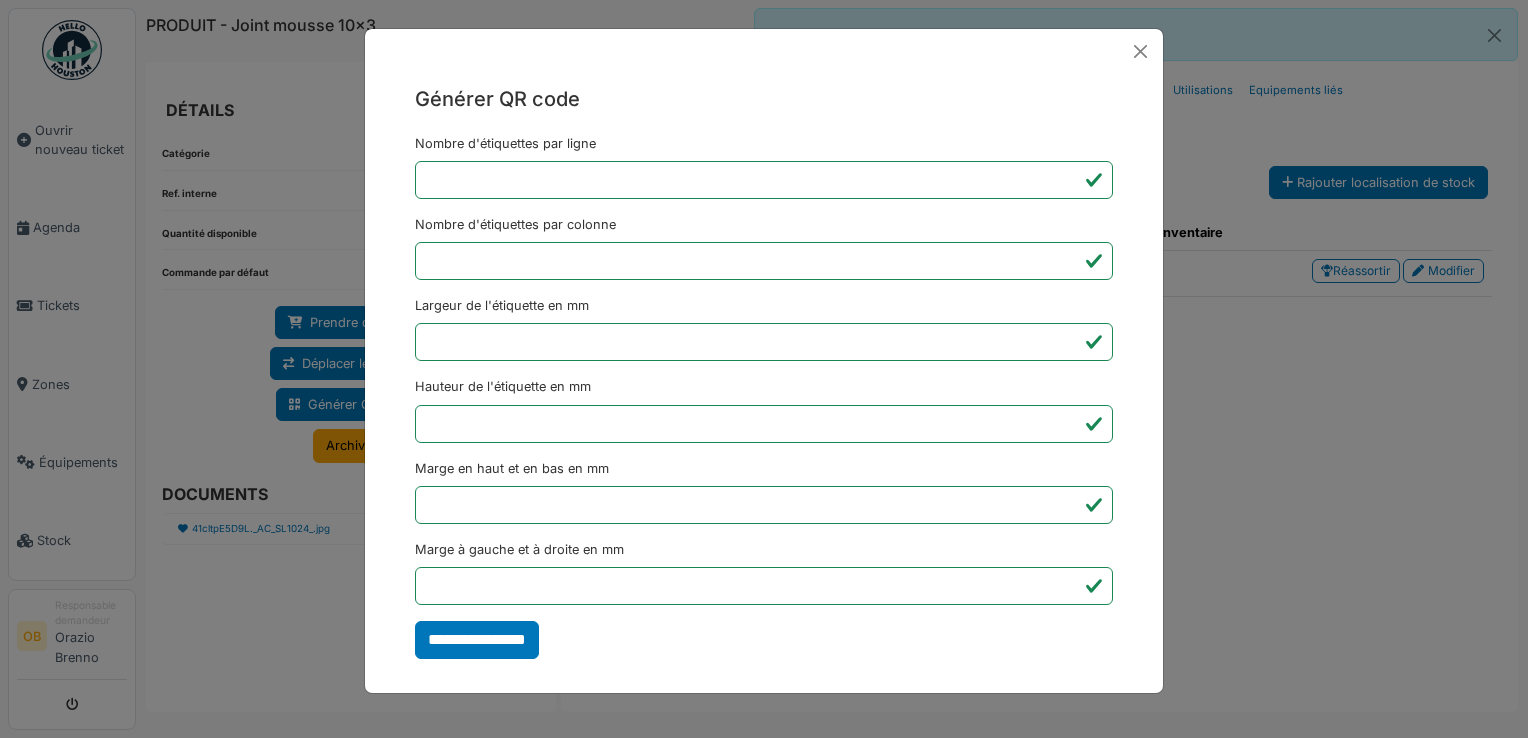 type on "*******" 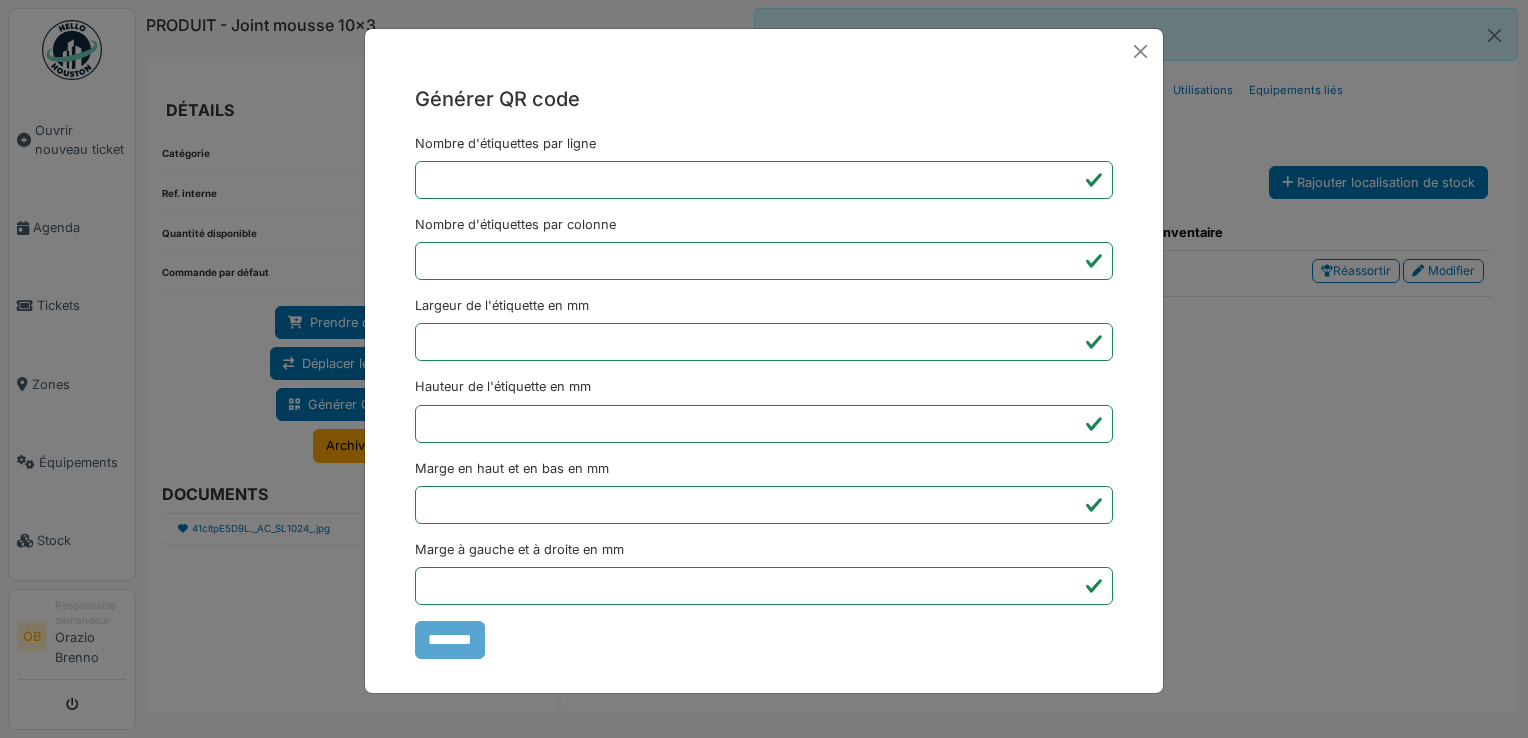 click on "Générer QR code
Nombre d'étiquettes par ligne
*
Nombre d'étiquettes par colonne
*
Largeur de l'étiquette en mm
**
Hauteur de l'étiquette en mm
**
Marge en haut et en bas en mm
*
Marge à gauche et à droite en mm
***
*******" at bounding box center (764, 369) 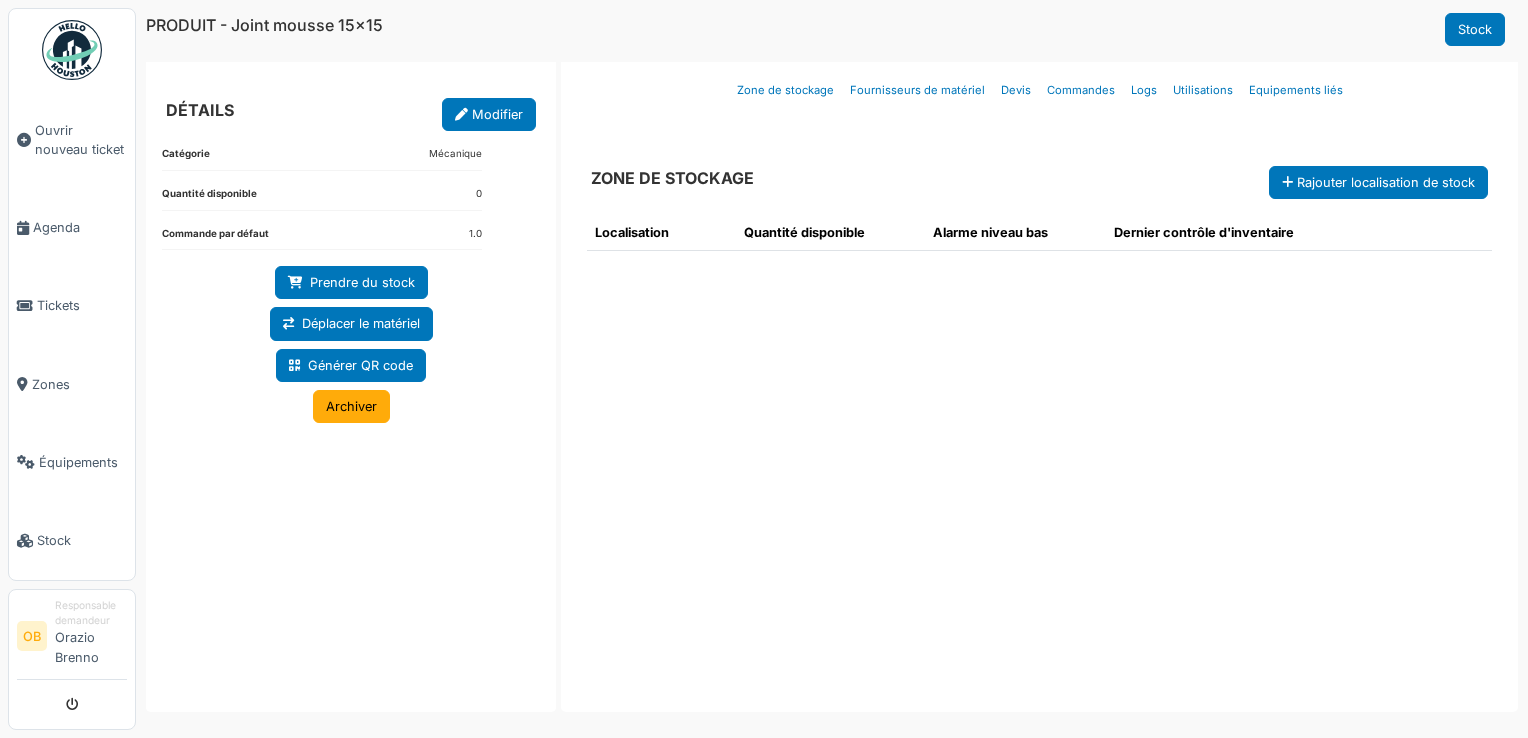 scroll, scrollTop: 0, scrollLeft: 0, axis: both 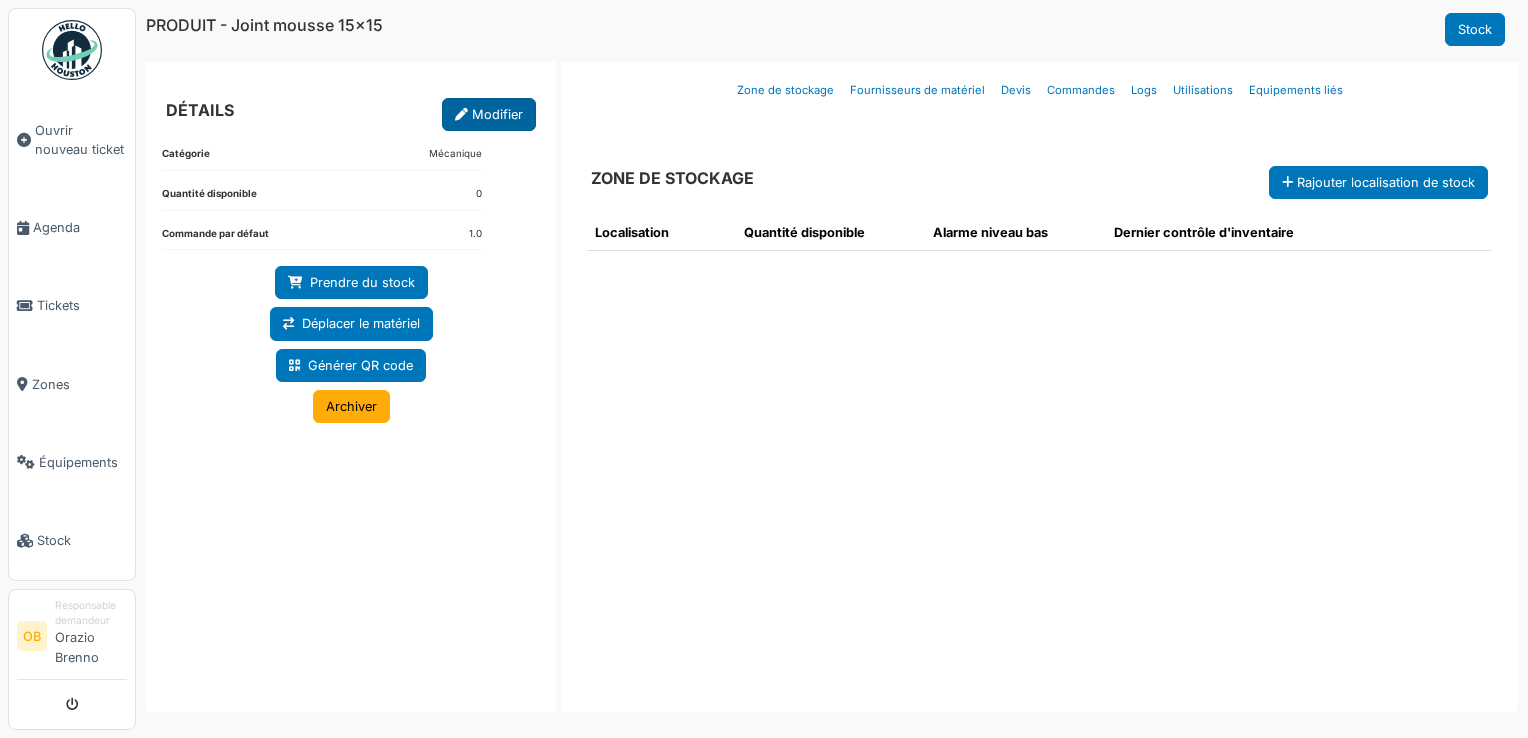 click on "Modifier" at bounding box center [489, 114] 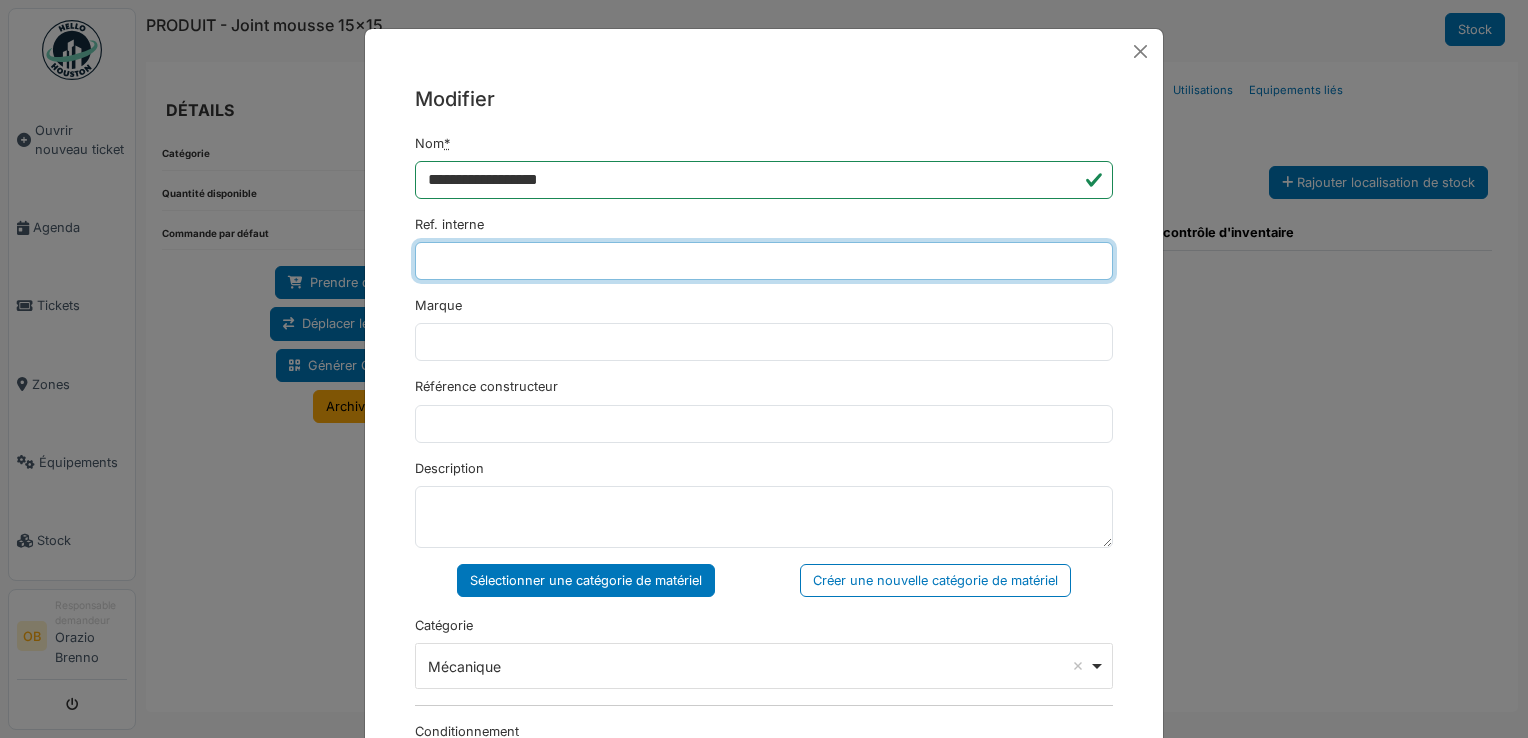 click on "Ref. interne" at bounding box center (764, 261) 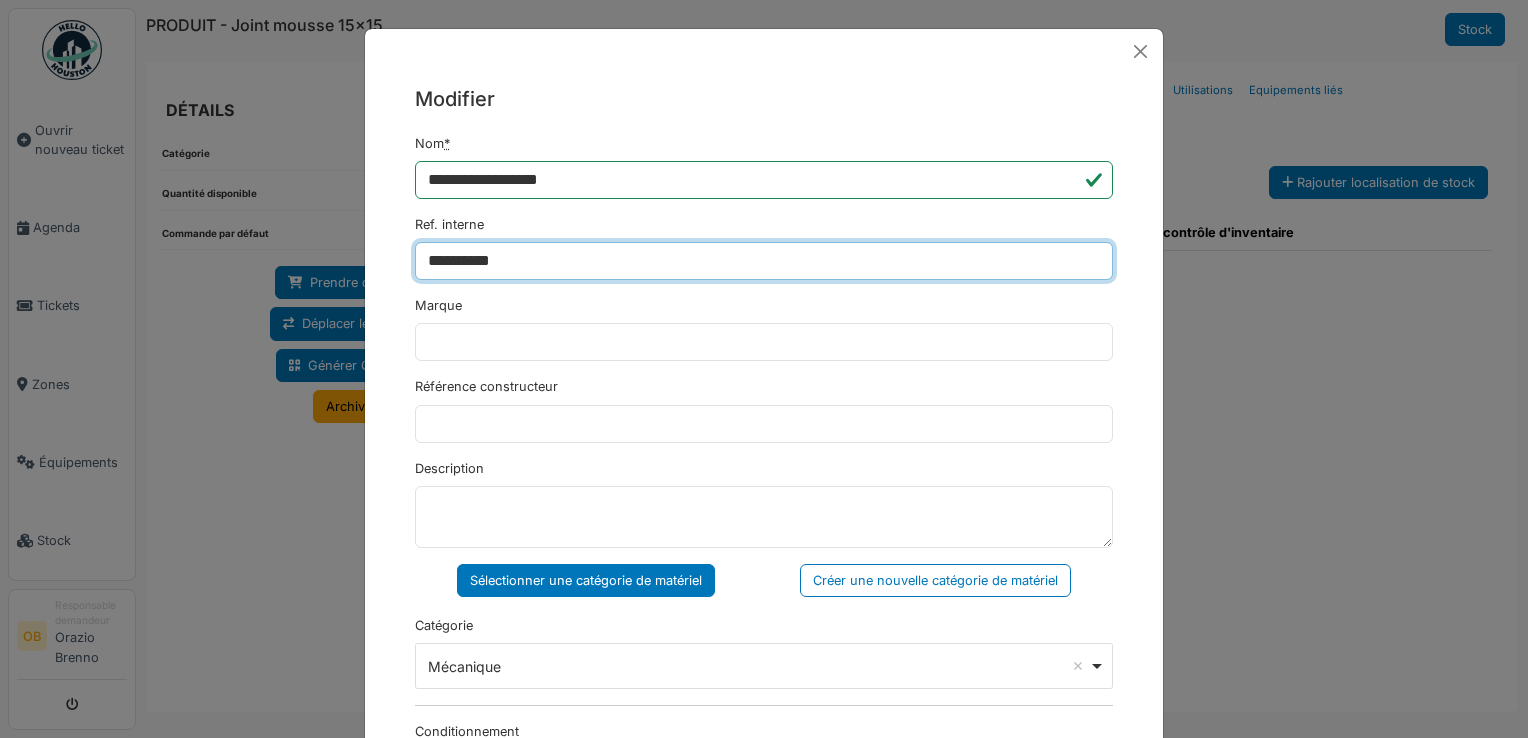 type on "**********" 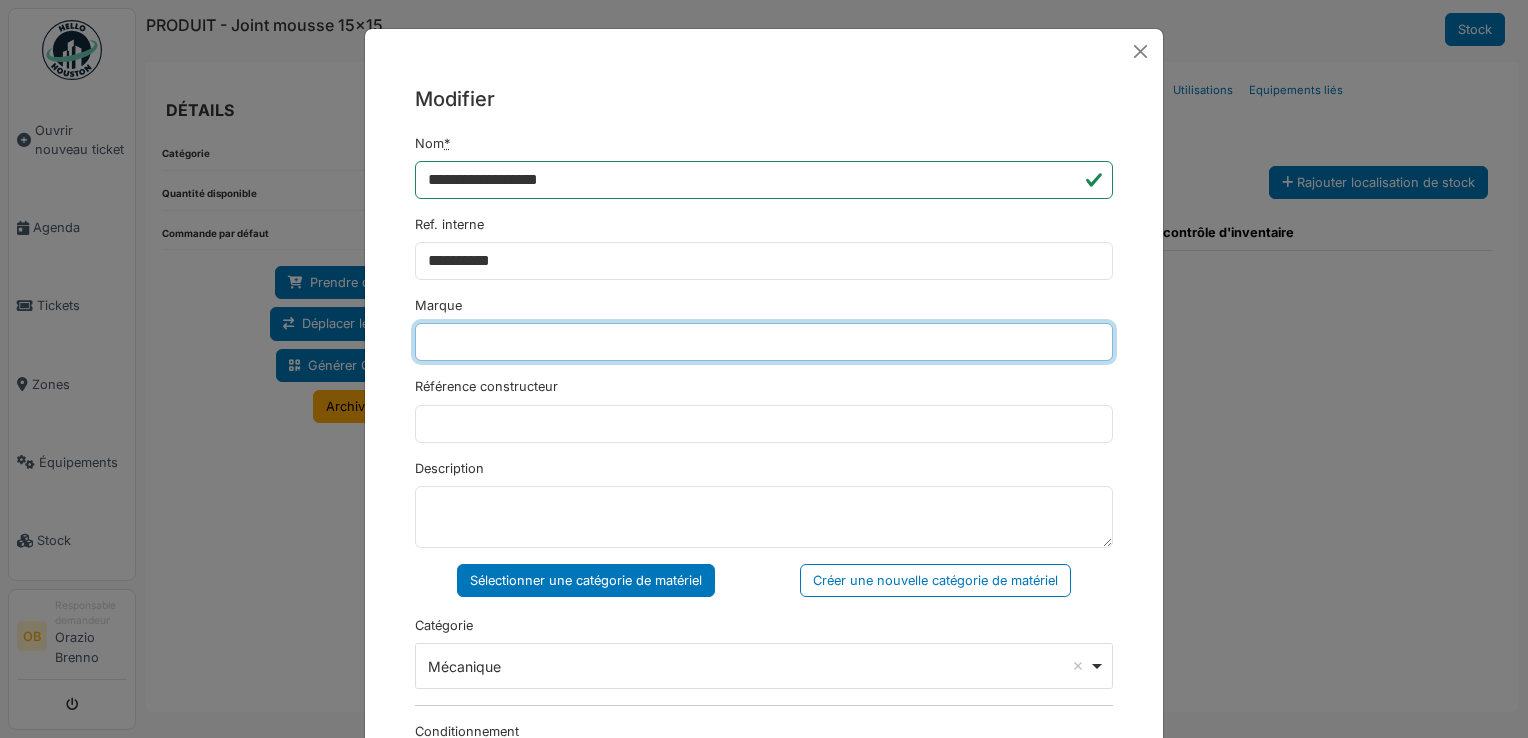 click on "Marque" at bounding box center [764, 342] 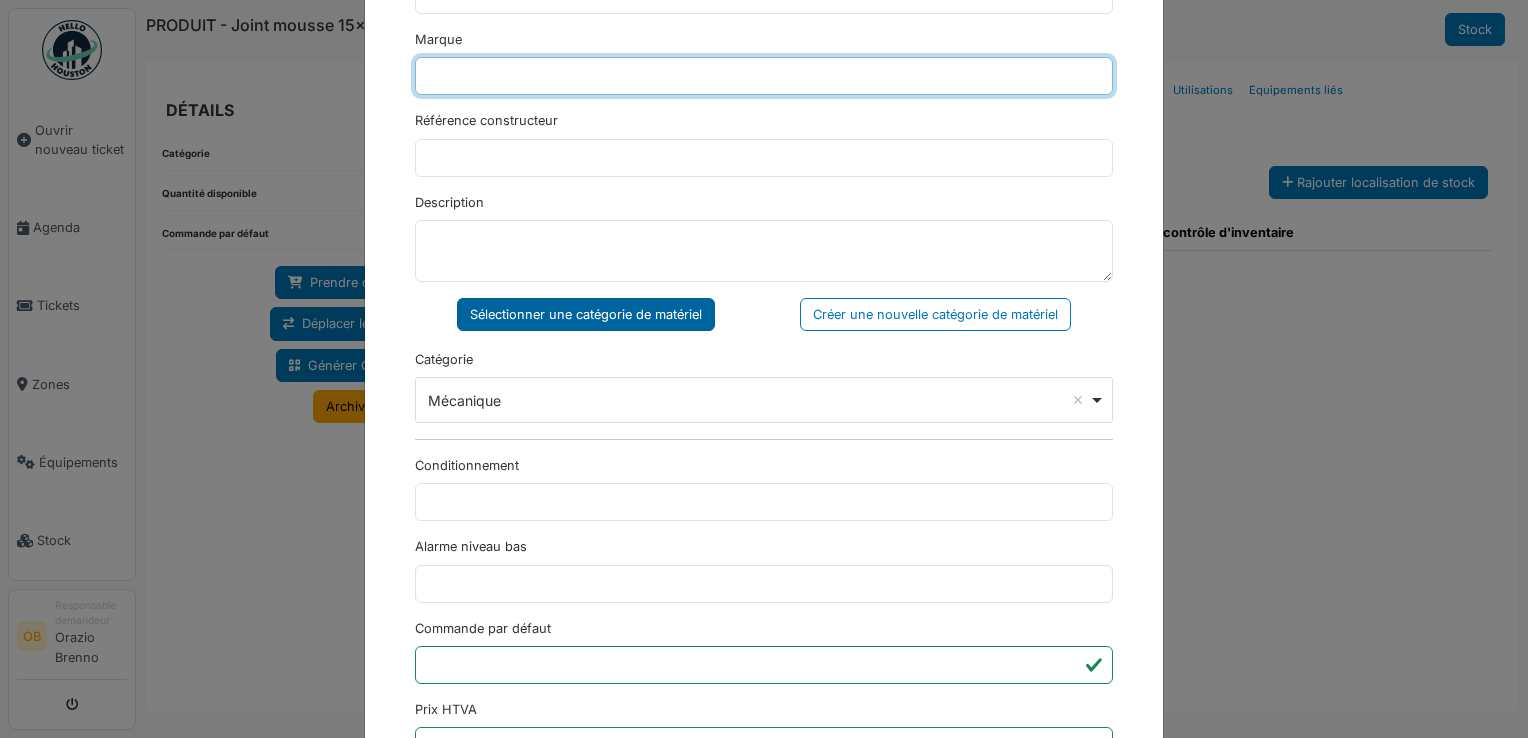 scroll, scrollTop: 400, scrollLeft: 0, axis: vertical 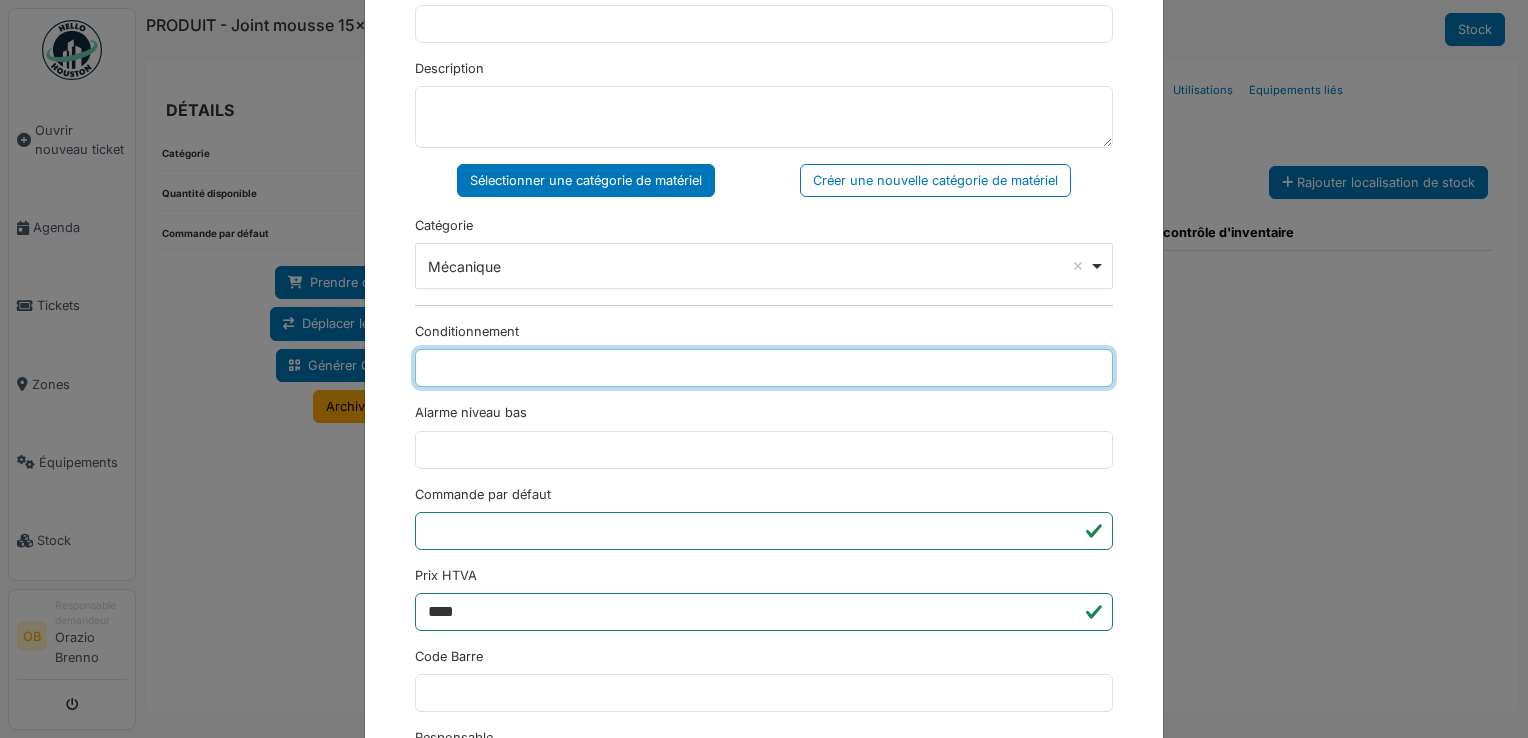 click on "Conditionnement" at bounding box center [764, 368] 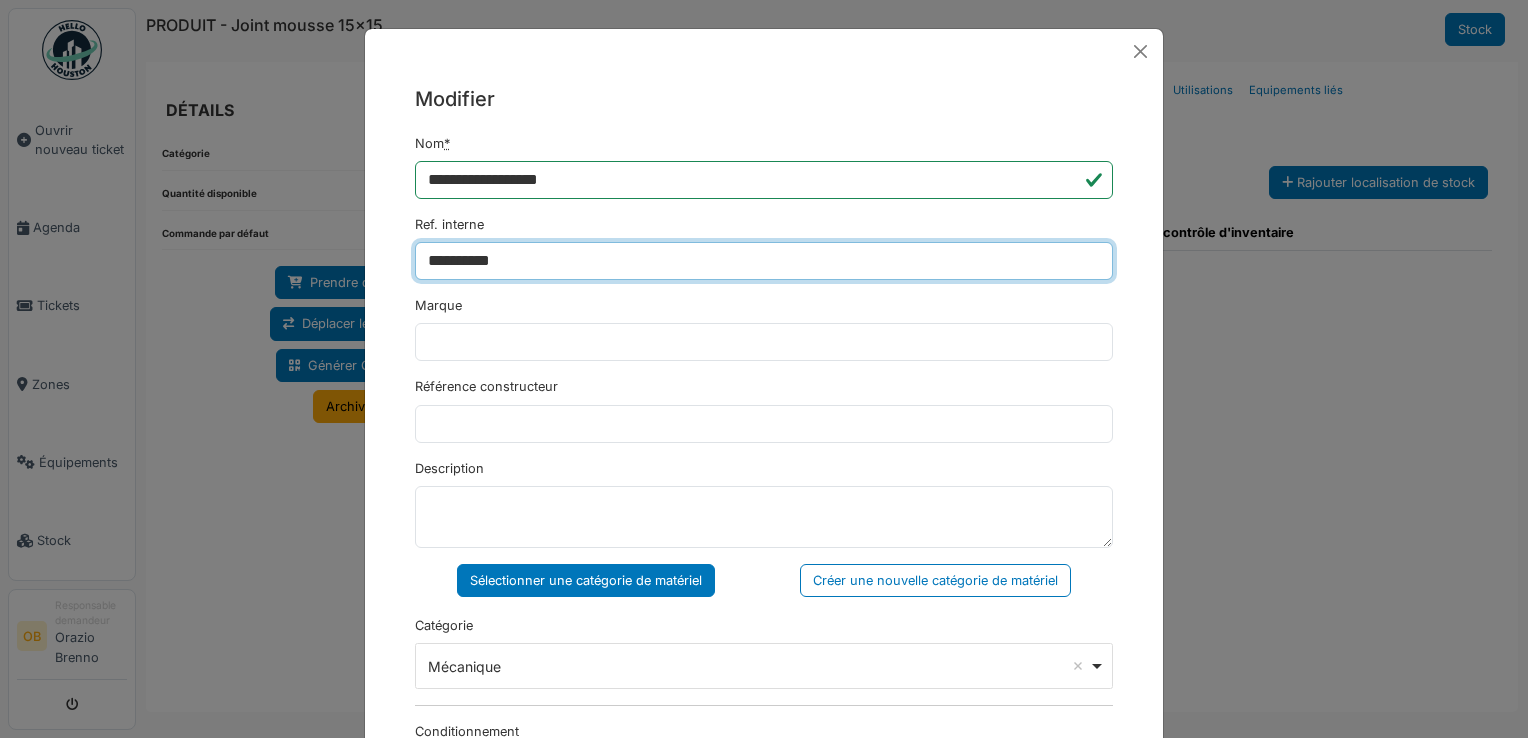 click on "**********" at bounding box center (764, 261) 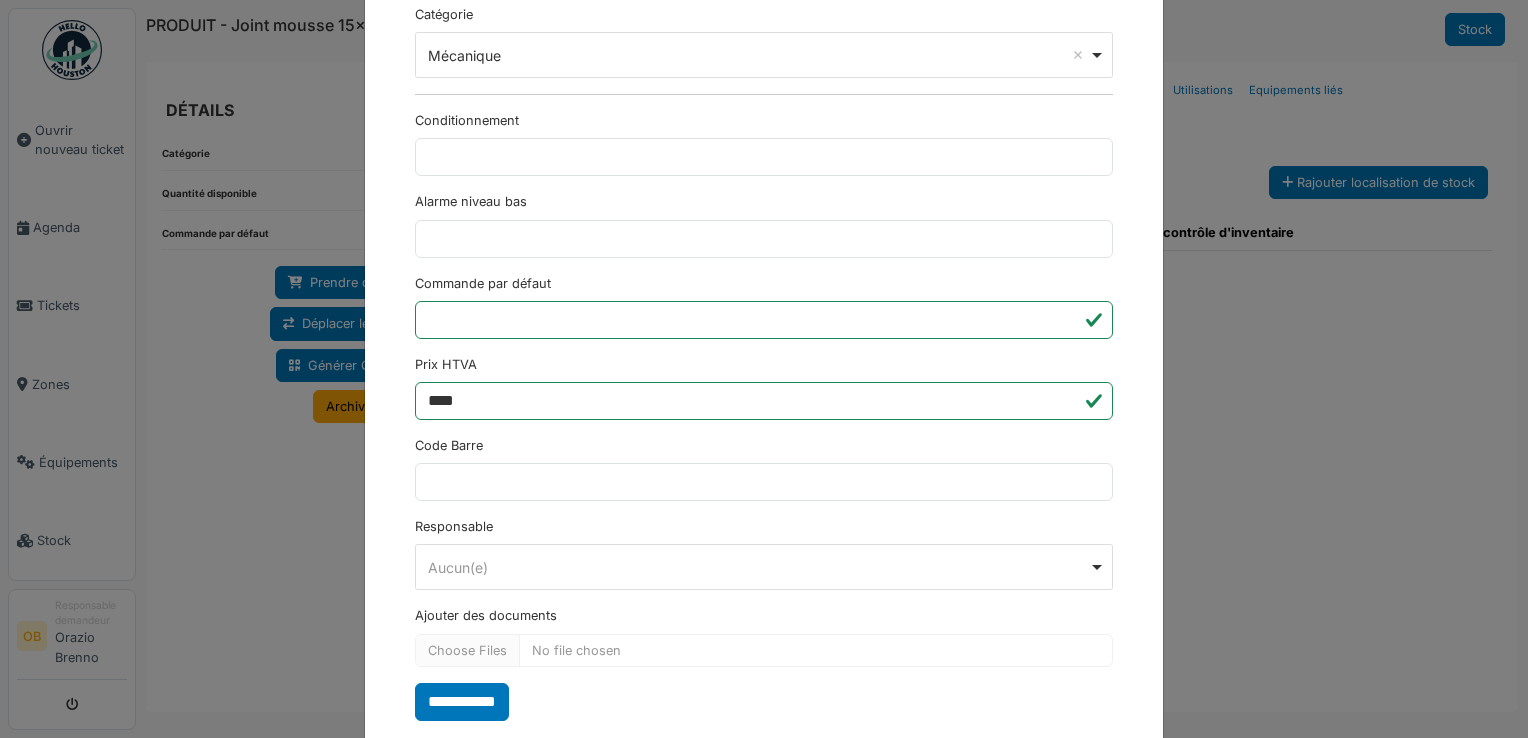 scroll, scrollTop: 650, scrollLeft: 0, axis: vertical 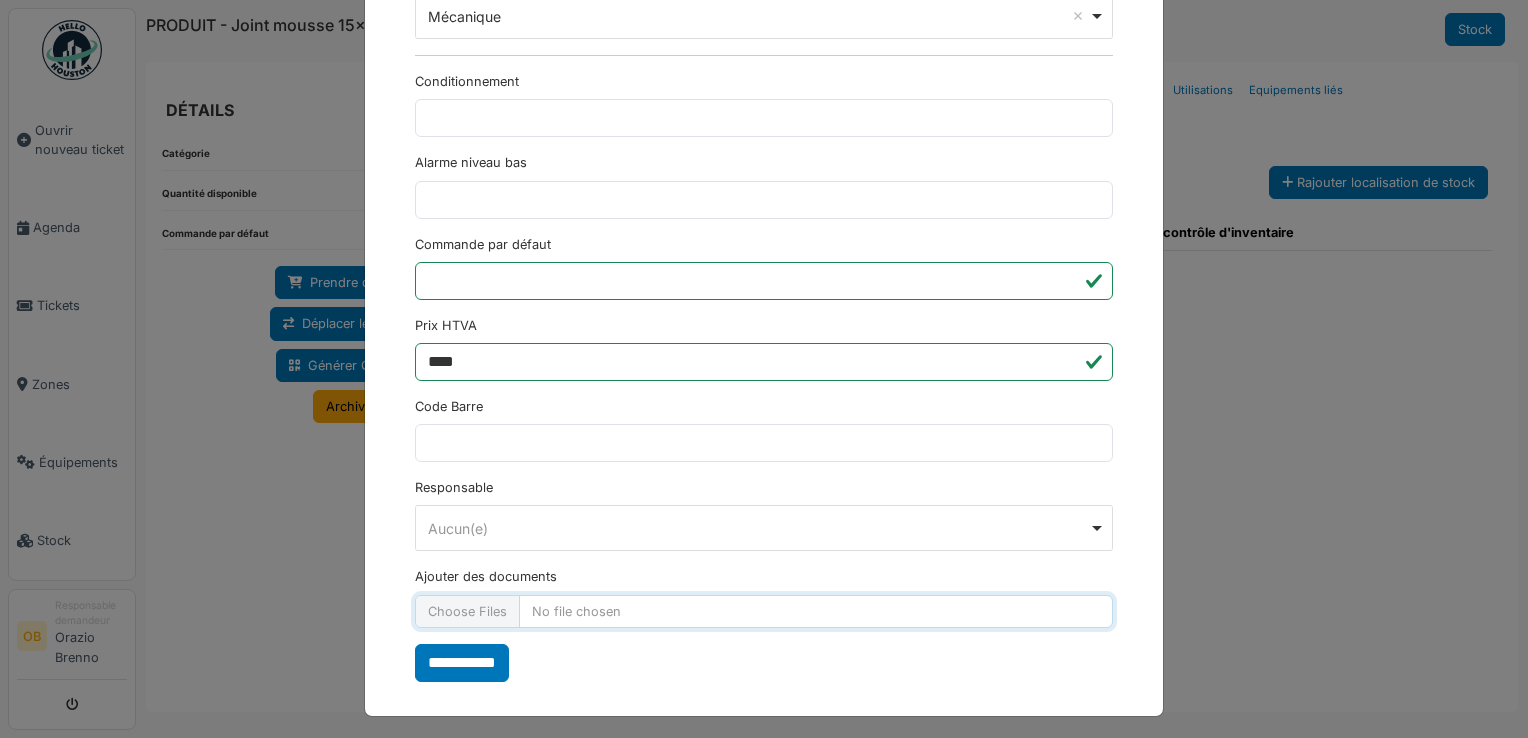 click on "Ajouter des documents" at bounding box center (764, 611) 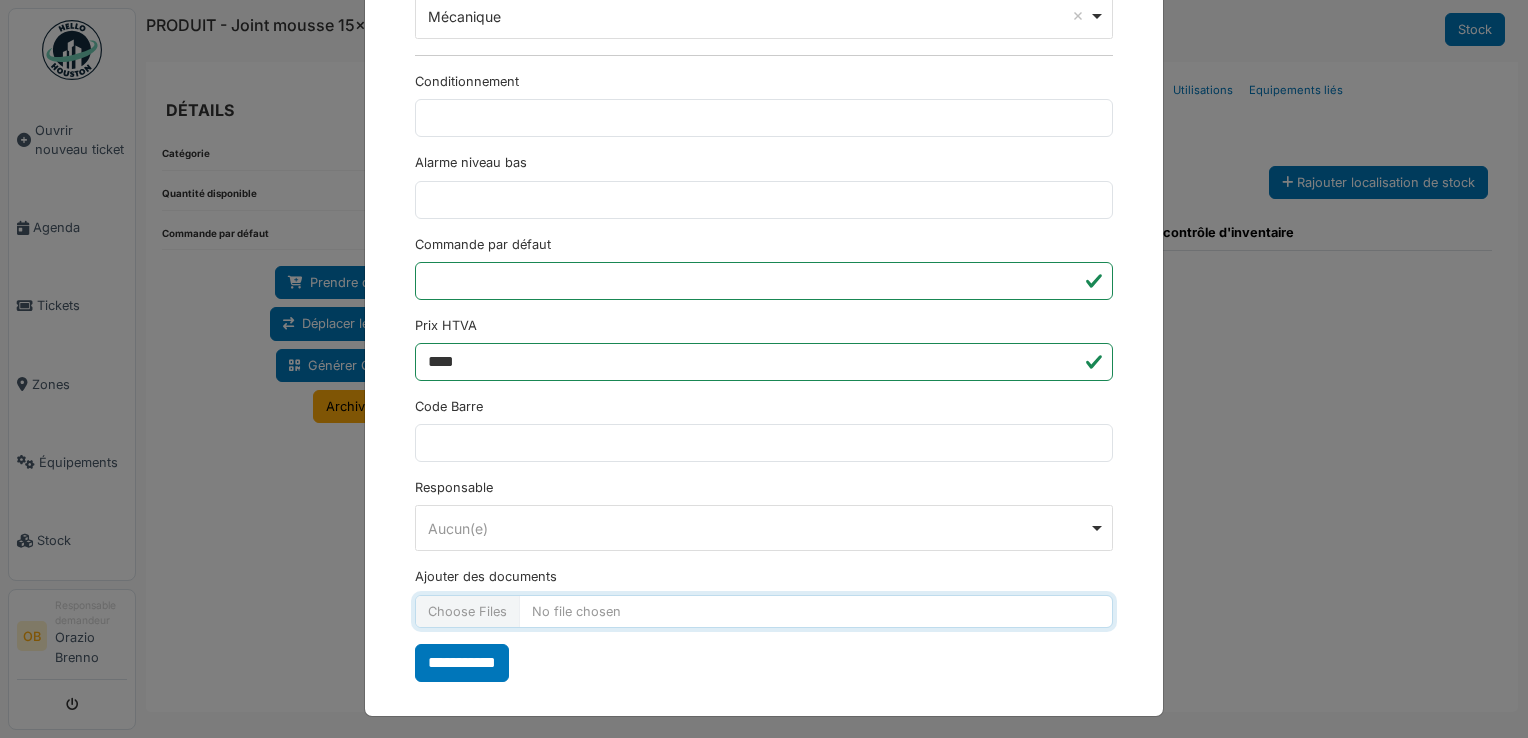 type on "**********" 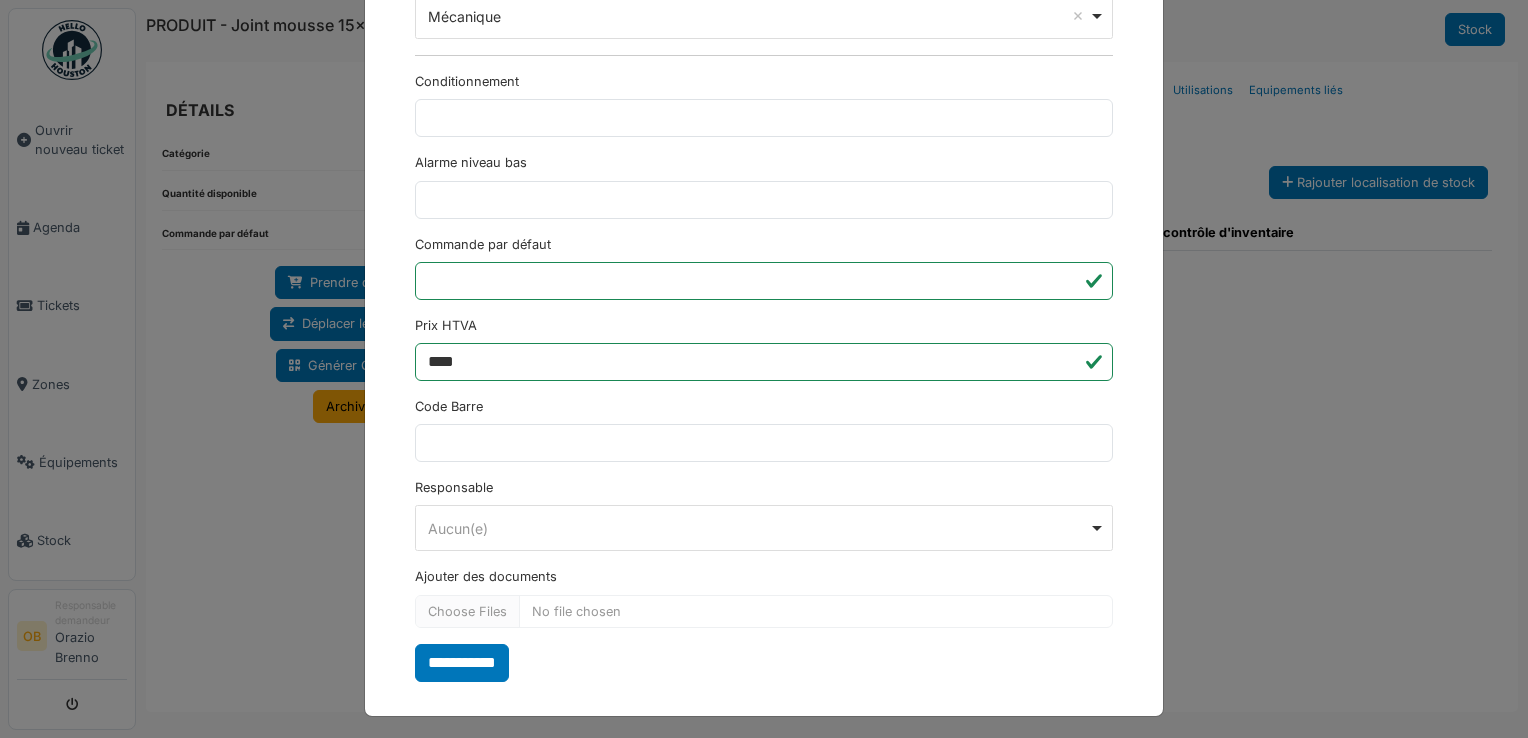 click on "**********" at bounding box center (462, 663) 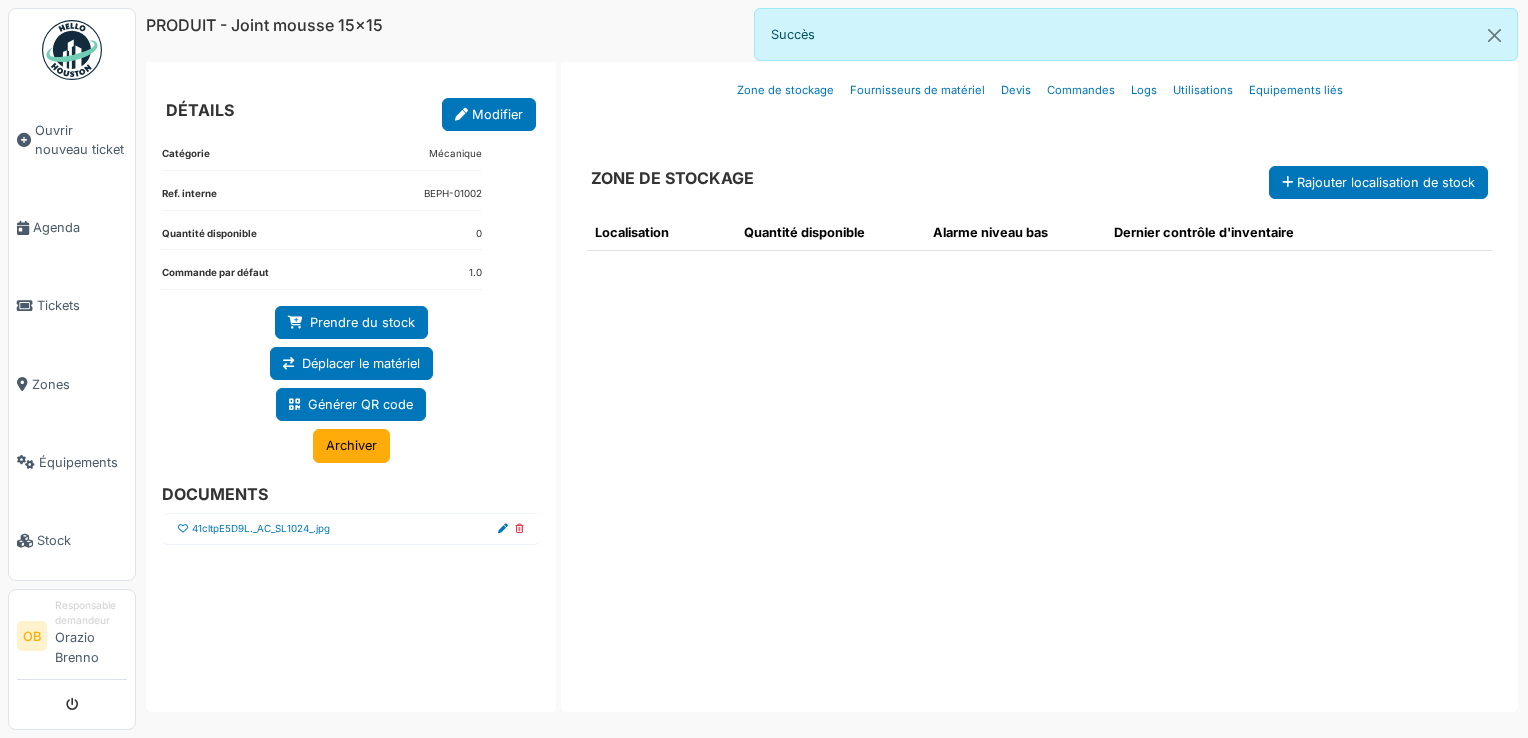 click at bounding box center [183, 529] 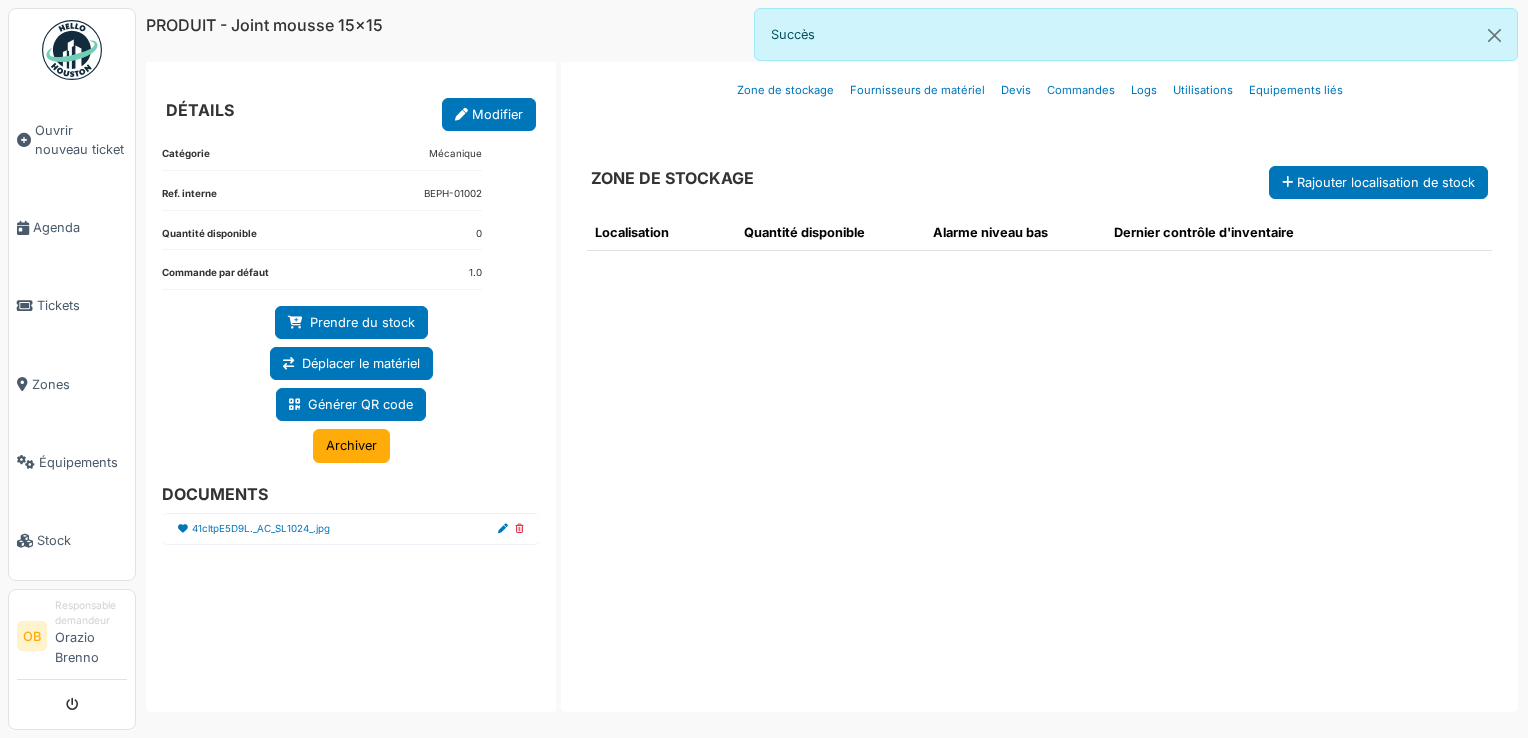 click on "41cltpE5D9L._AC_SL1024_.jpg" at bounding box center (351, 529) 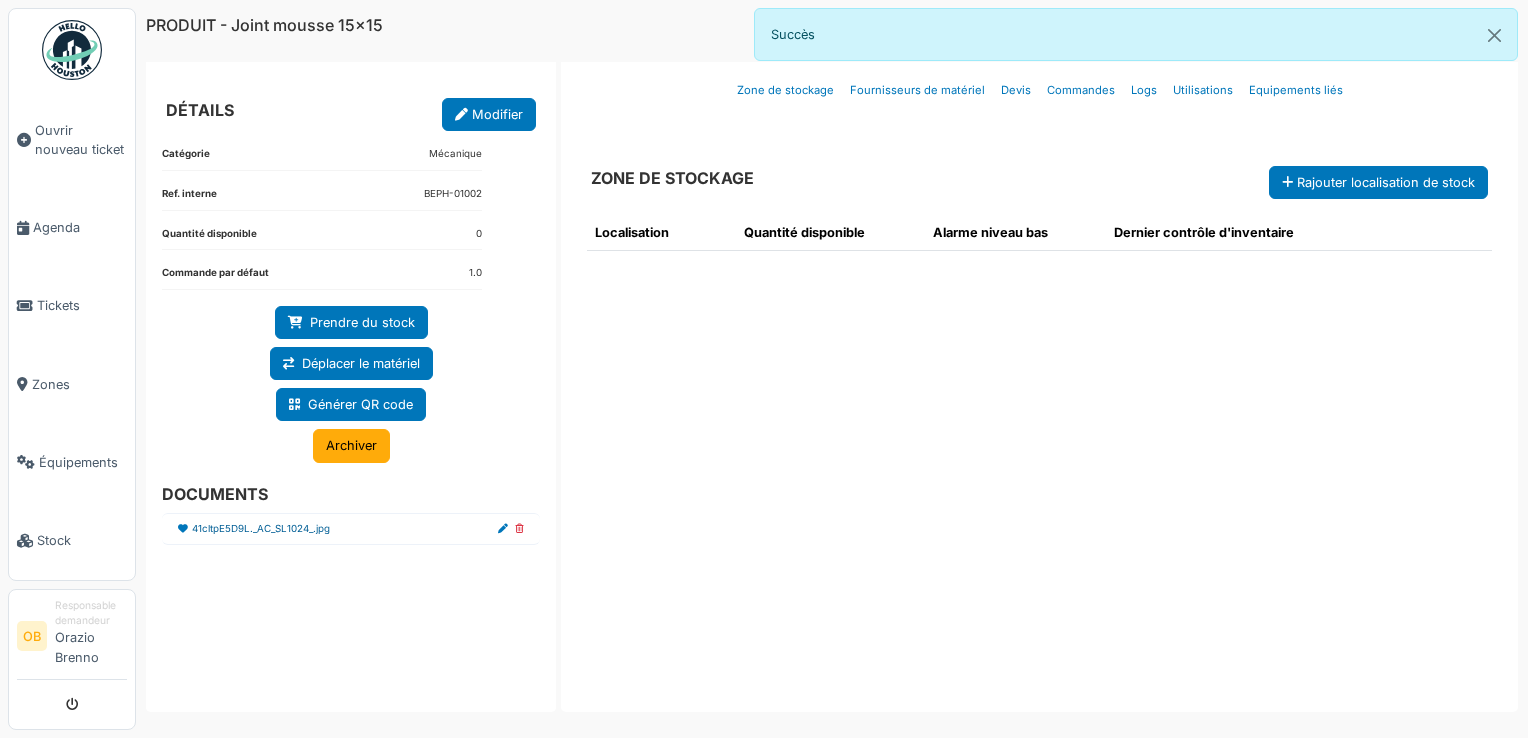 click on "41cltpE5D9L._AC_SL1024_.jpg" at bounding box center [261, 529] 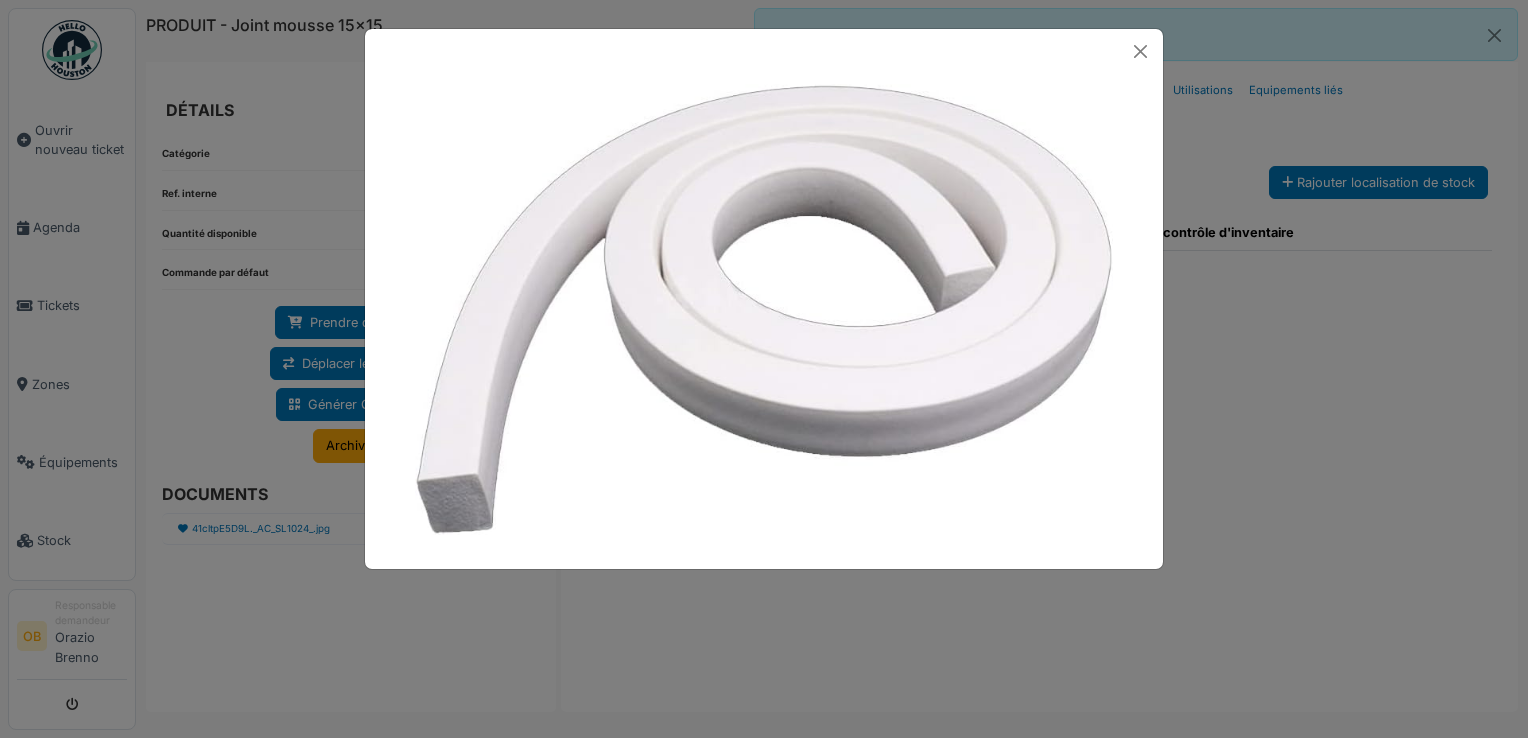 click at bounding box center [764, 369] 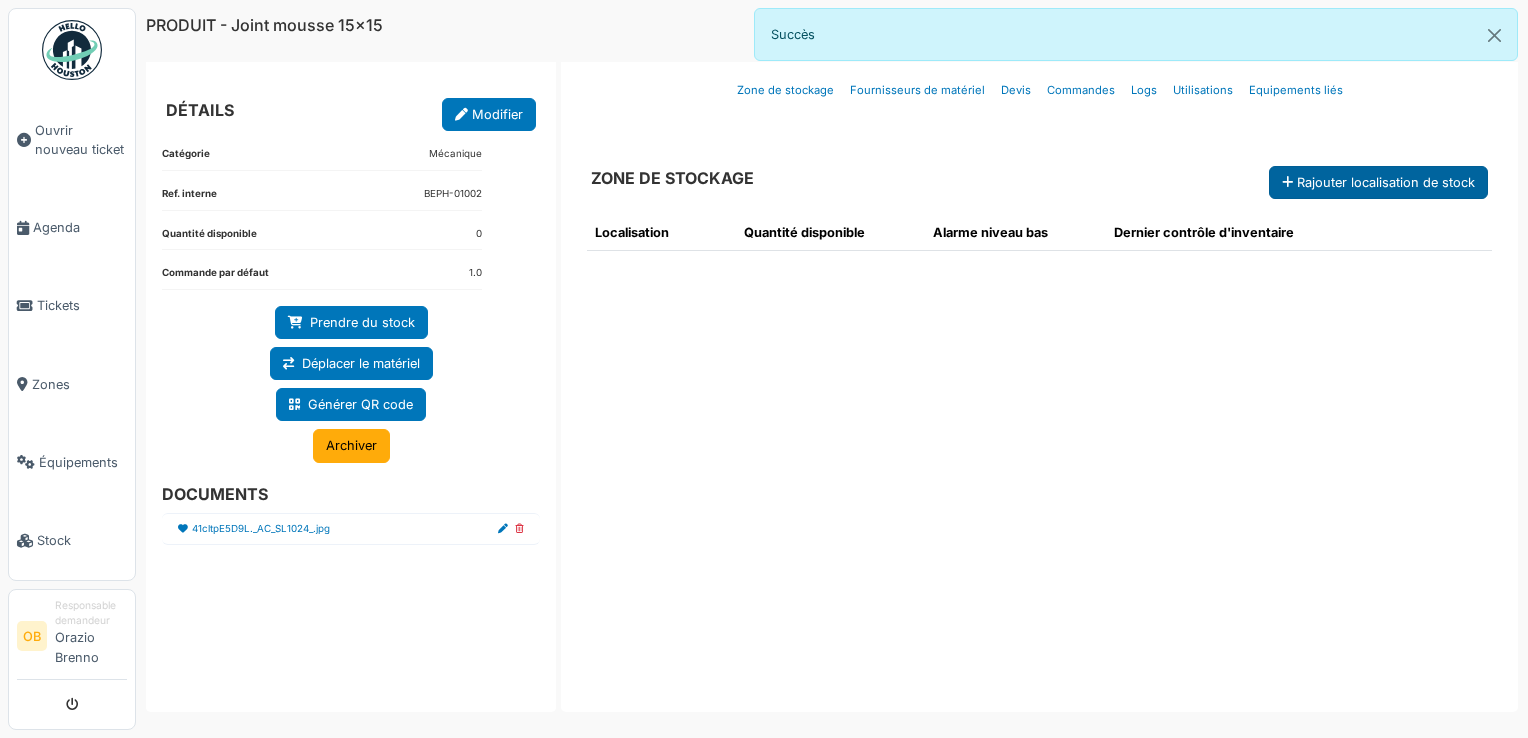 click on "Rajouter localisation de stock" at bounding box center [1378, 182] 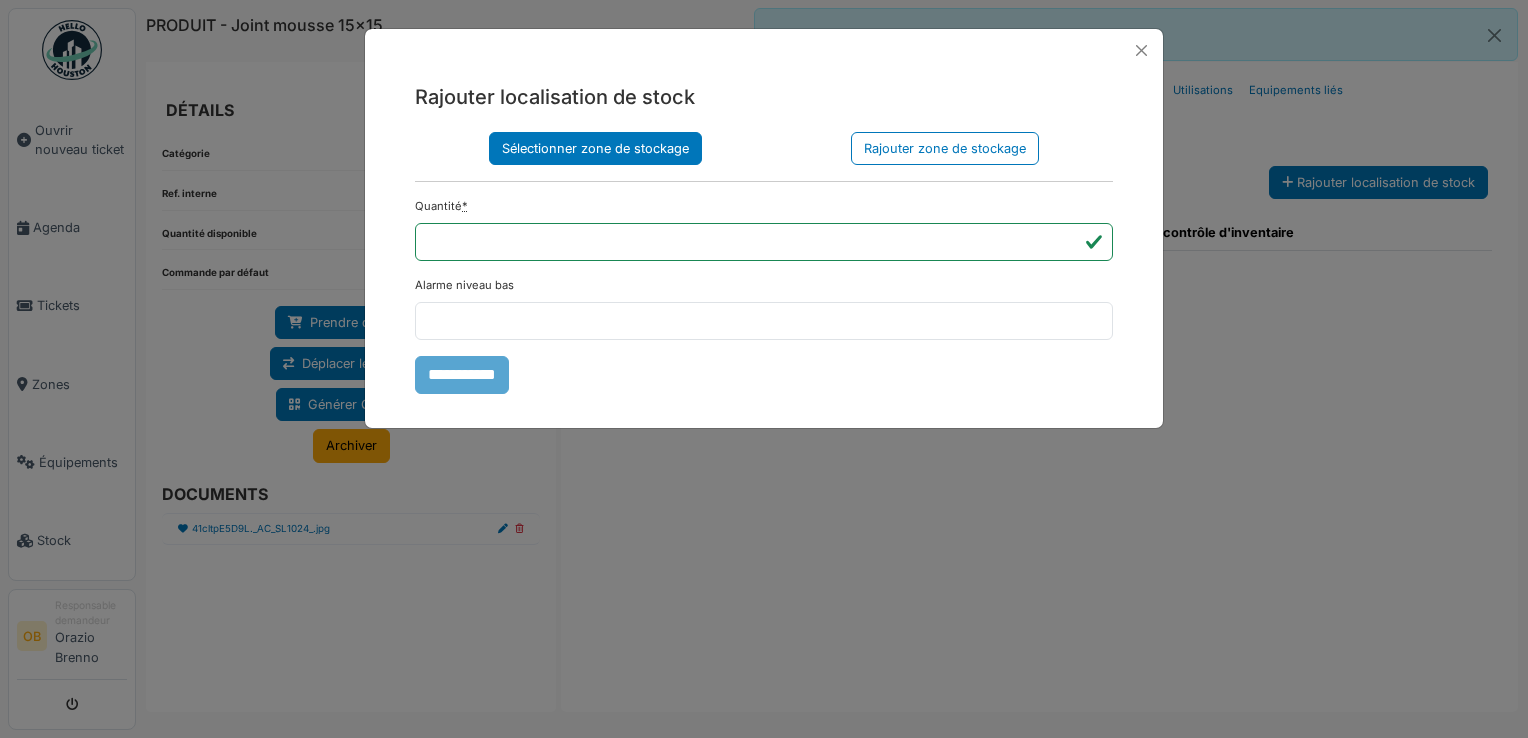 click on "Sélectionner zone de stockage" at bounding box center (595, 148) 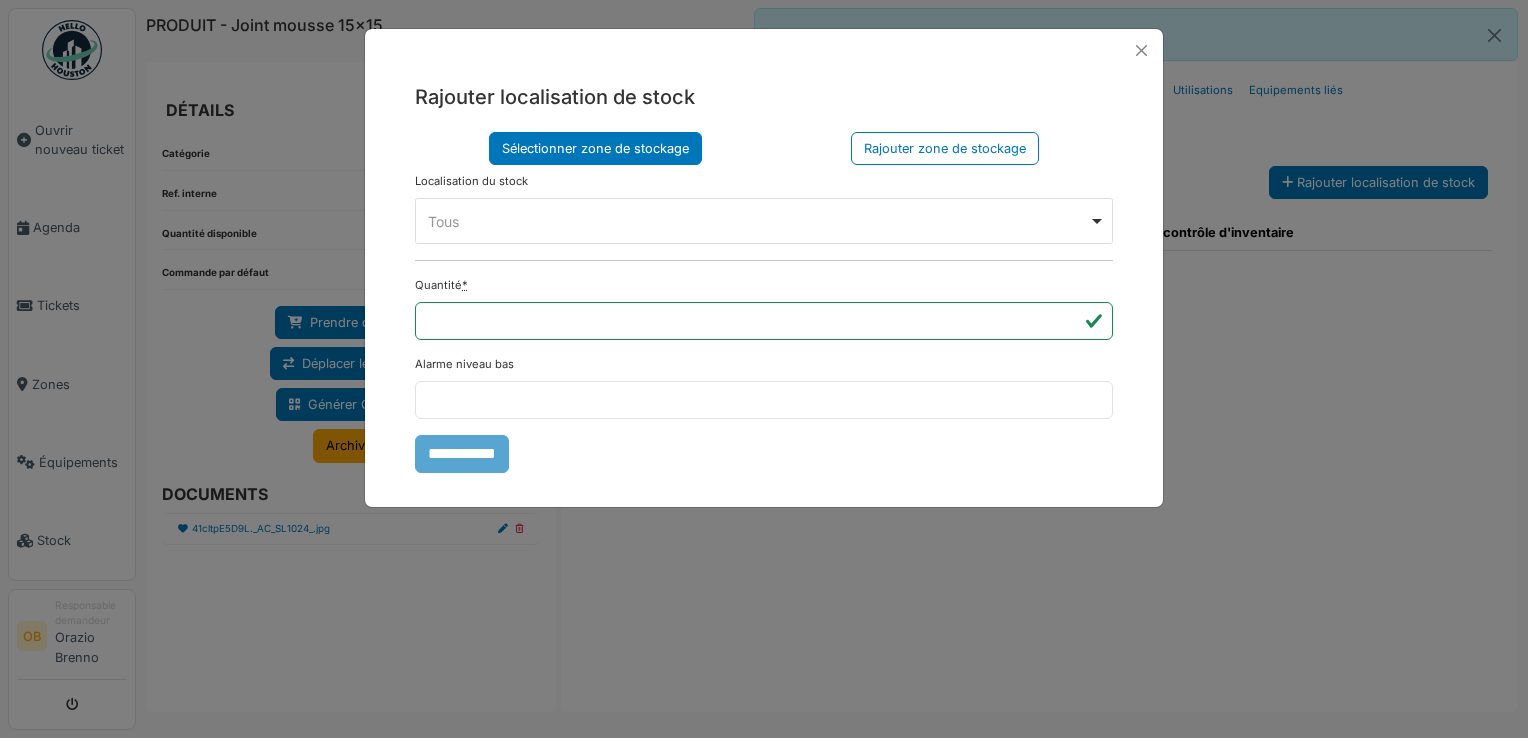 click on "Tous Remove item" at bounding box center [764, 221] 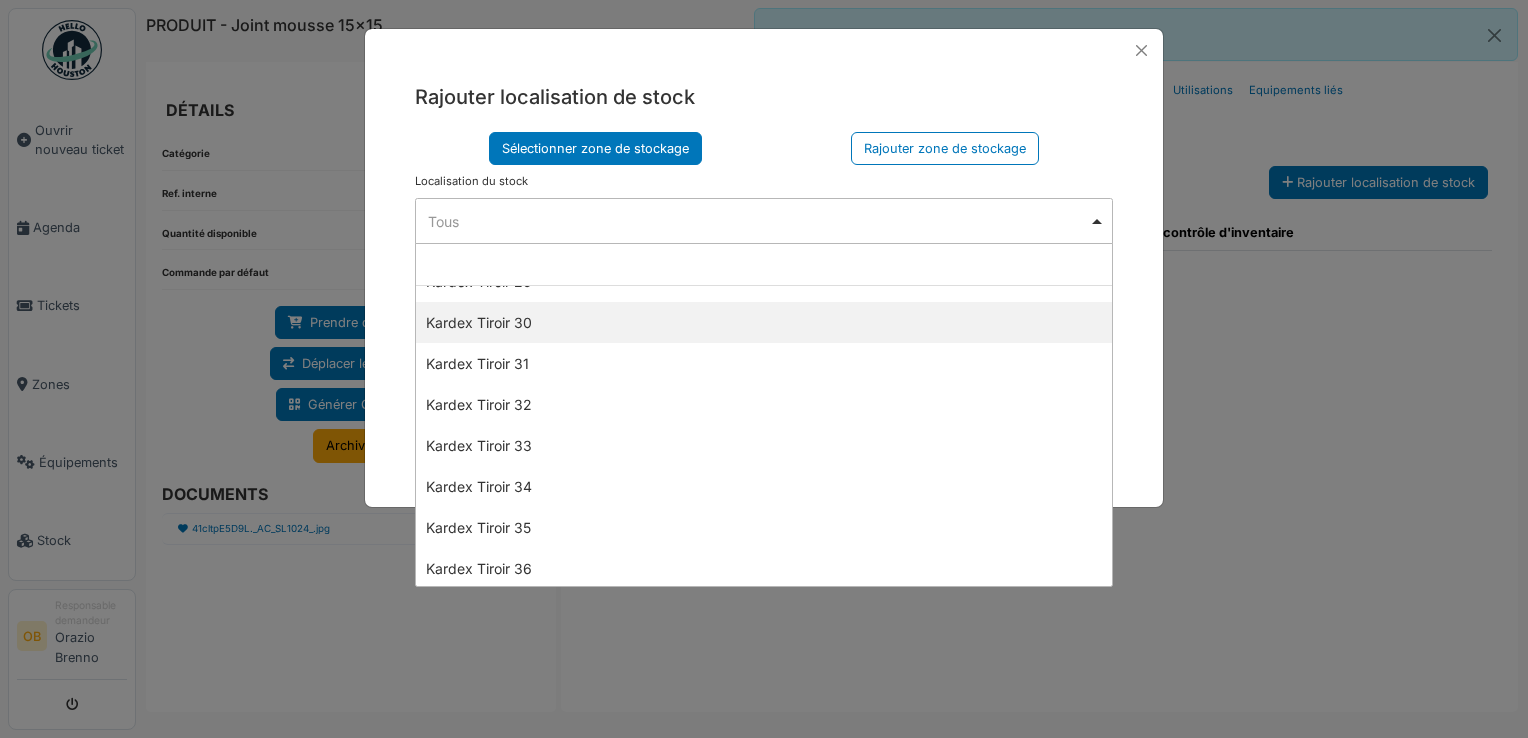 scroll, scrollTop: 1333, scrollLeft: 0, axis: vertical 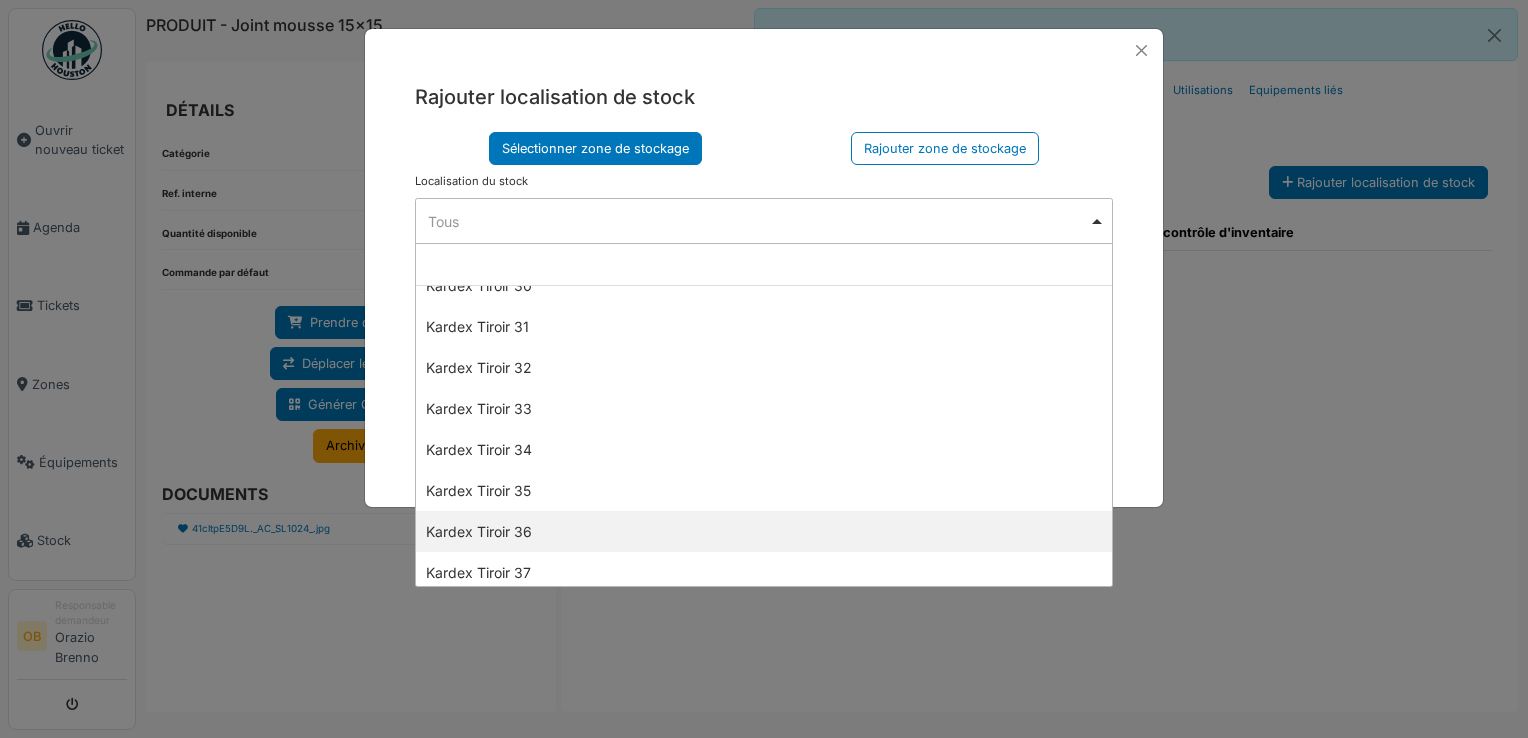 select on "****" 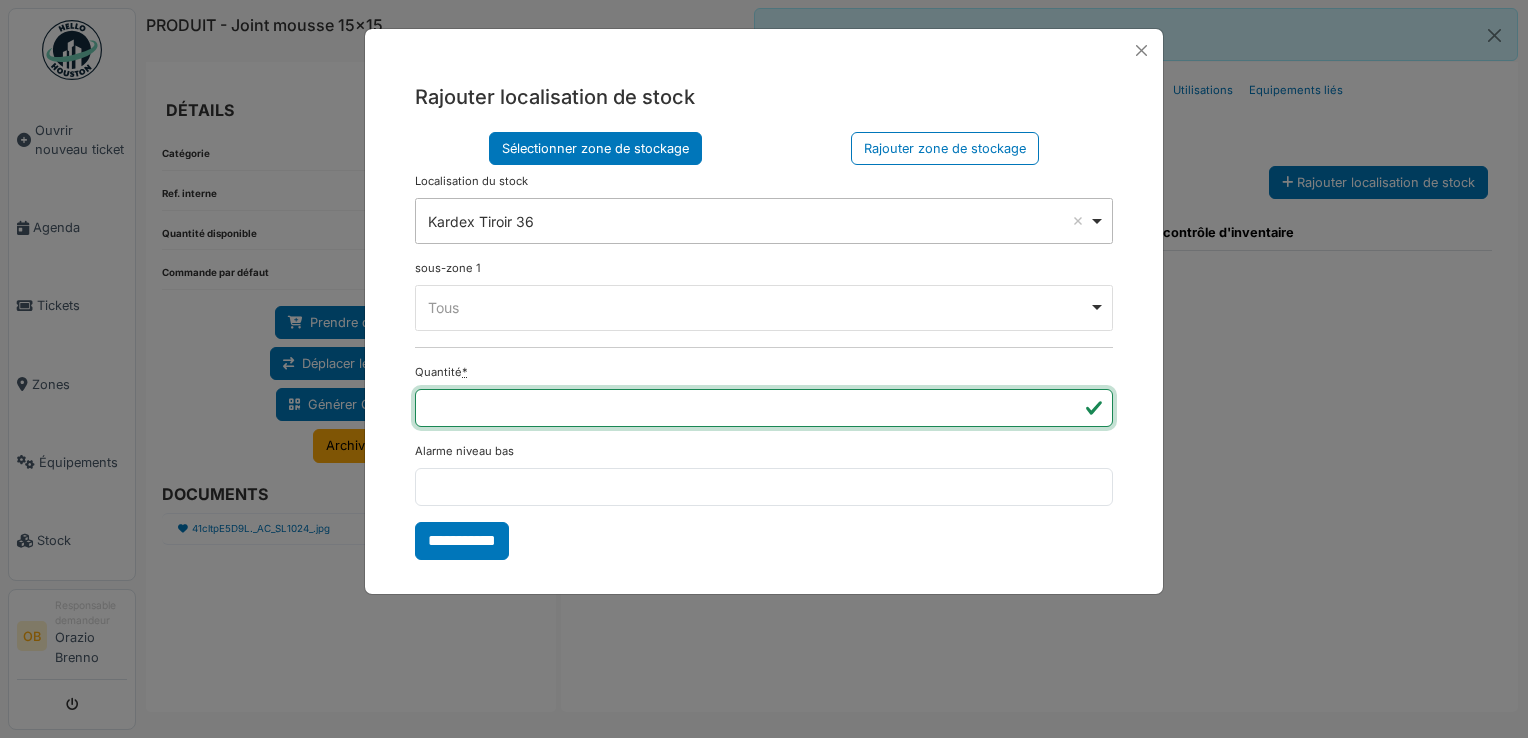 type on "*" 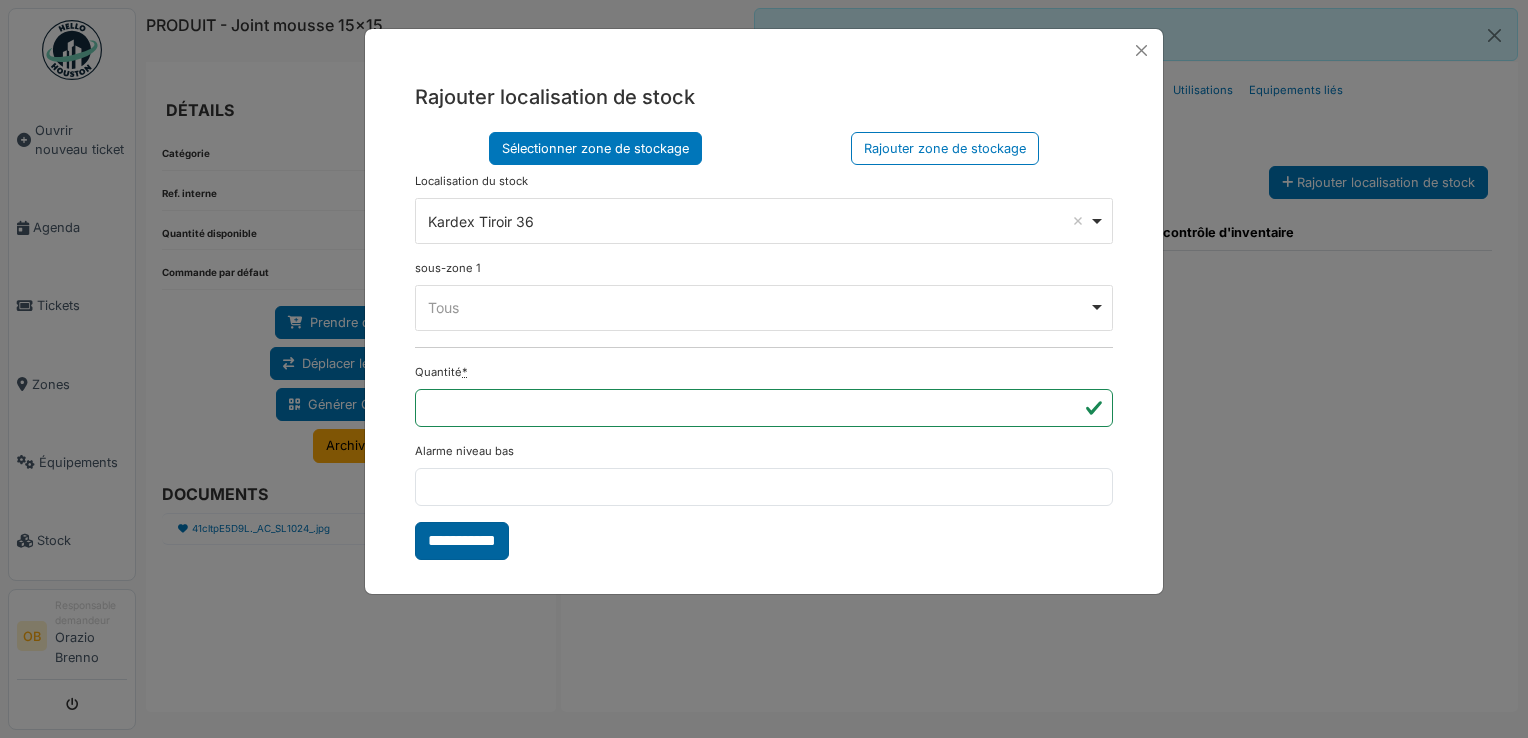 click on "**********" at bounding box center [462, 541] 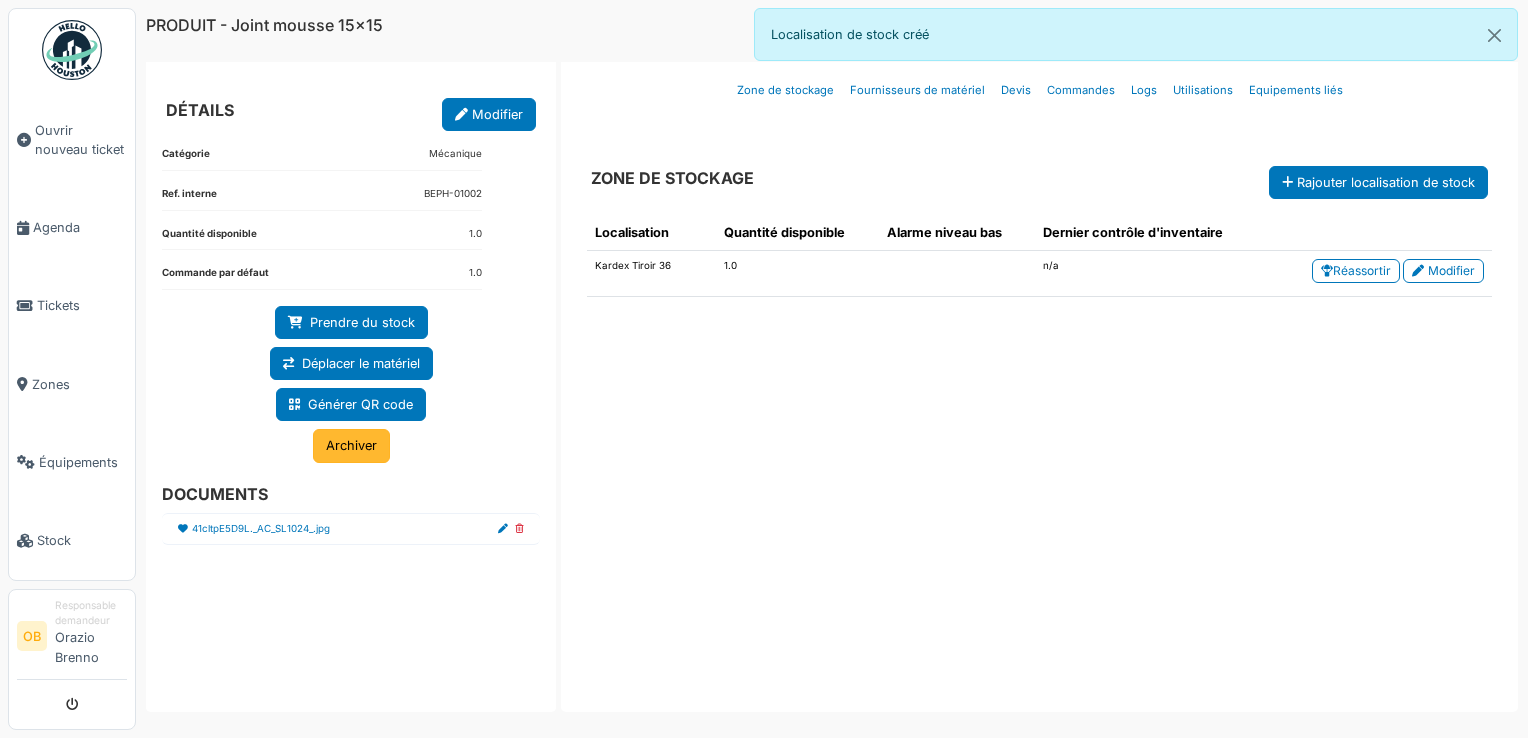 click on "Archiver" at bounding box center [351, 445] 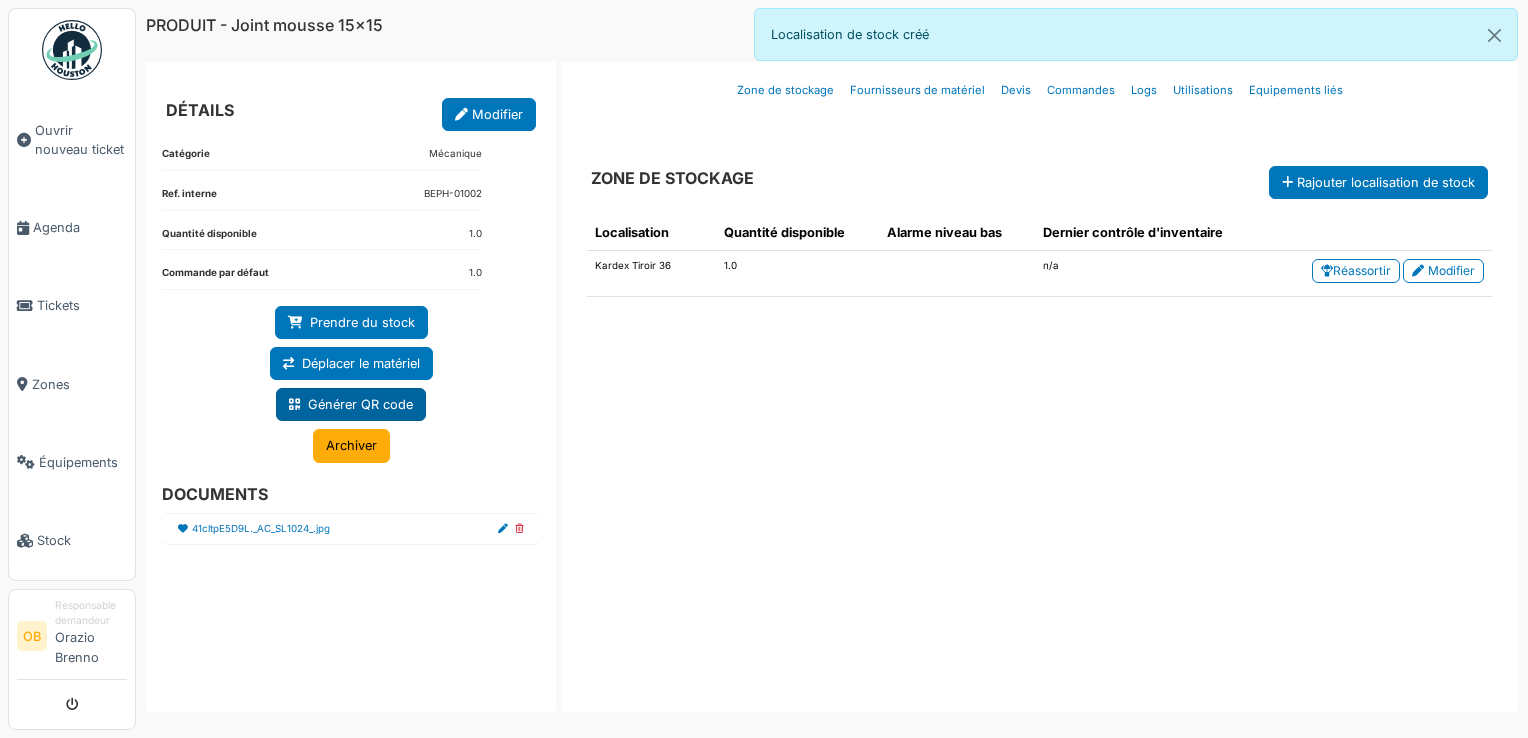 click on "Générer QR code" at bounding box center (351, 404) 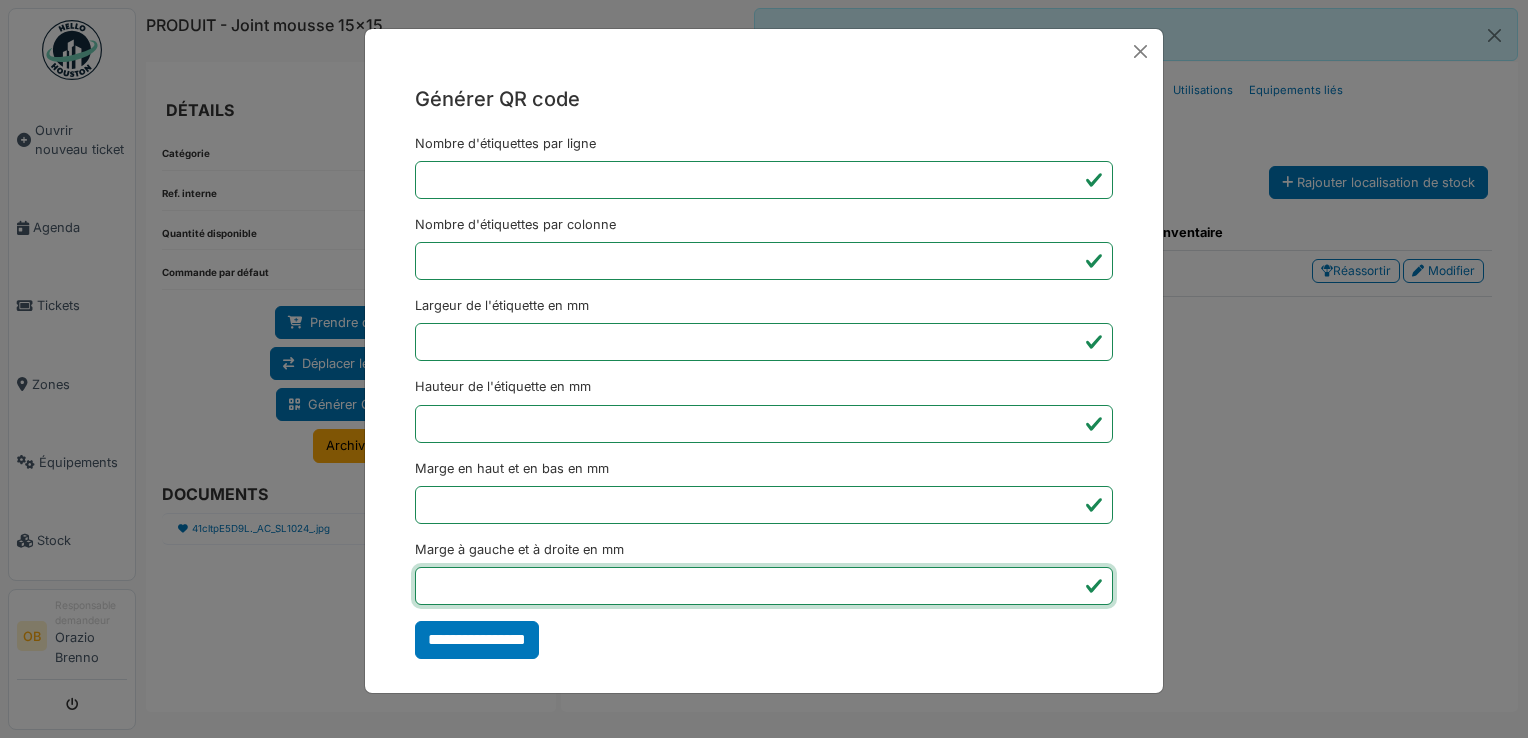 click on "*" at bounding box center (764, 586) 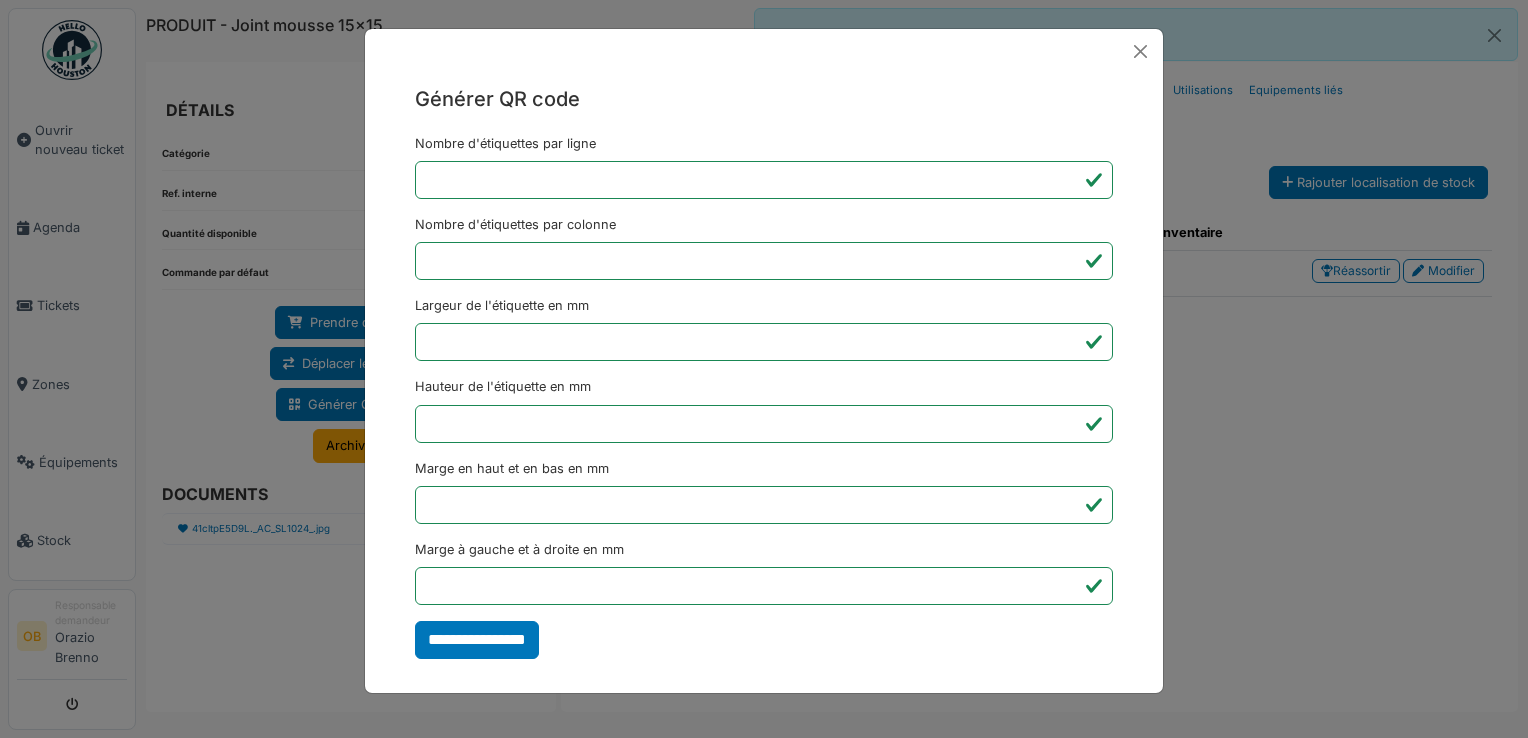 type on "*******" 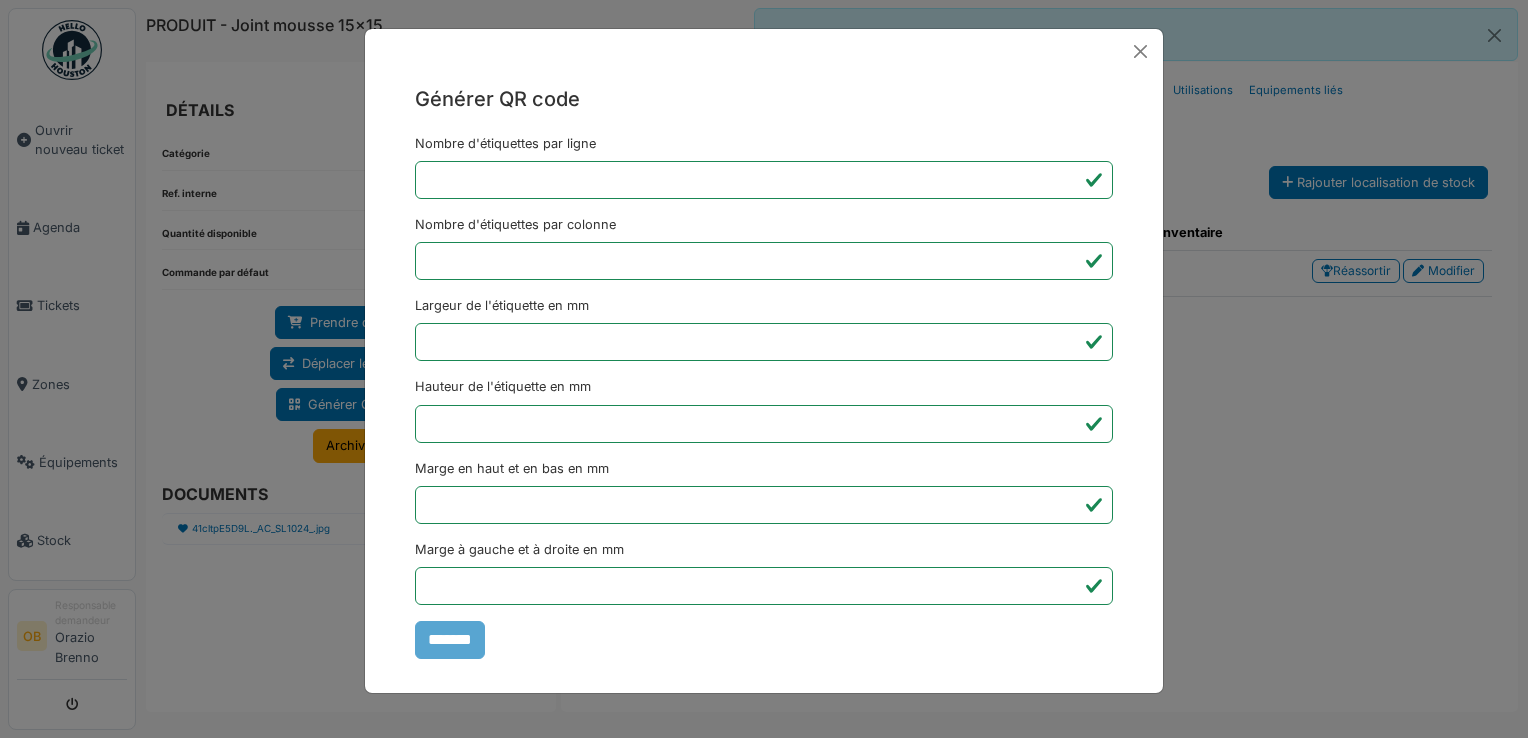 click on "Générer QR code
Nombre d'étiquettes par ligne
*
Nombre d'étiquettes par colonne
*
Largeur de l'étiquette en mm
**
Hauteur de l'étiquette en mm
**
Marge en haut et en bas en mm
*
Marge à gauche et à droite en mm
***
*******" at bounding box center [764, 369] 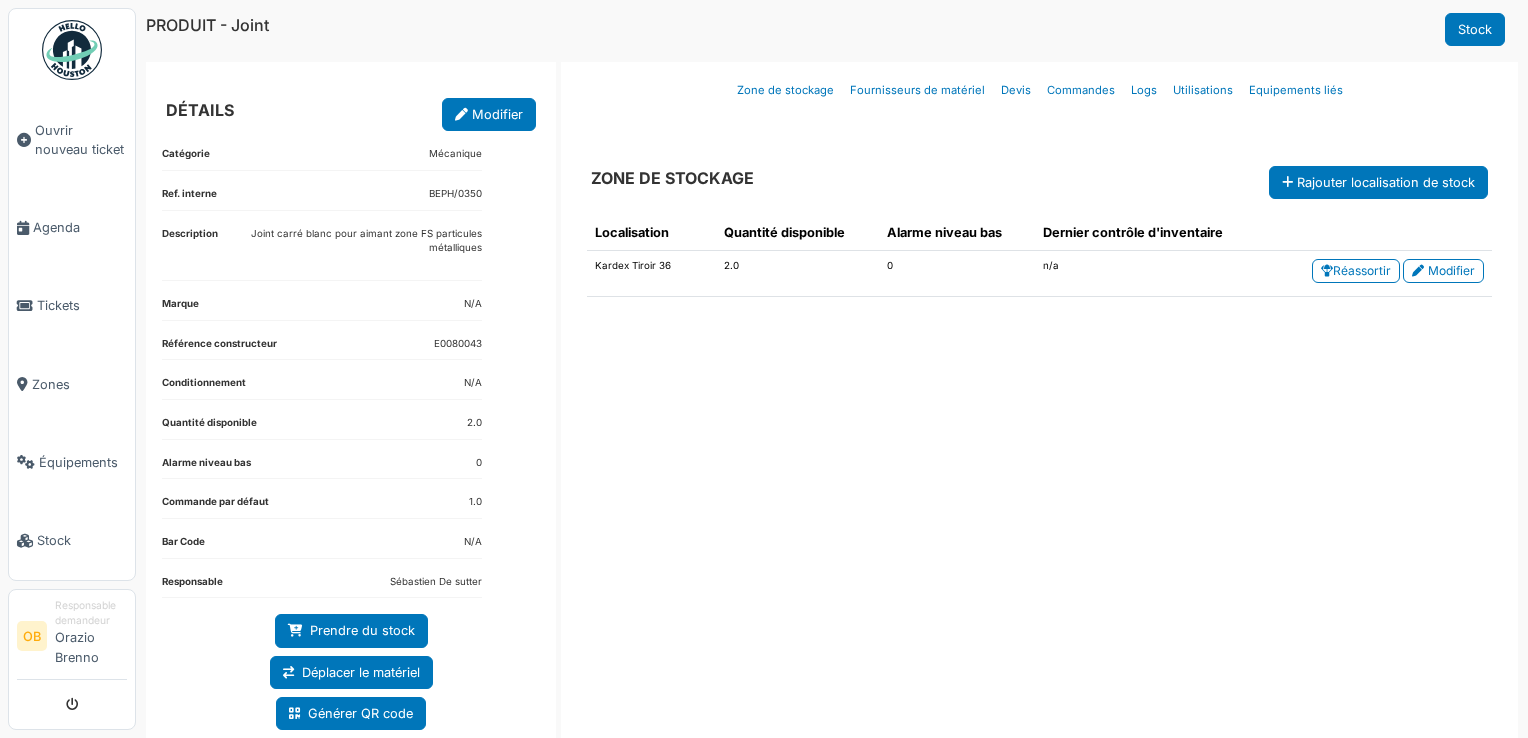 scroll, scrollTop: 0, scrollLeft: 0, axis: both 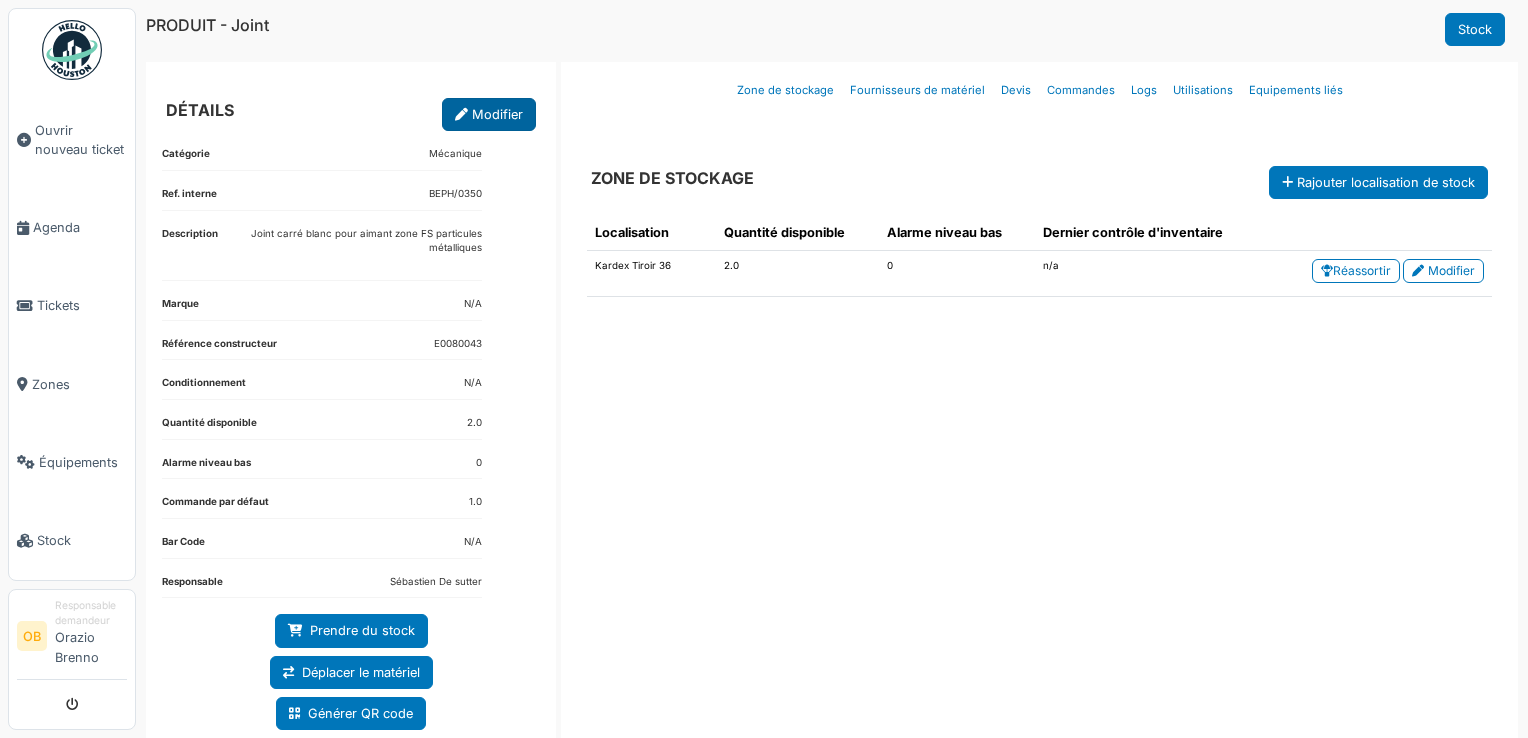 click on "Modifier" at bounding box center [489, 114] 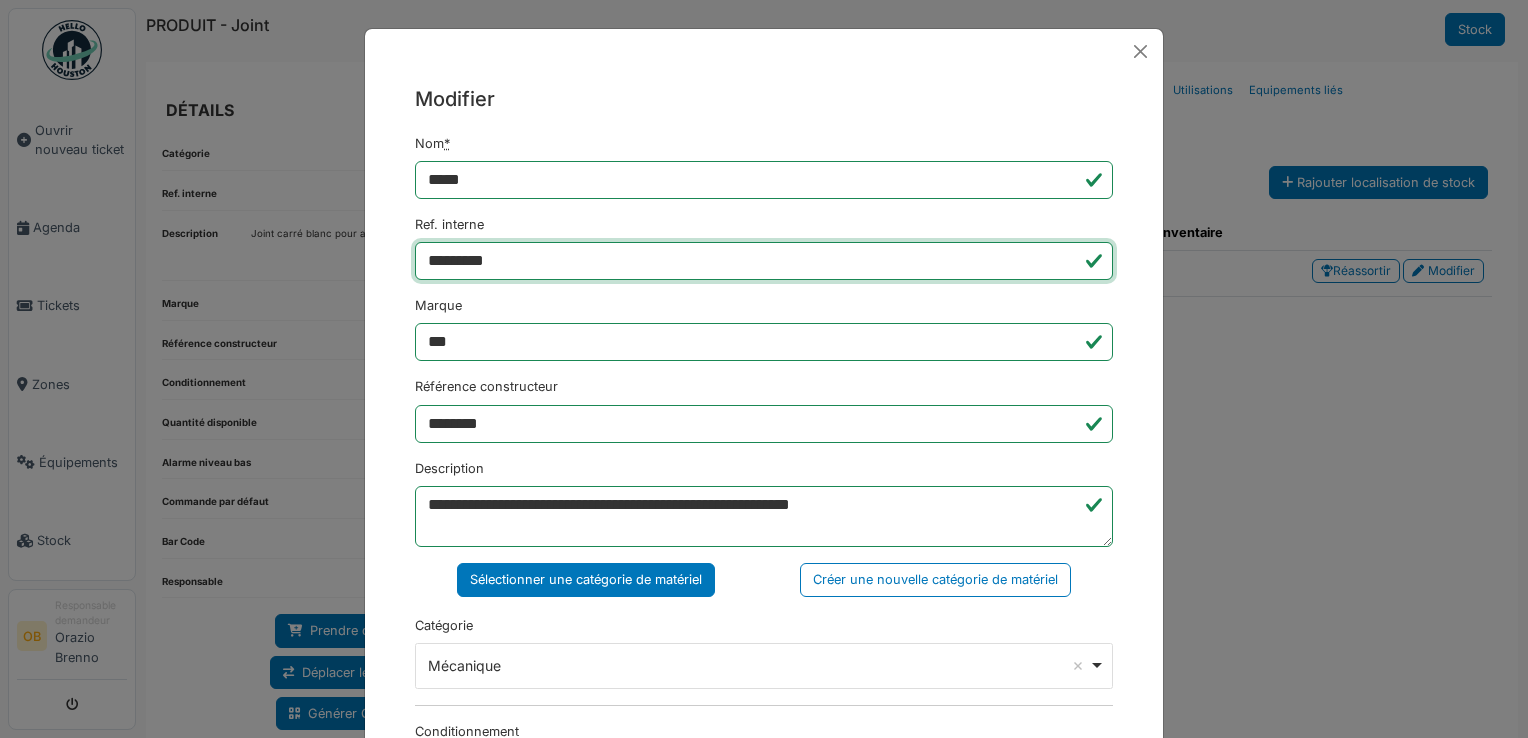 drag, startPoint x: 562, startPoint y: 258, endPoint x: 78, endPoint y: 317, distance: 487.58282 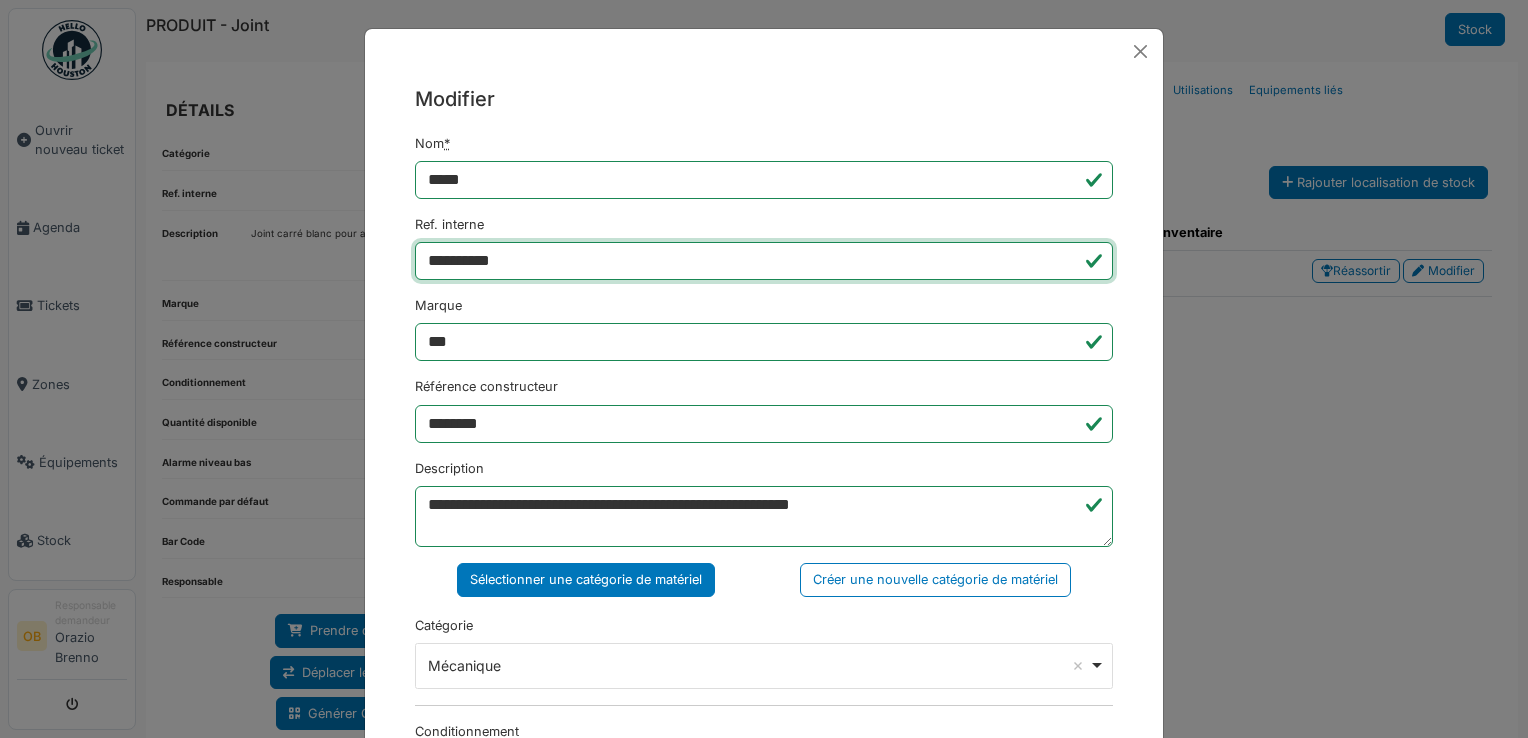 drag, startPoint x: 605, startPoint y: 265, endPoint x: 597, endPoint y: 276, distance: 13.601471 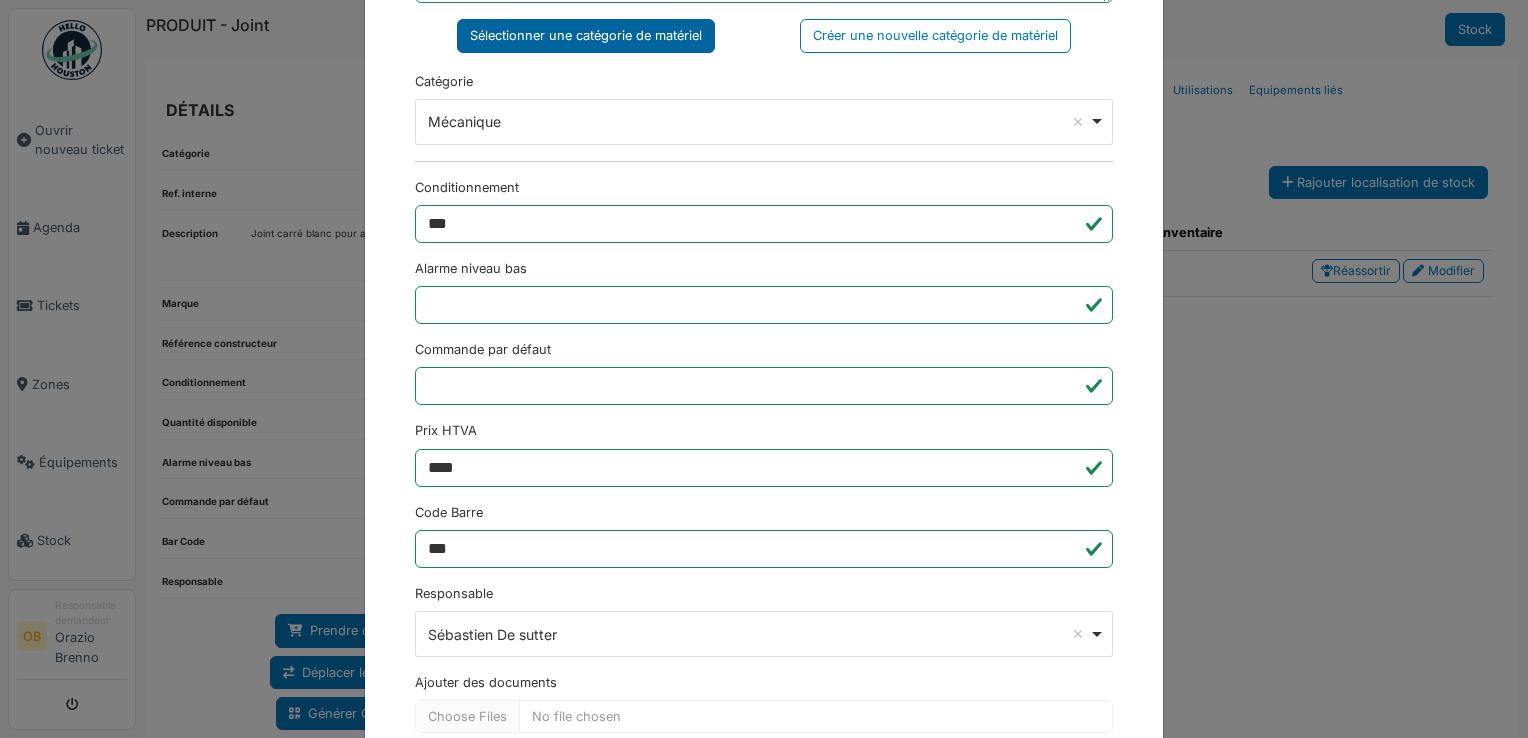scroll, scrollTop: 650, scrollLeft: 0, axis: vertical 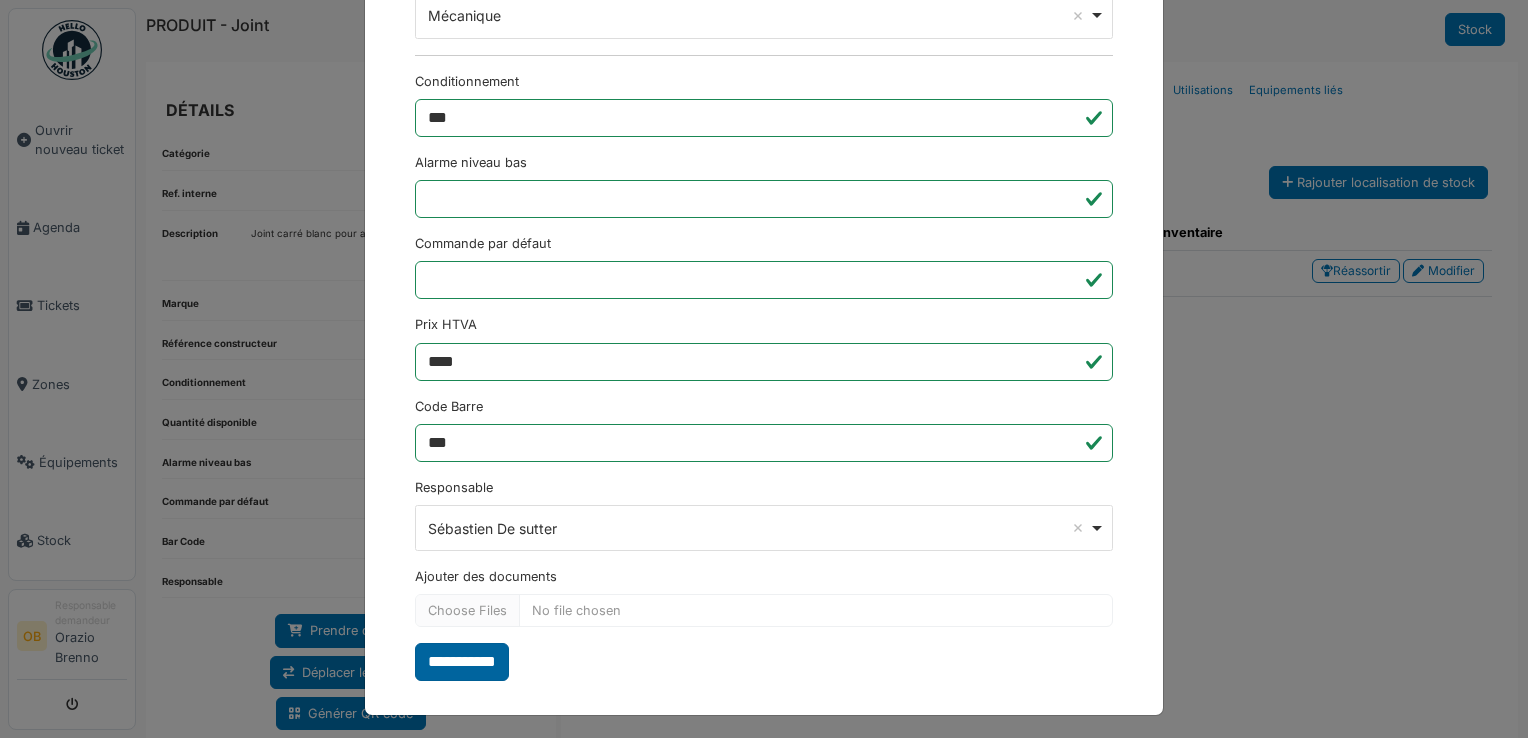 type on "**********" 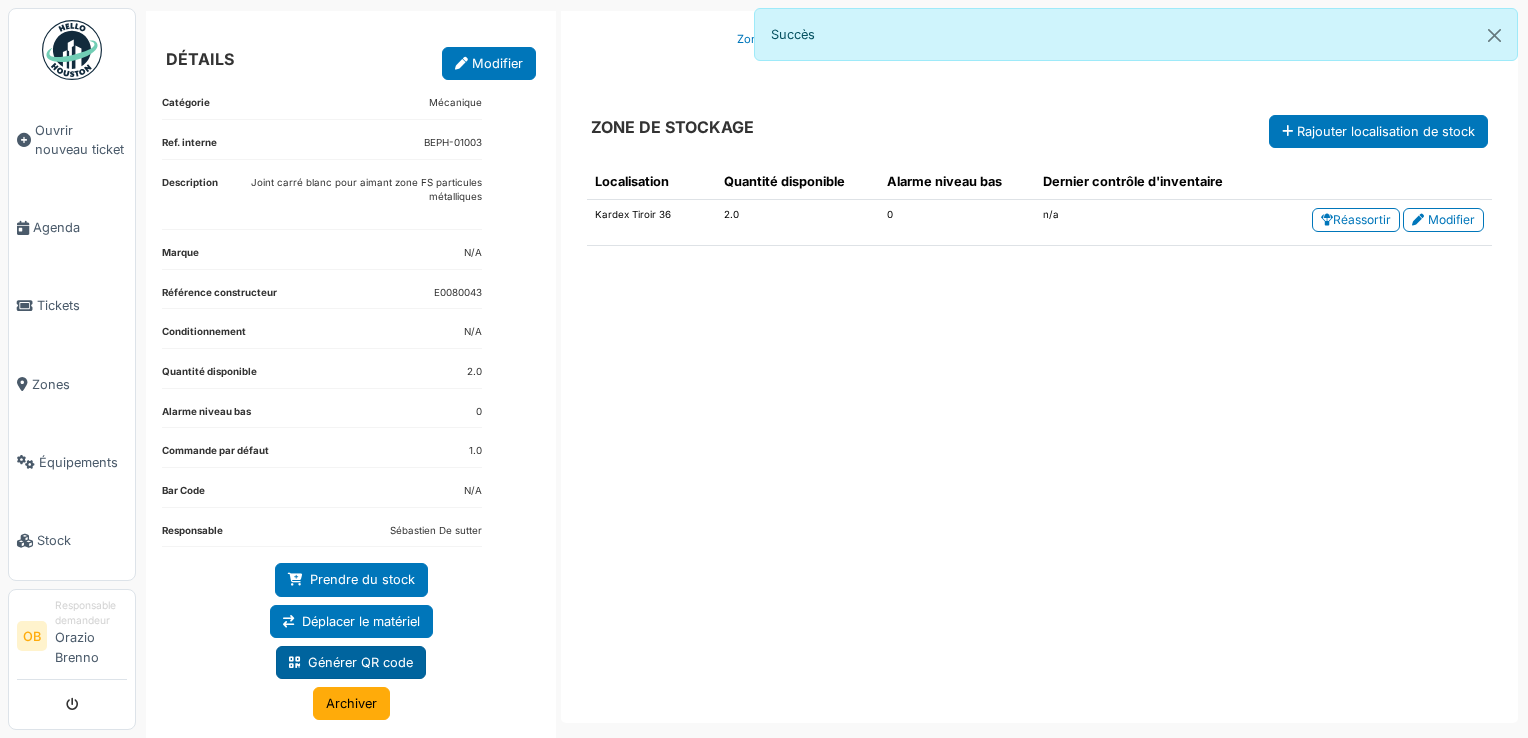 scroll, scrollTop: 76, scrollLeft: 0, axis: vertical 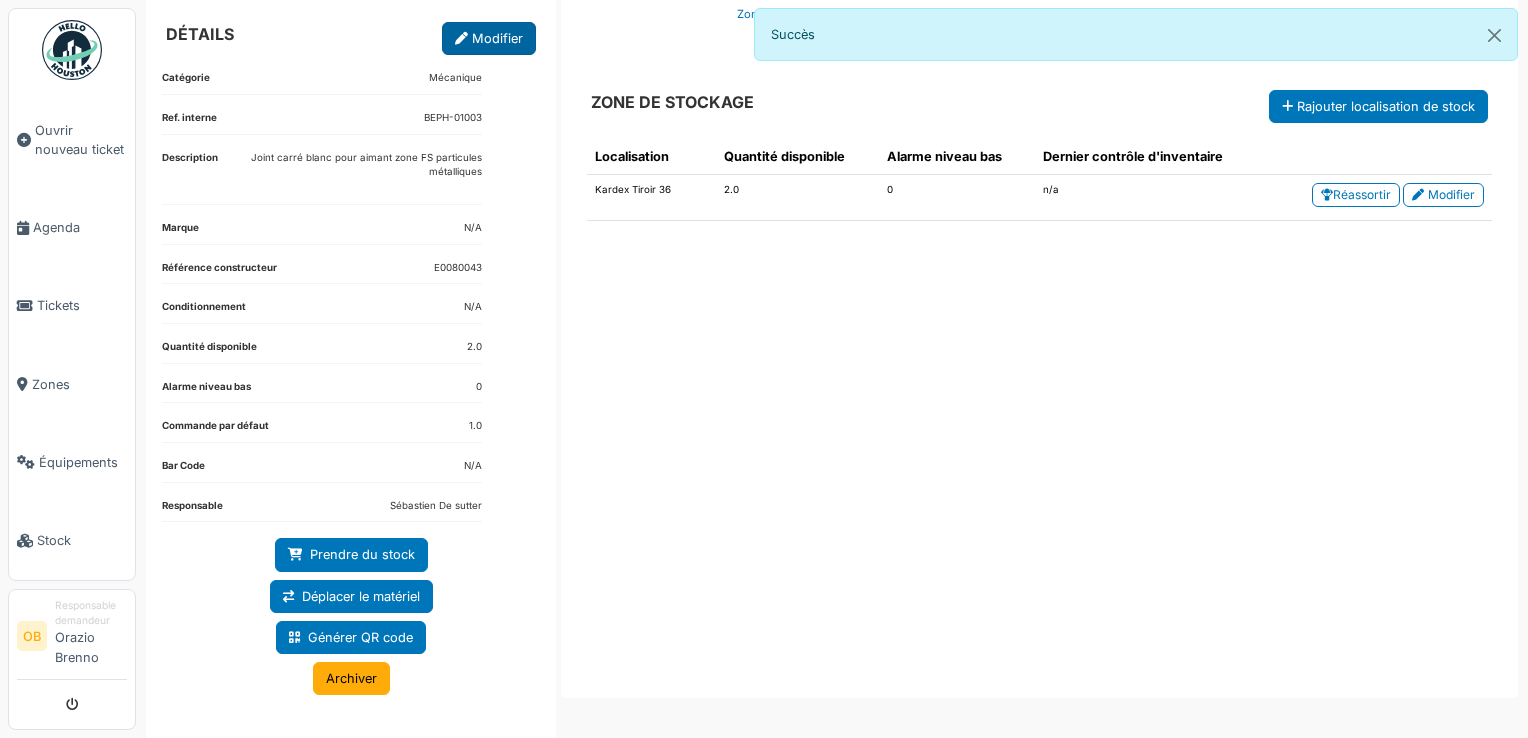 click on "Modifier" at bounding box center [489, 38] 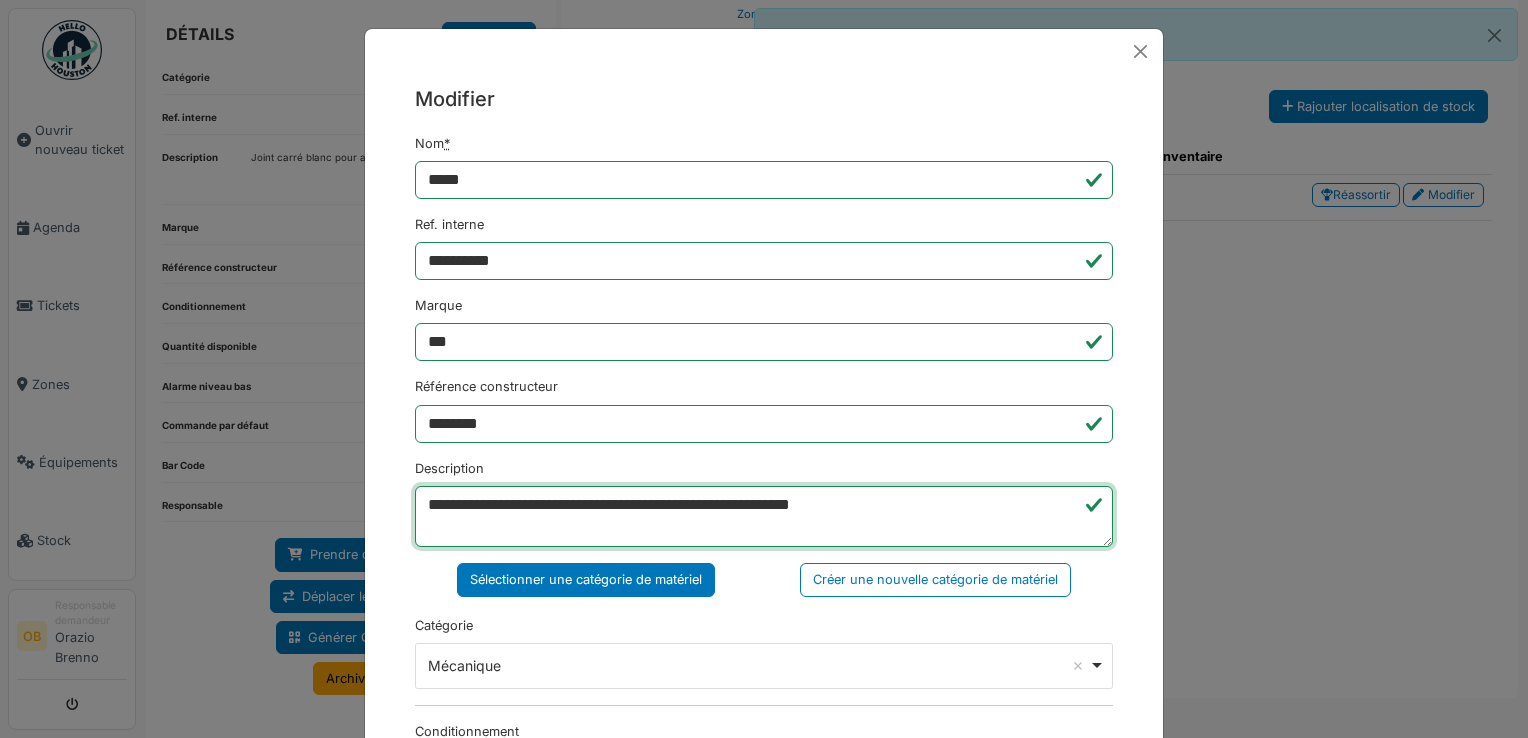 drag, startPoint x: 548, startPoint y: 506, endPoint x: 242, endPoint y: 510, distance: 306.02615 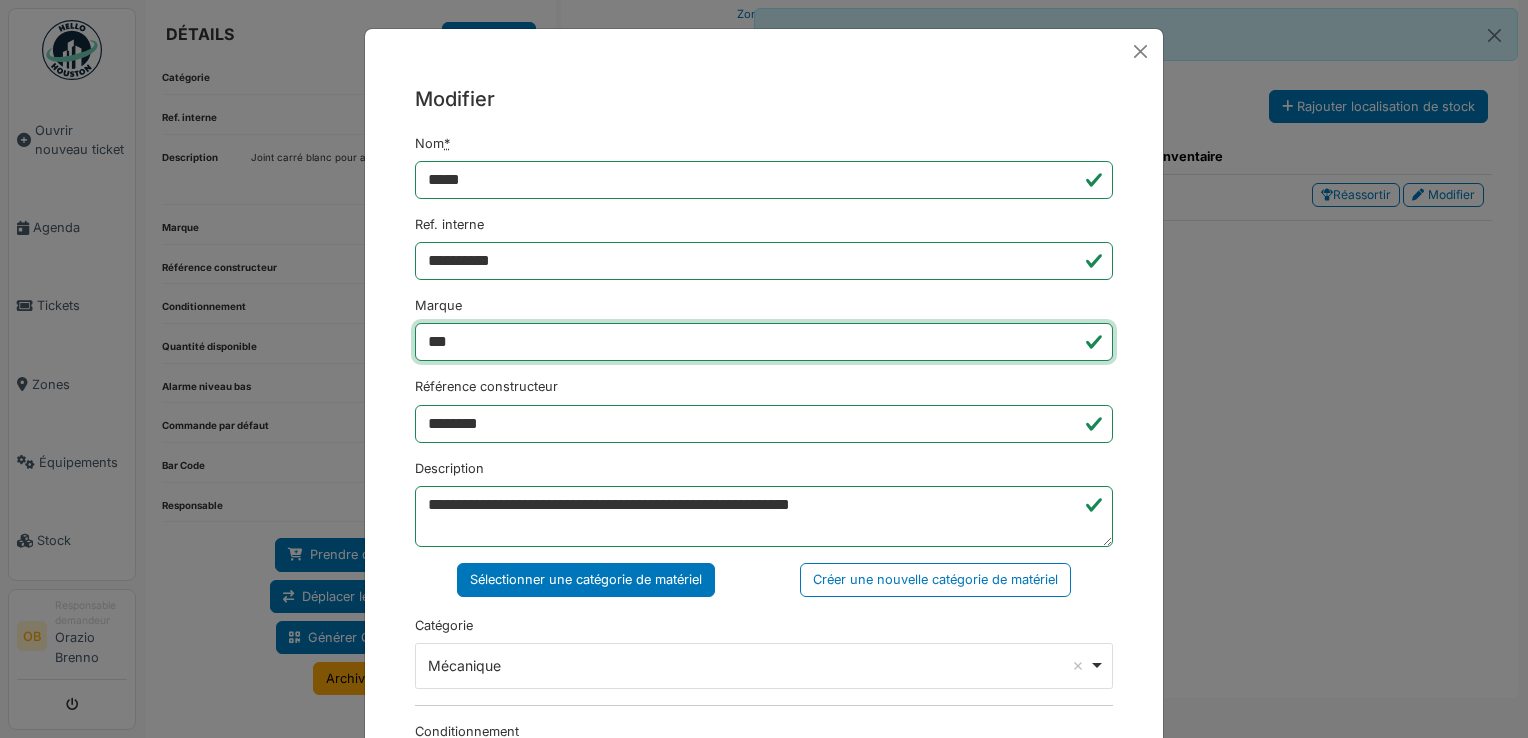 click on "***" at bounding box center [764, 342] 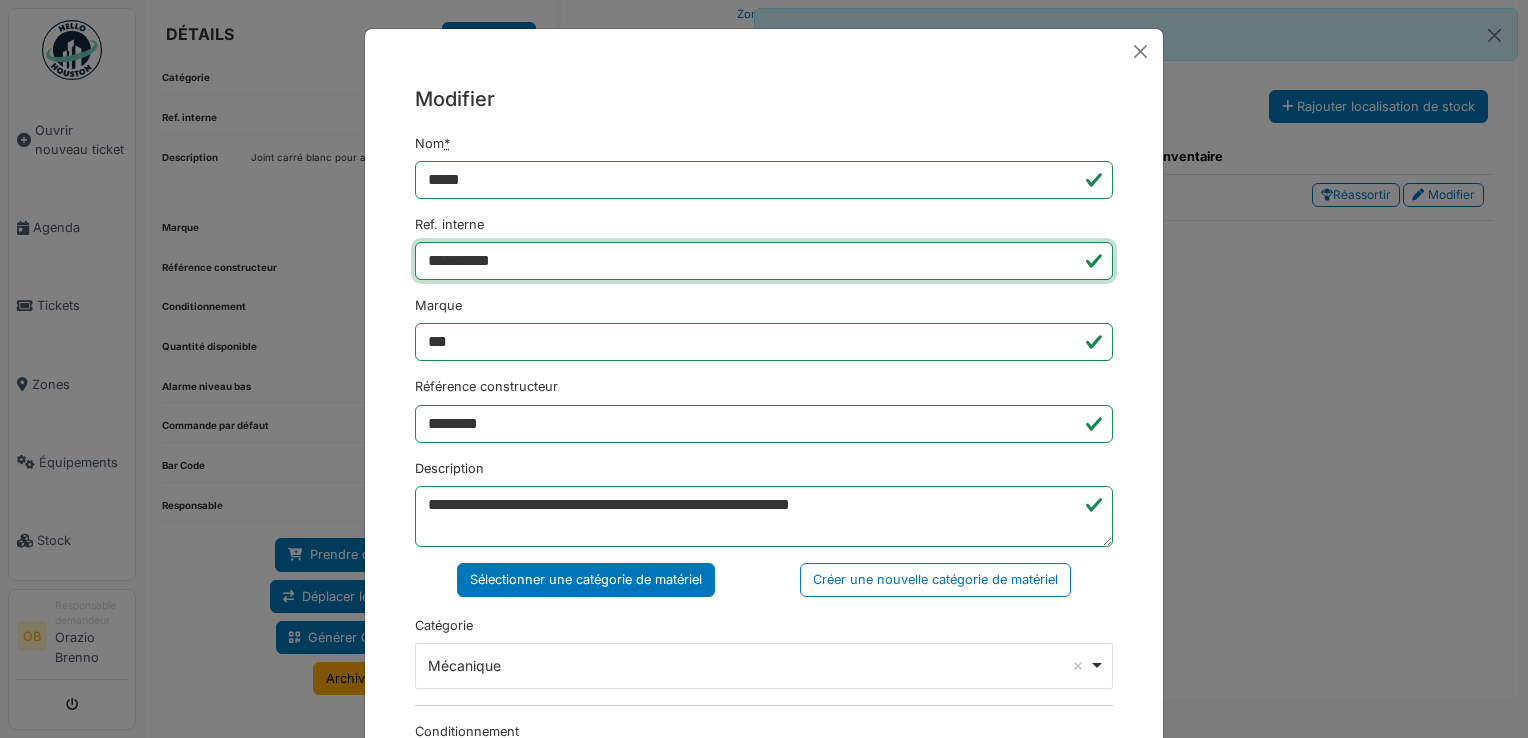 click on "**********" at bounding box center (764, 261) 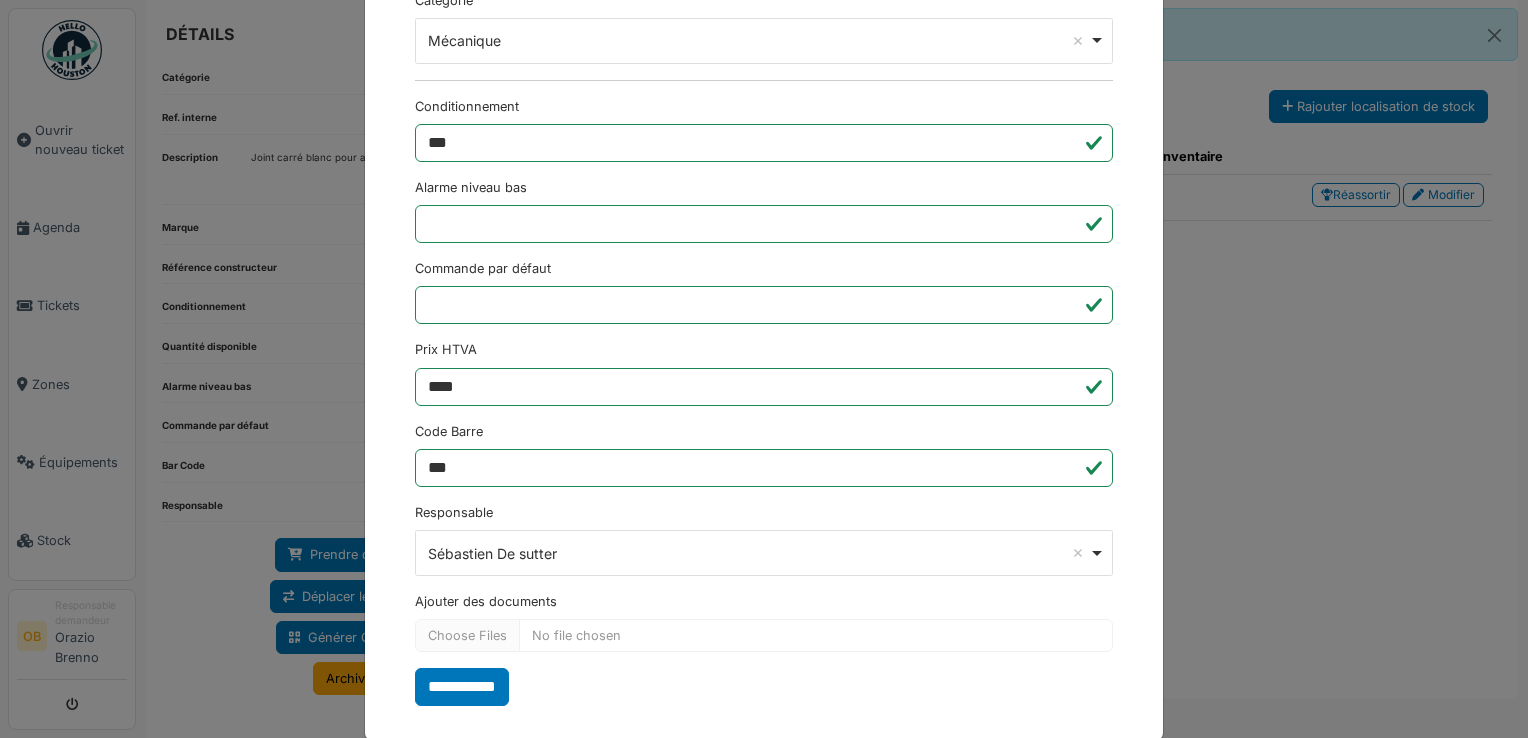 scroll, scrollTop: 650, scrollLeft: 0, axis: vertical 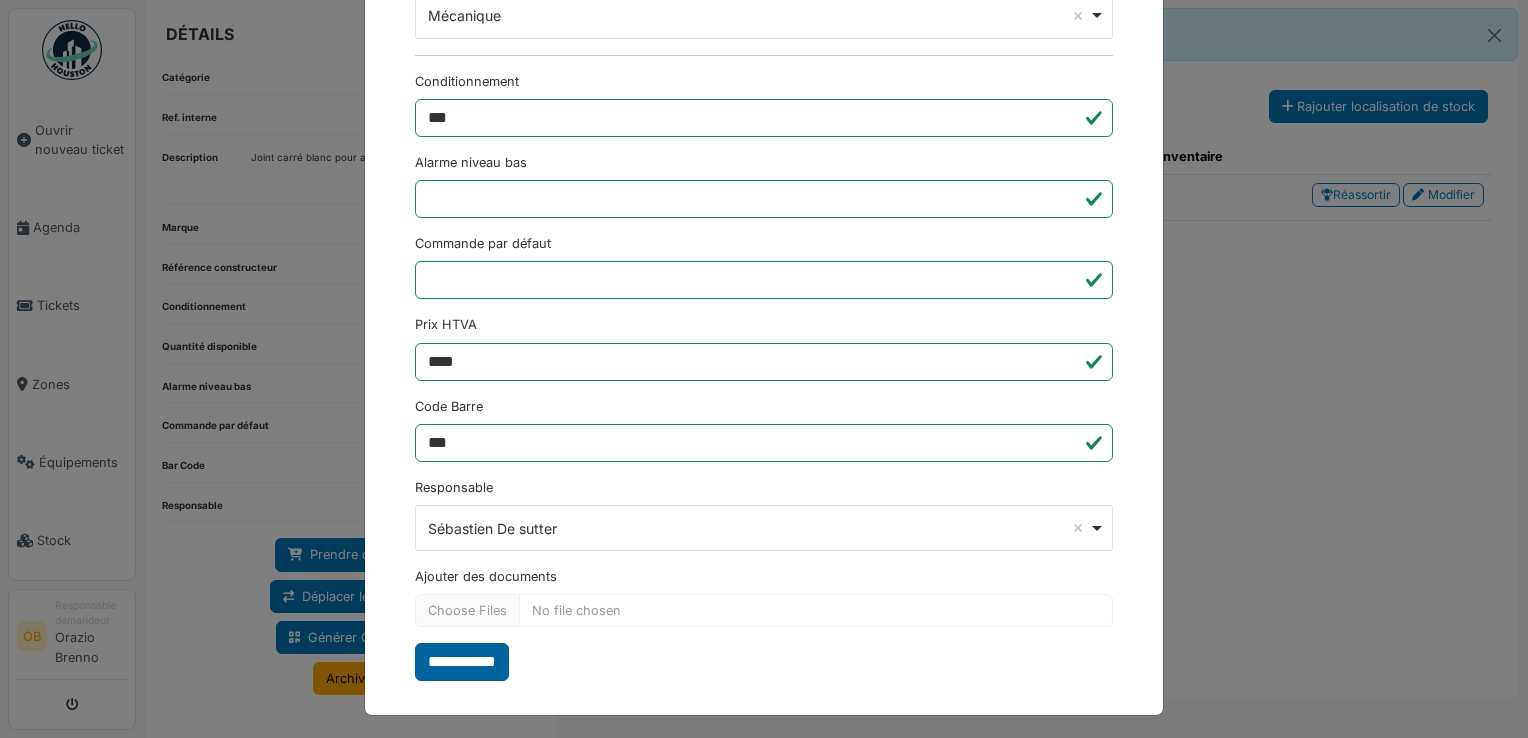 click on "**********" at bounding box center [462, 662] 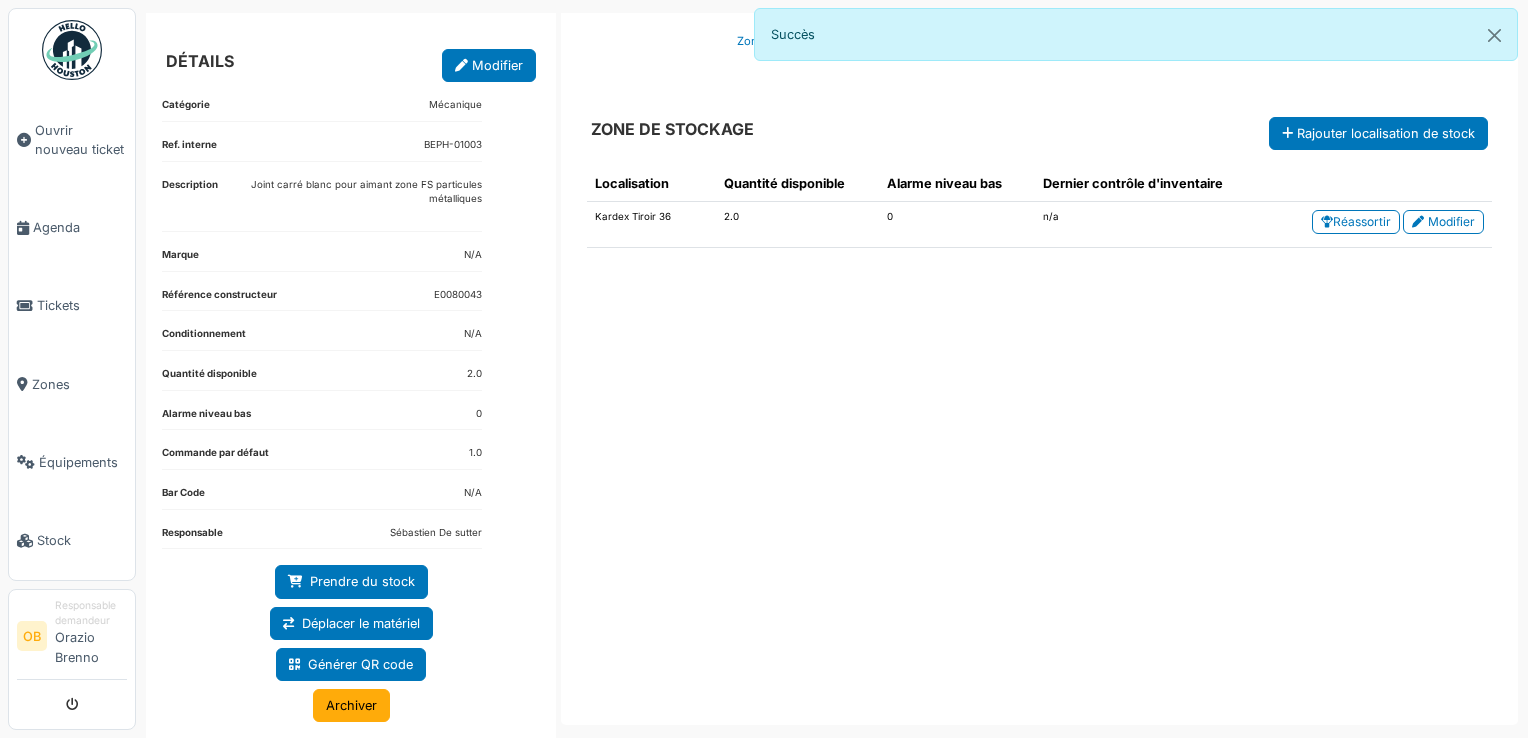 scroll, scrollTop: 76, scrollLeft: 0, axis: vertical 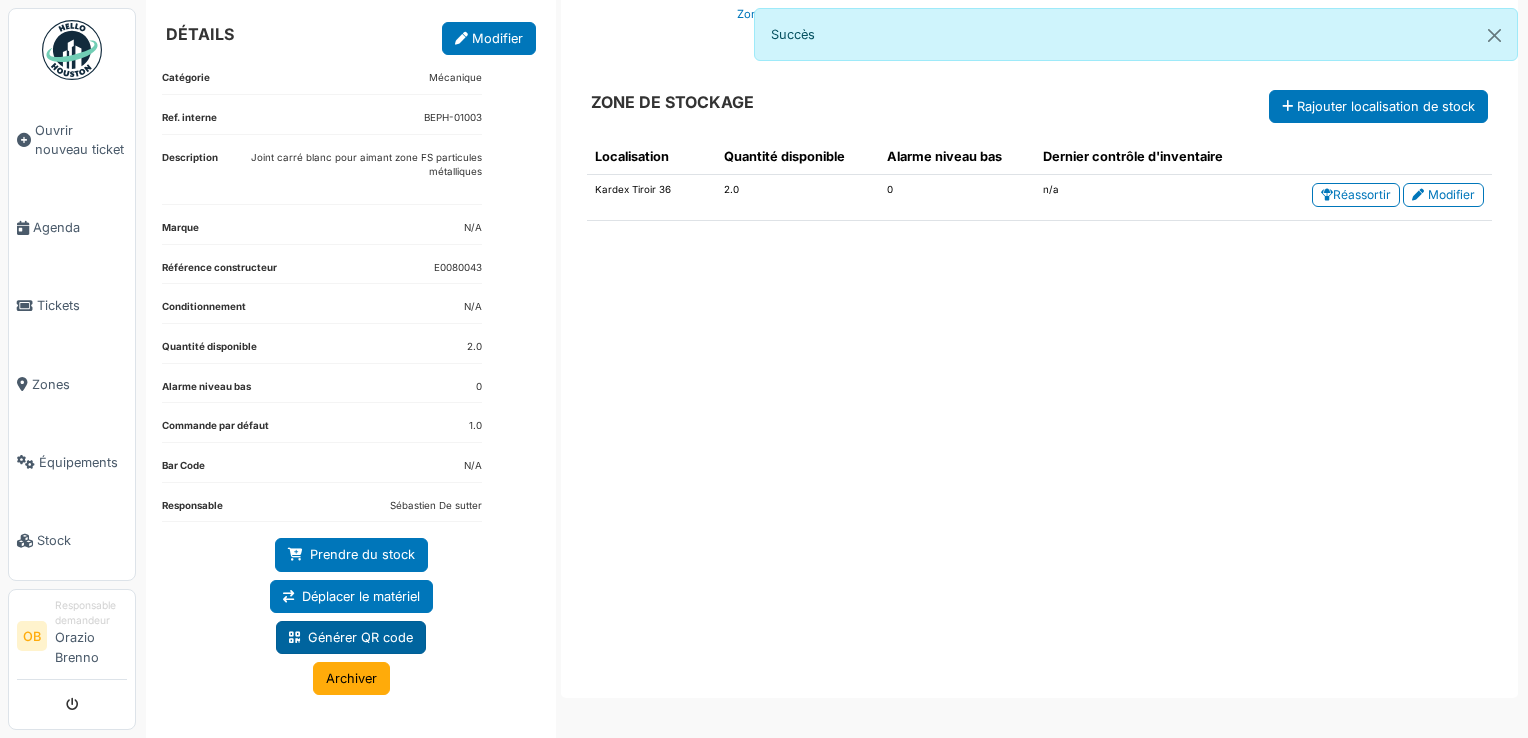 click on "Générer QR code" at bounding box center [351, 637] 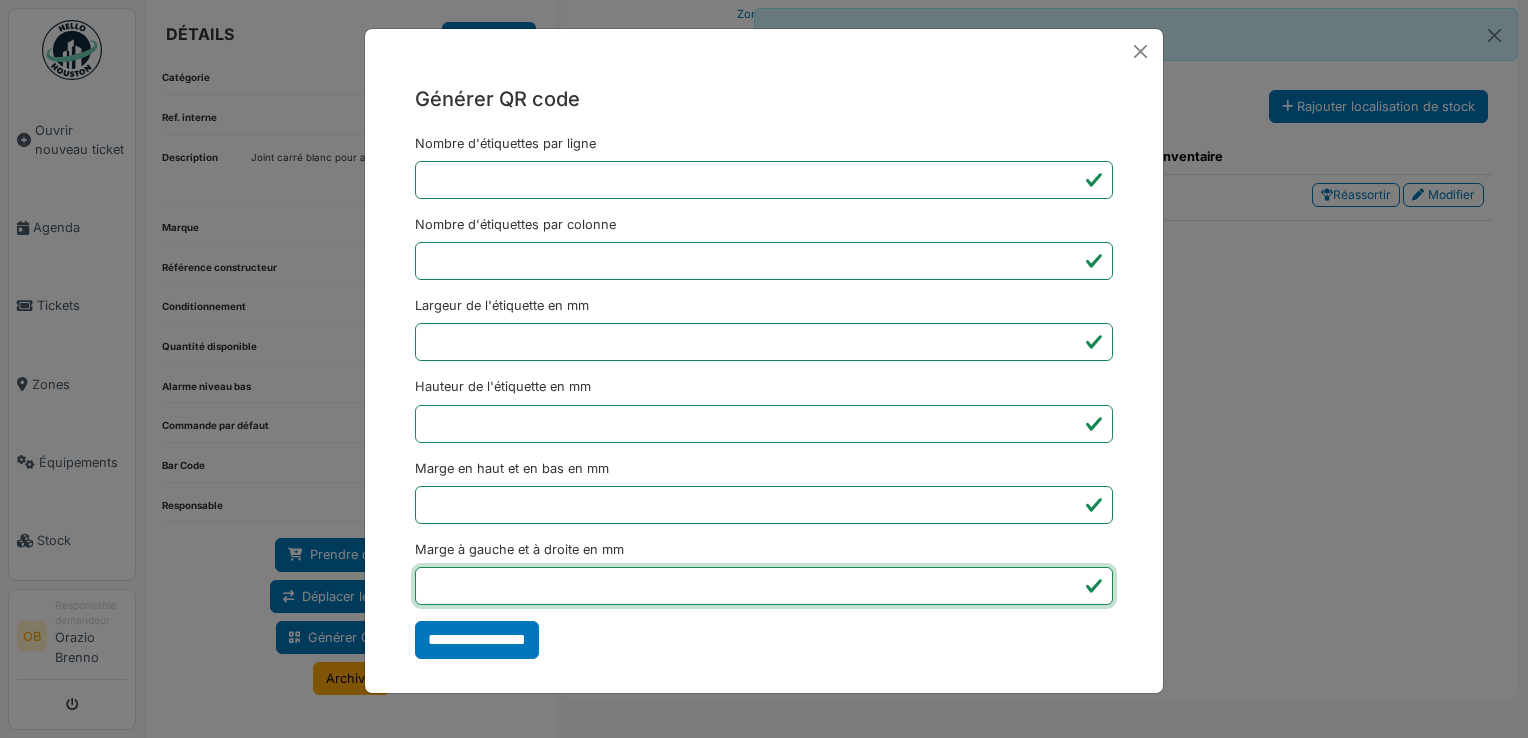 click on "*" at bounding box center (764, 586) 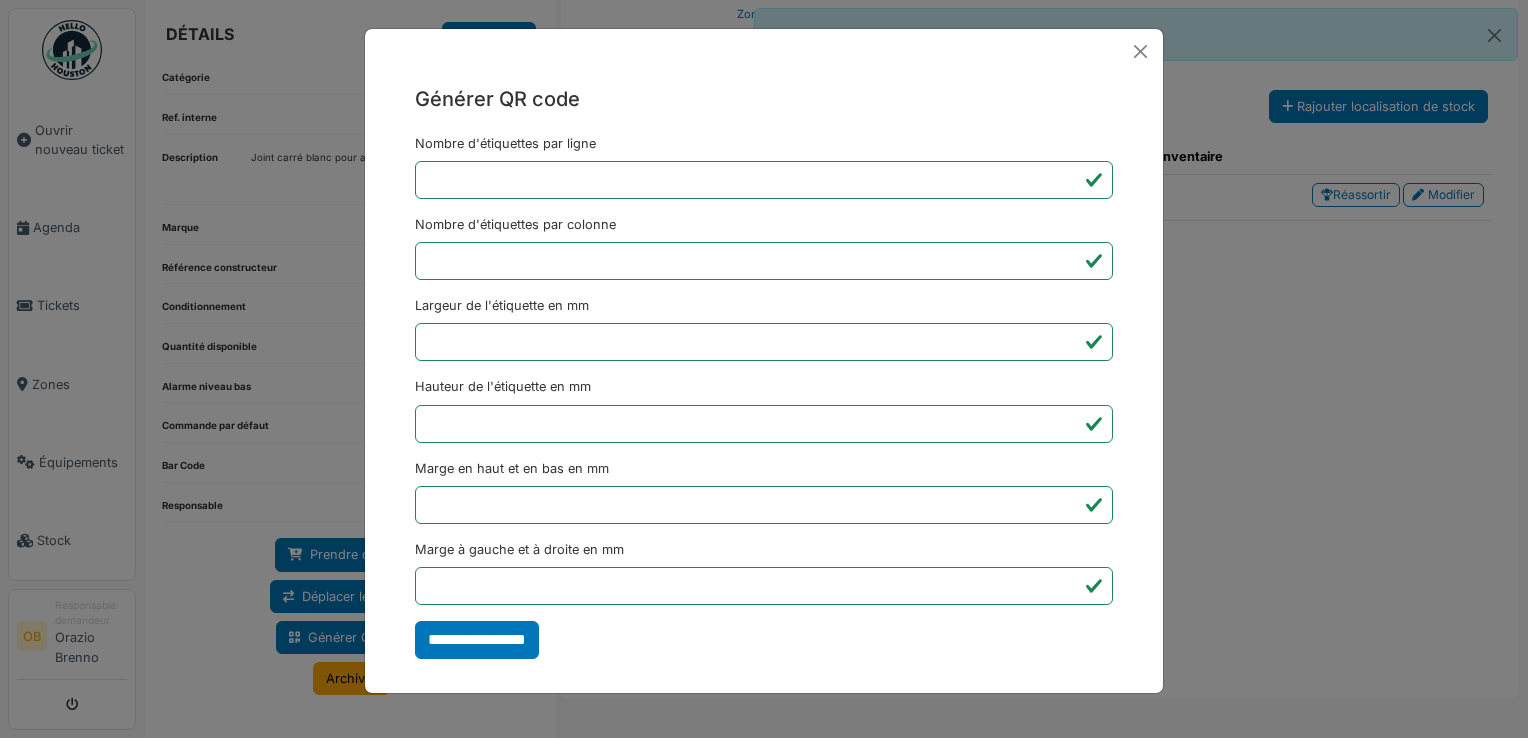 type on "*******" 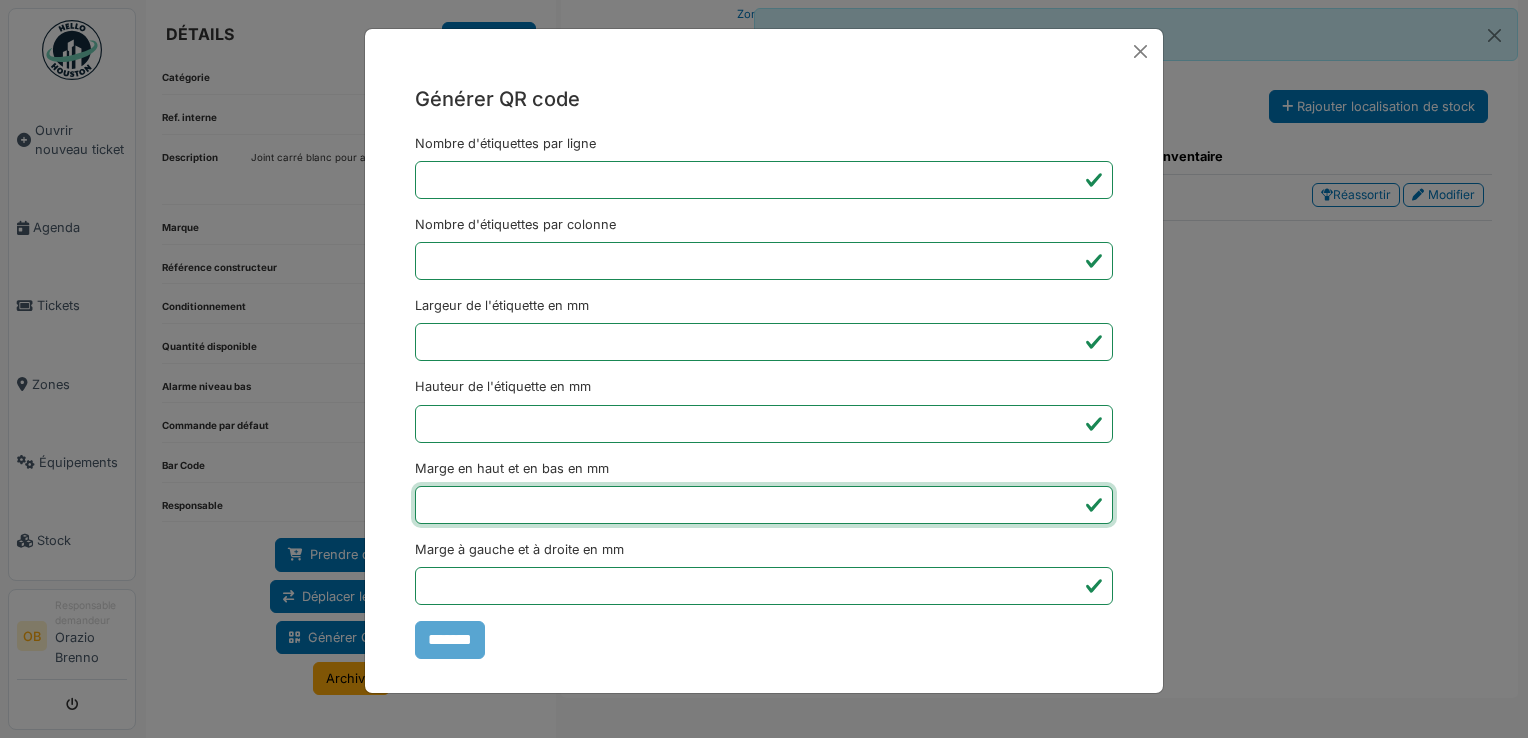 click on "Générer QR code
Nombre d'étiquettes par ligne
*
Nombre d'étiquettes par colonne
*
Largeur de l'étiquette en mm
**
Hauteur de l'étiquette en mm
**
Marge en haut et en bas en mm
*
Marge à gauche et à droite en mm
***
*******" at bounding box center [764, 369] 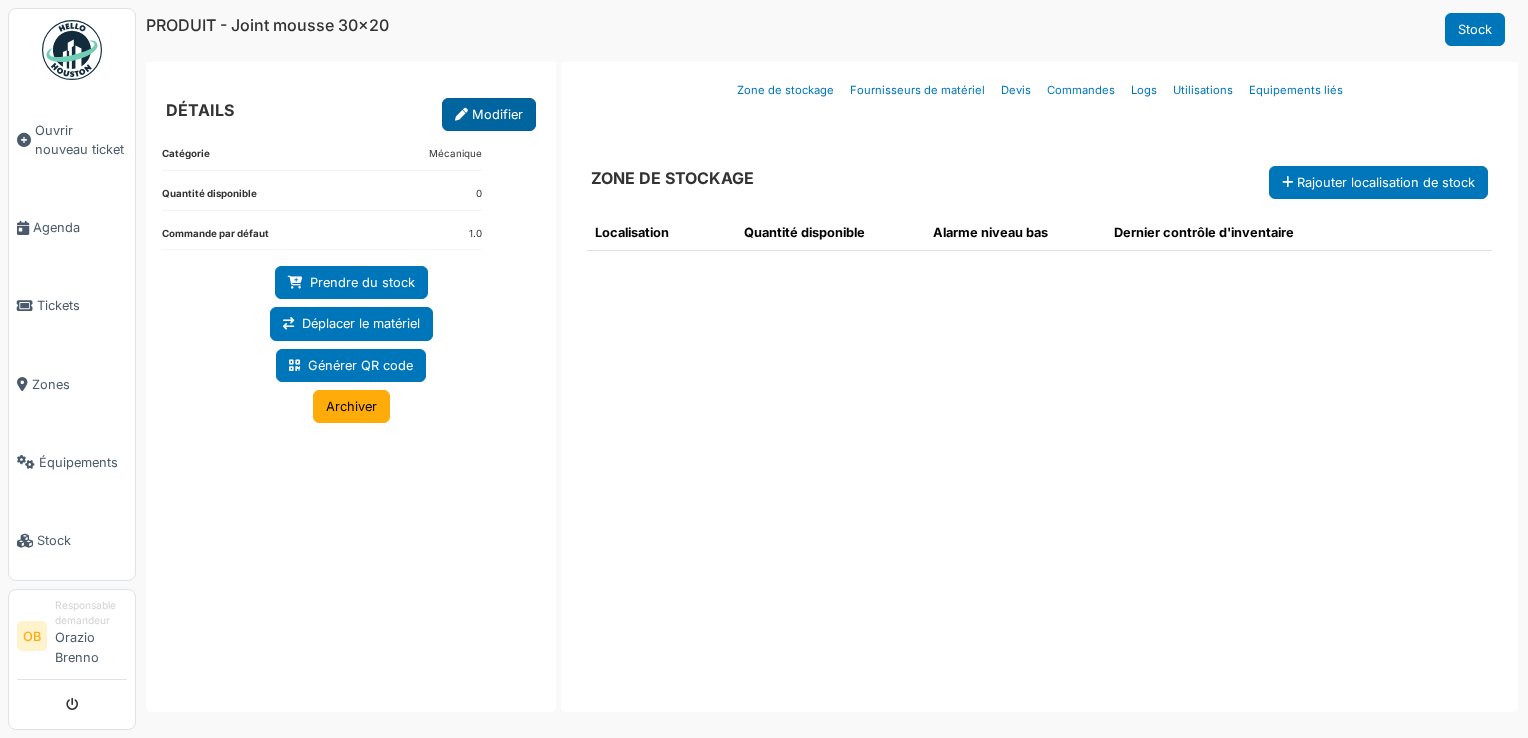 scroll, scrollTop: 0, scrollLeft: 0, axis: both 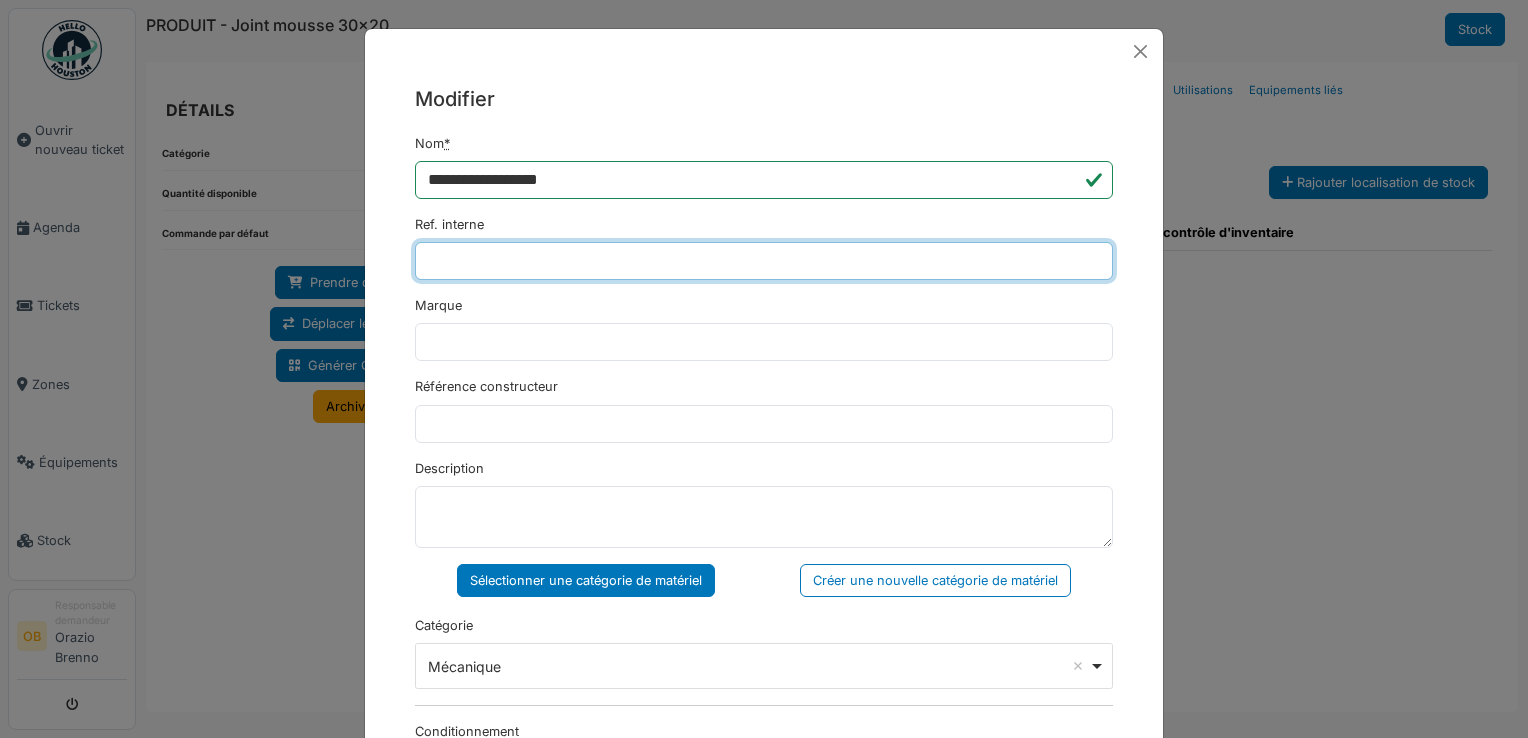 click on "Ref. interne" at bounding box center [764, 261] 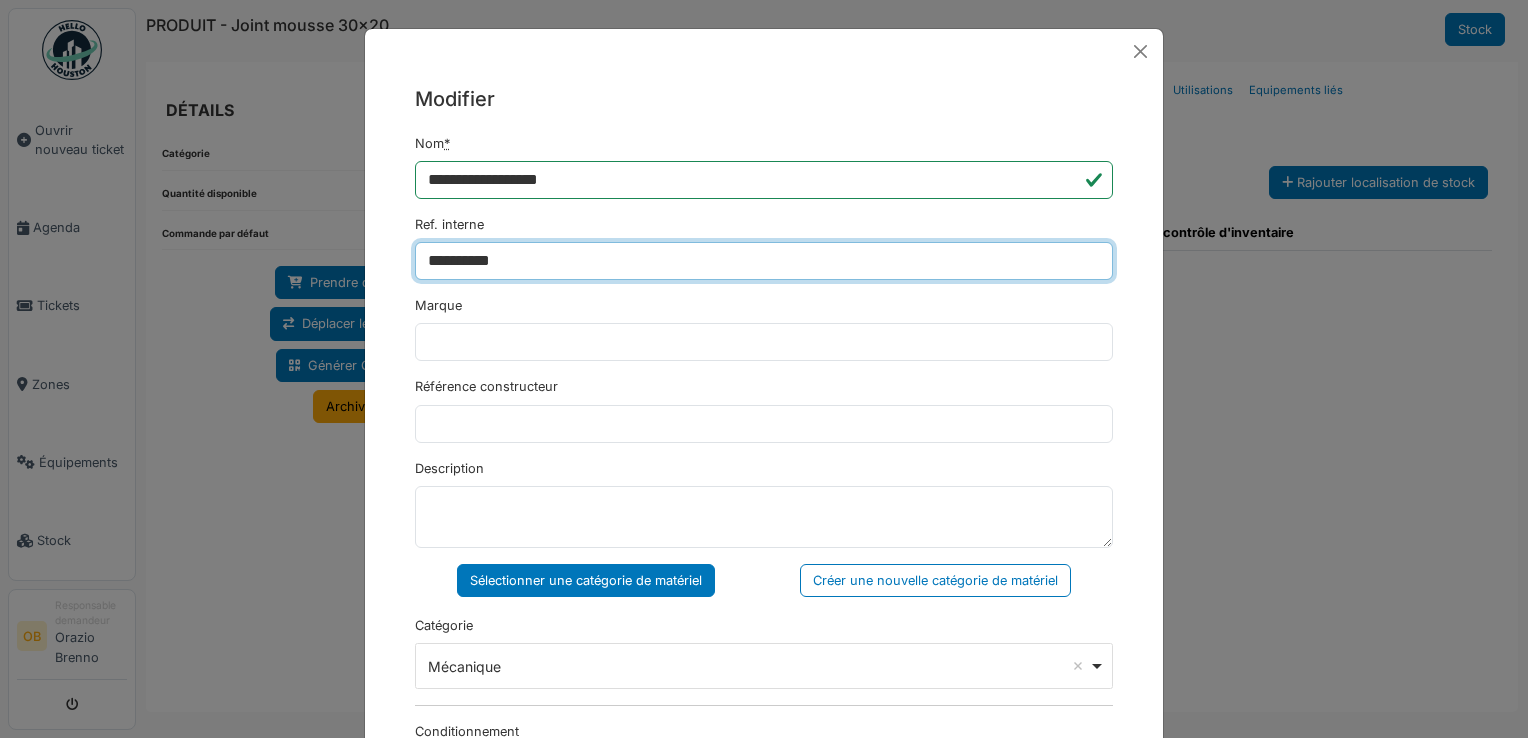 type on "**********" 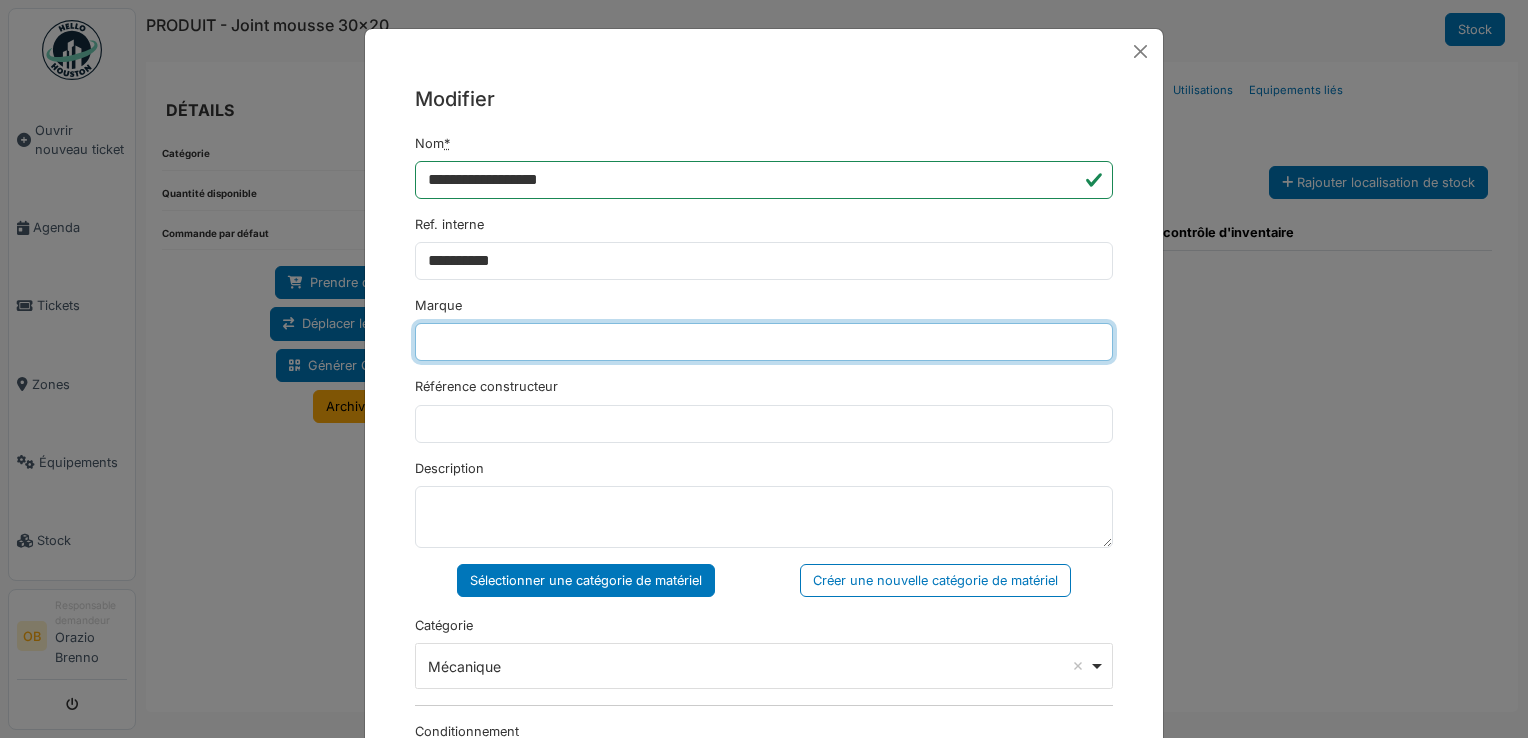 drag, startPoint x: 552, startPoint y: 348, endPoint x: 541, endPoint y: 350, distance: 11.18034 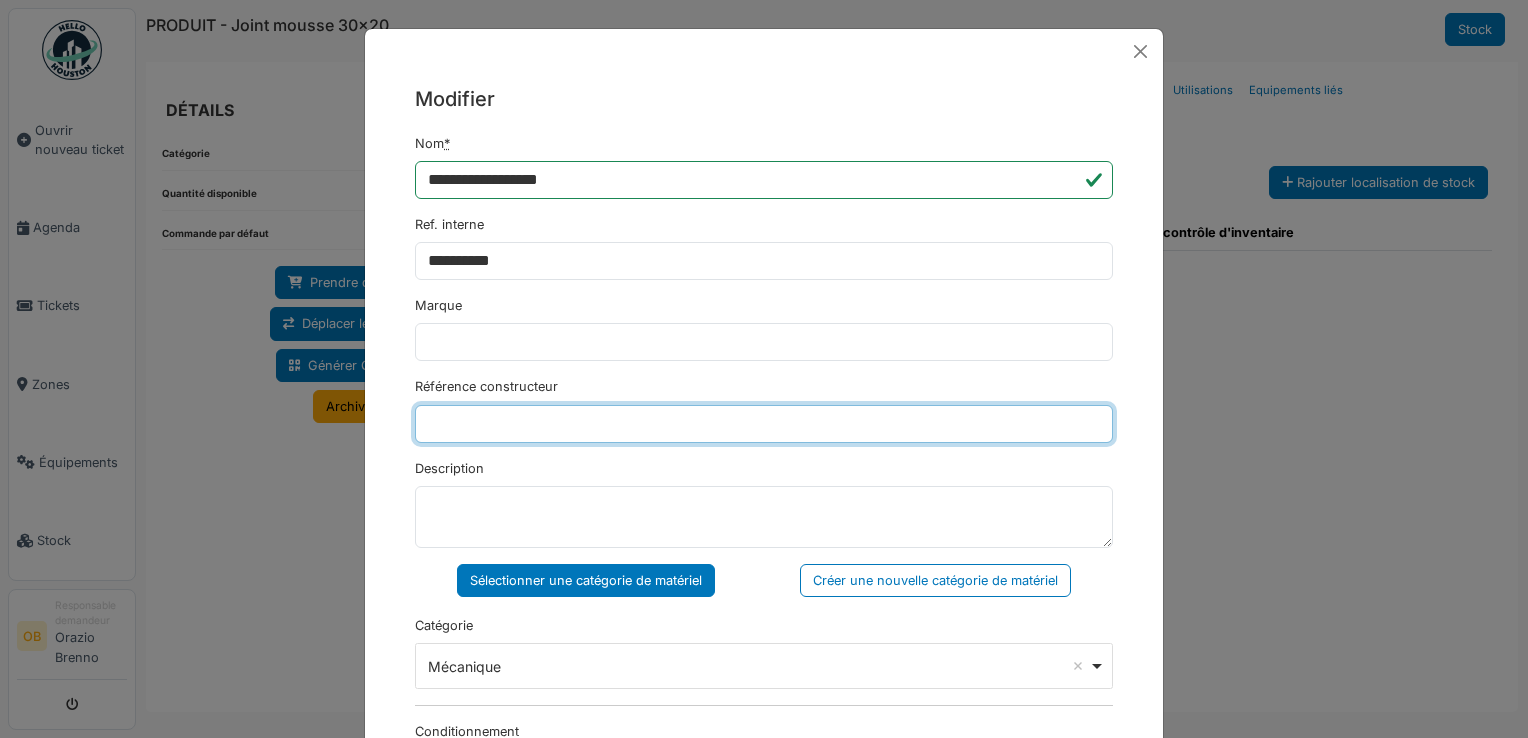 click on "Référence constructeur" at bounding box center [764, 424] 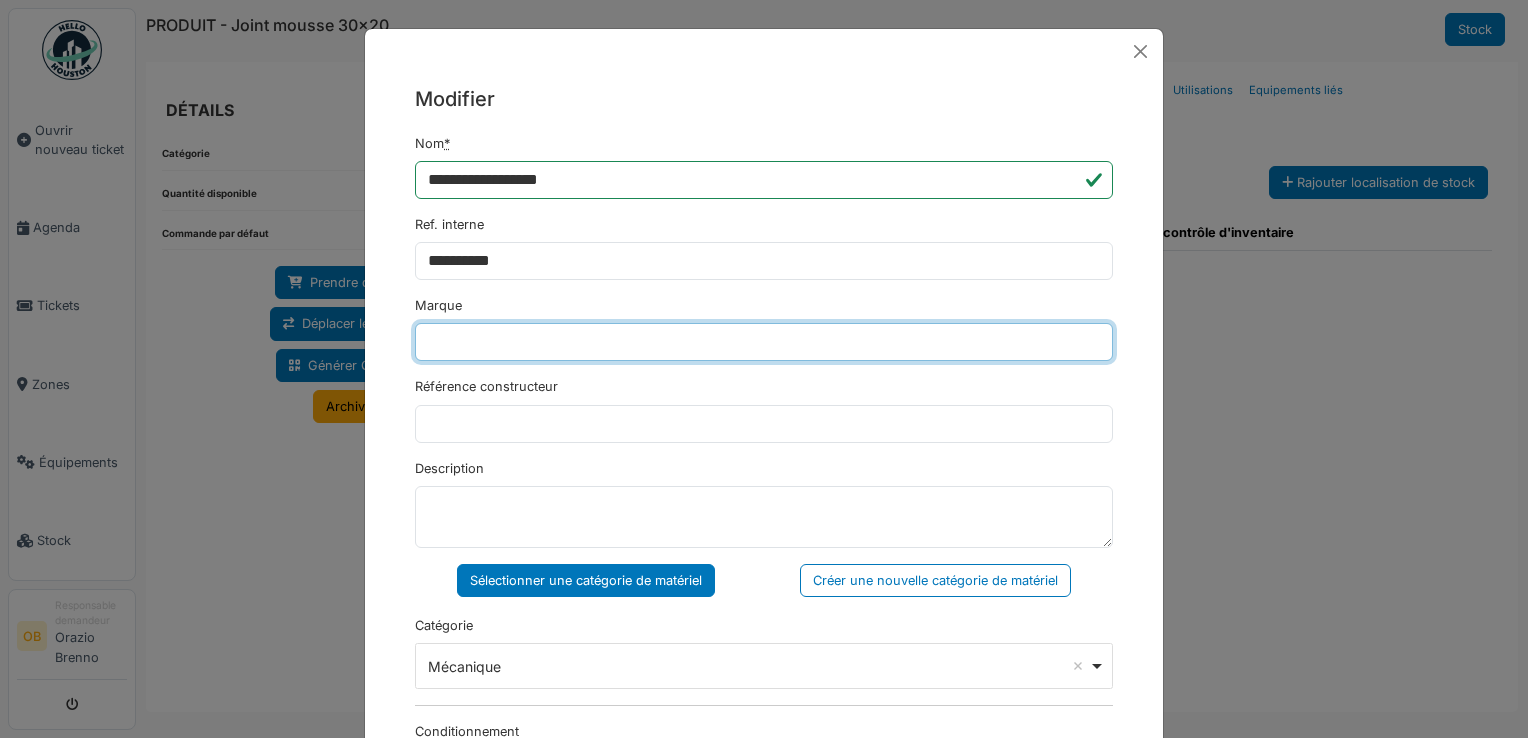 click on "Marque" at bounding box center (764, 342) 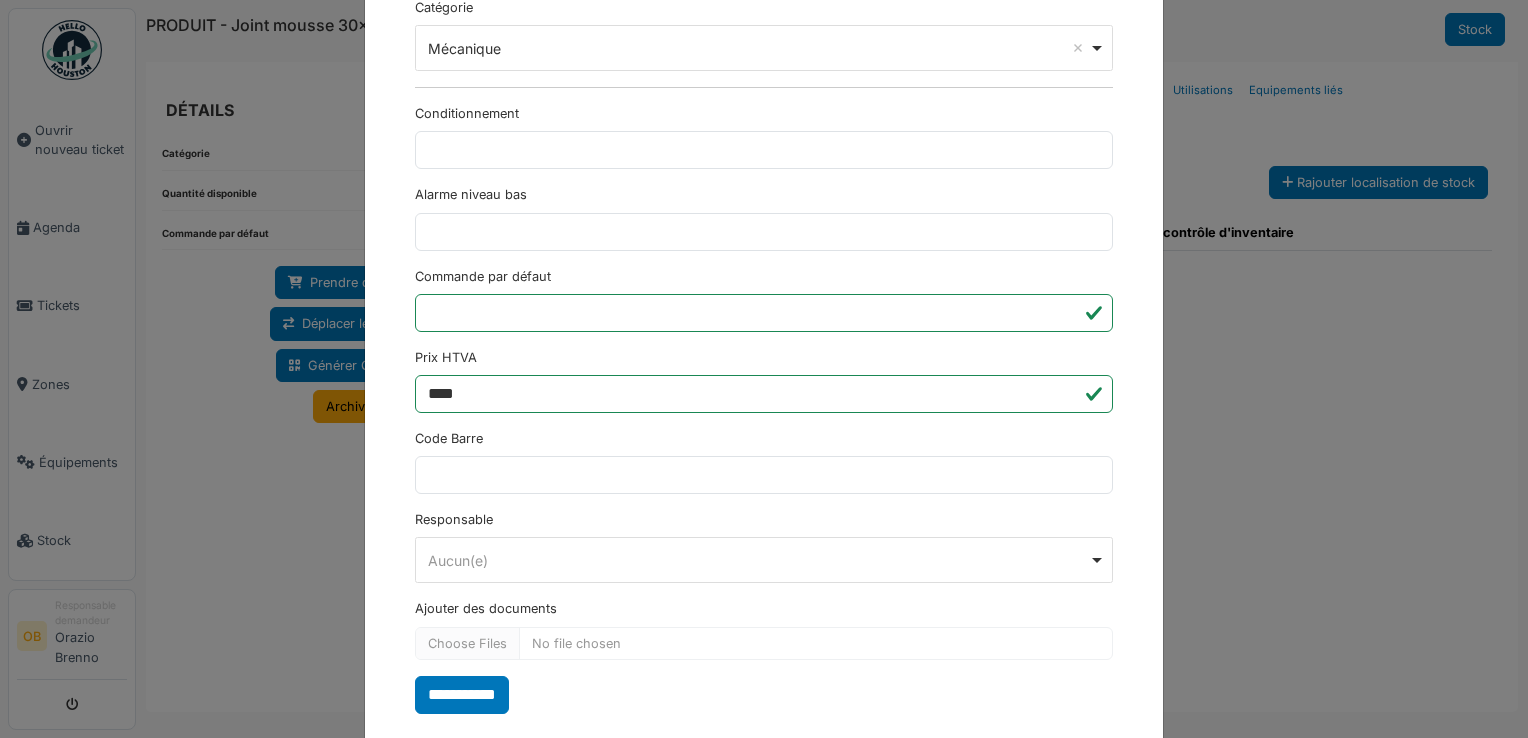 scroll, scrollTop: 650, scrollLeft: 0, axis: vertical 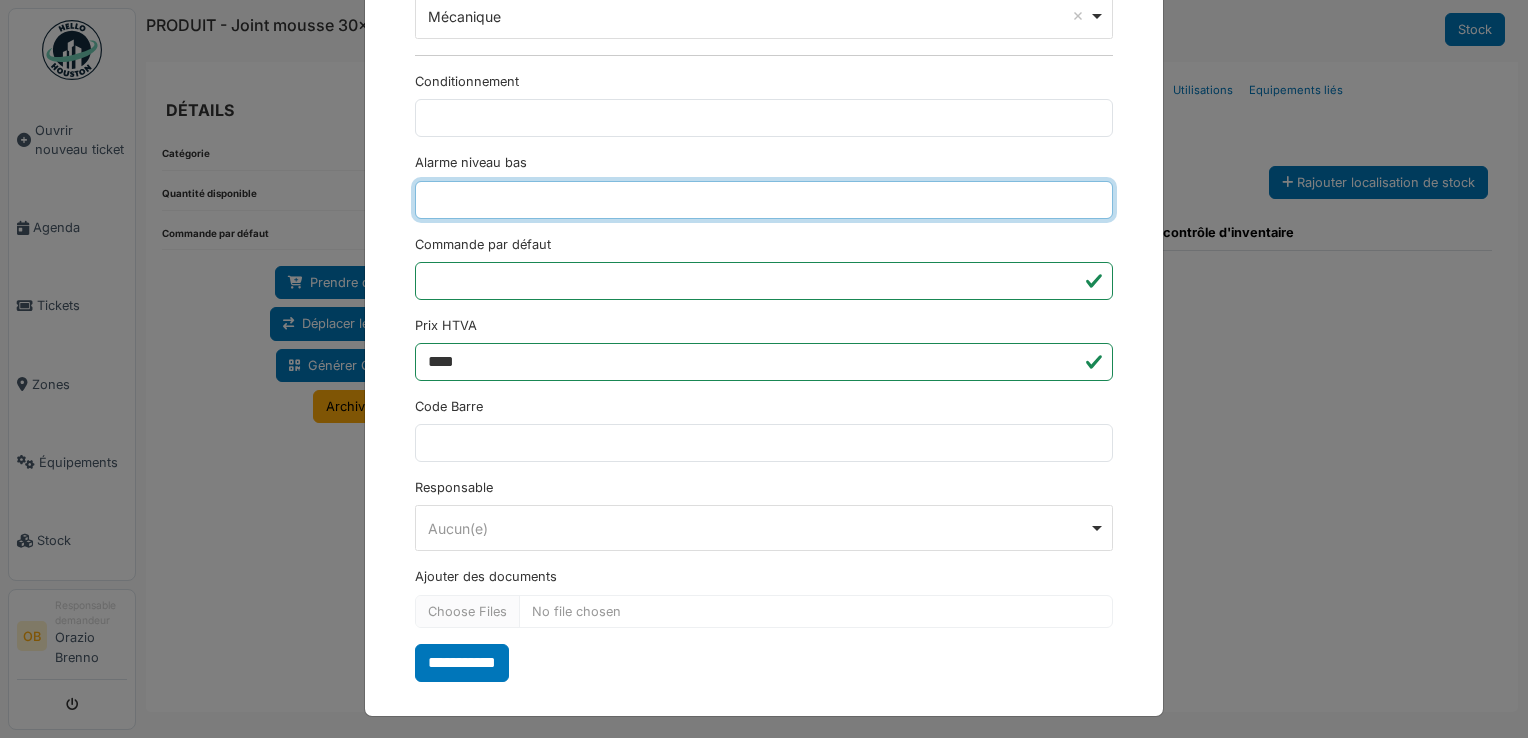 click on "Alarme niveau bas" at bounding box center (764, 200) 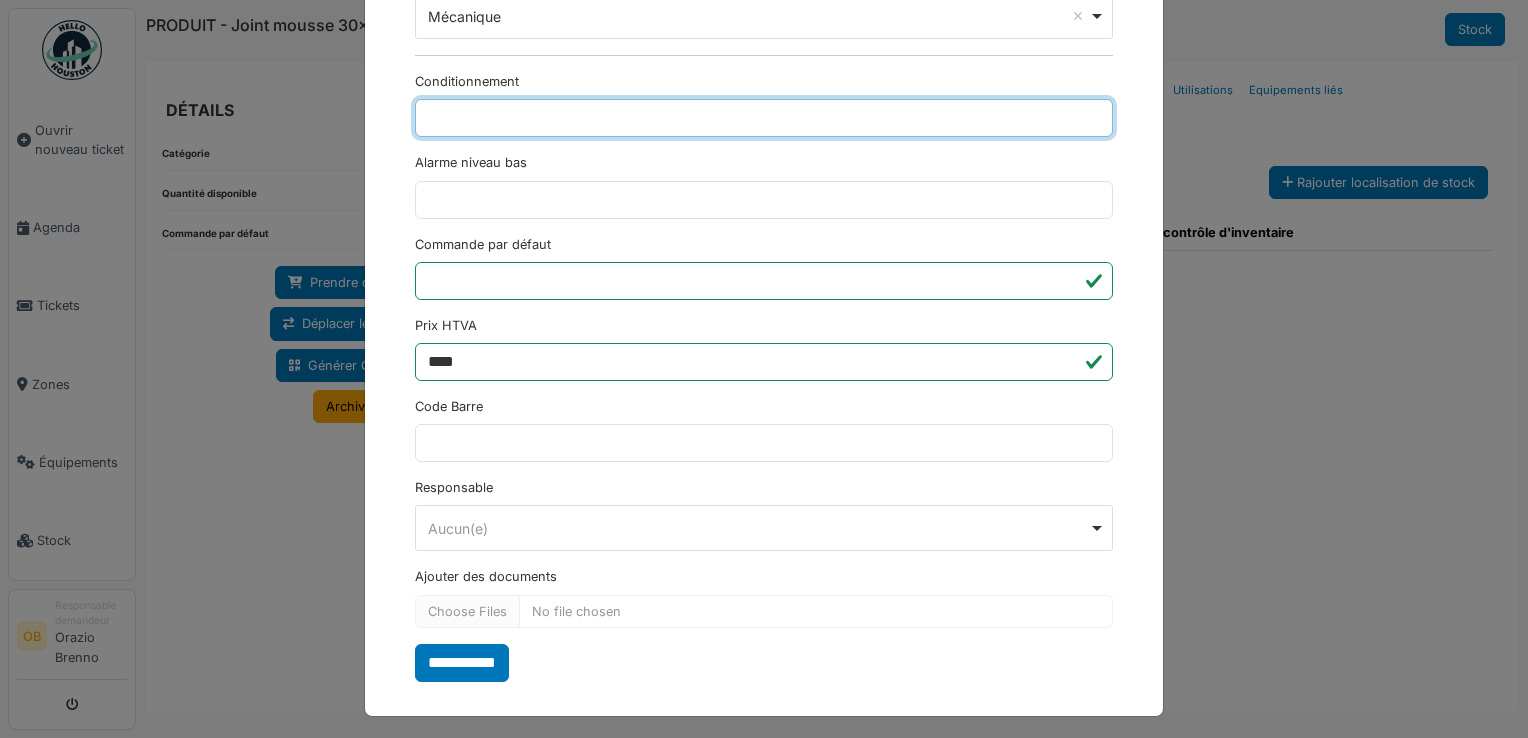 click on "Conditionnement" at bounding box center [764, 118] 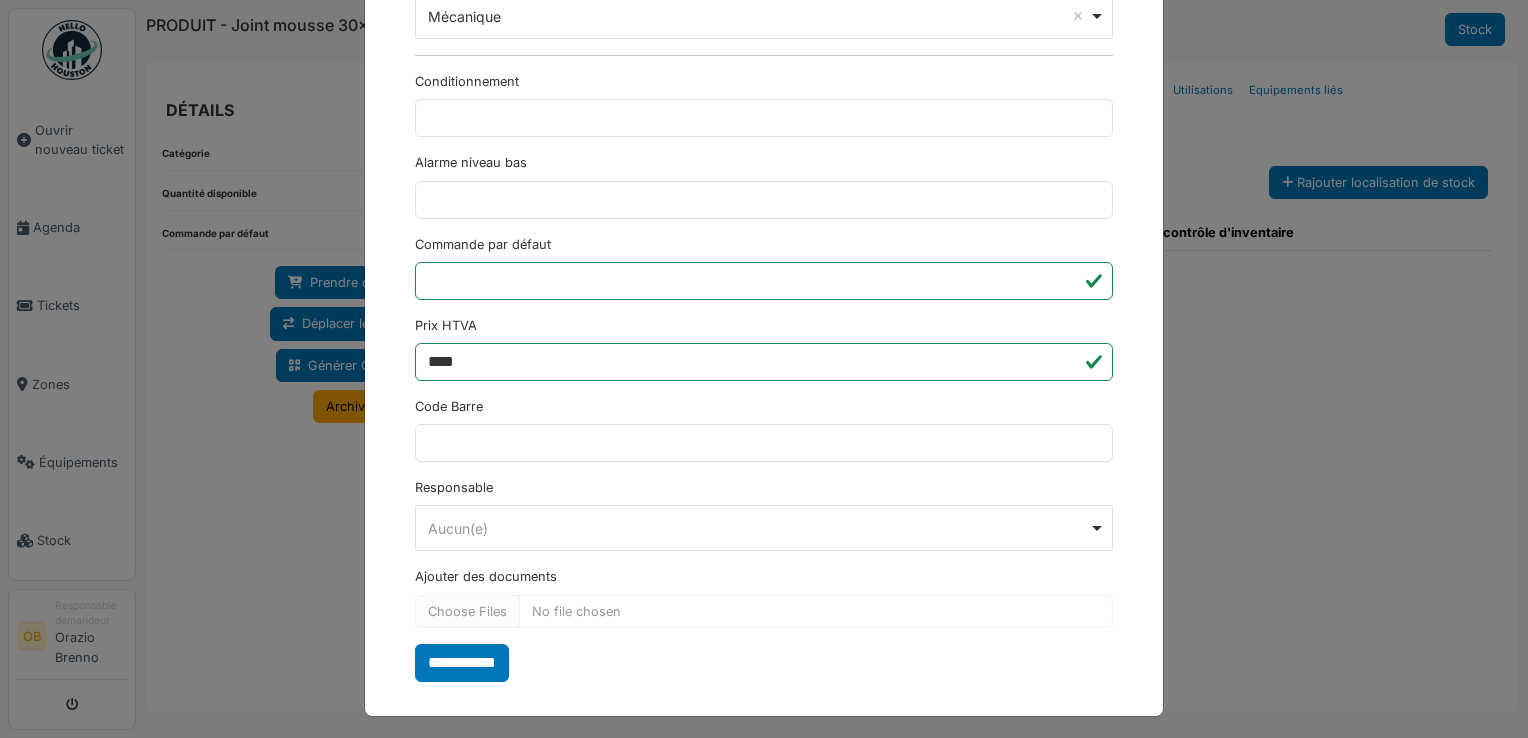 click on "Alarme niveau bas" at bounding box center (764, 185) 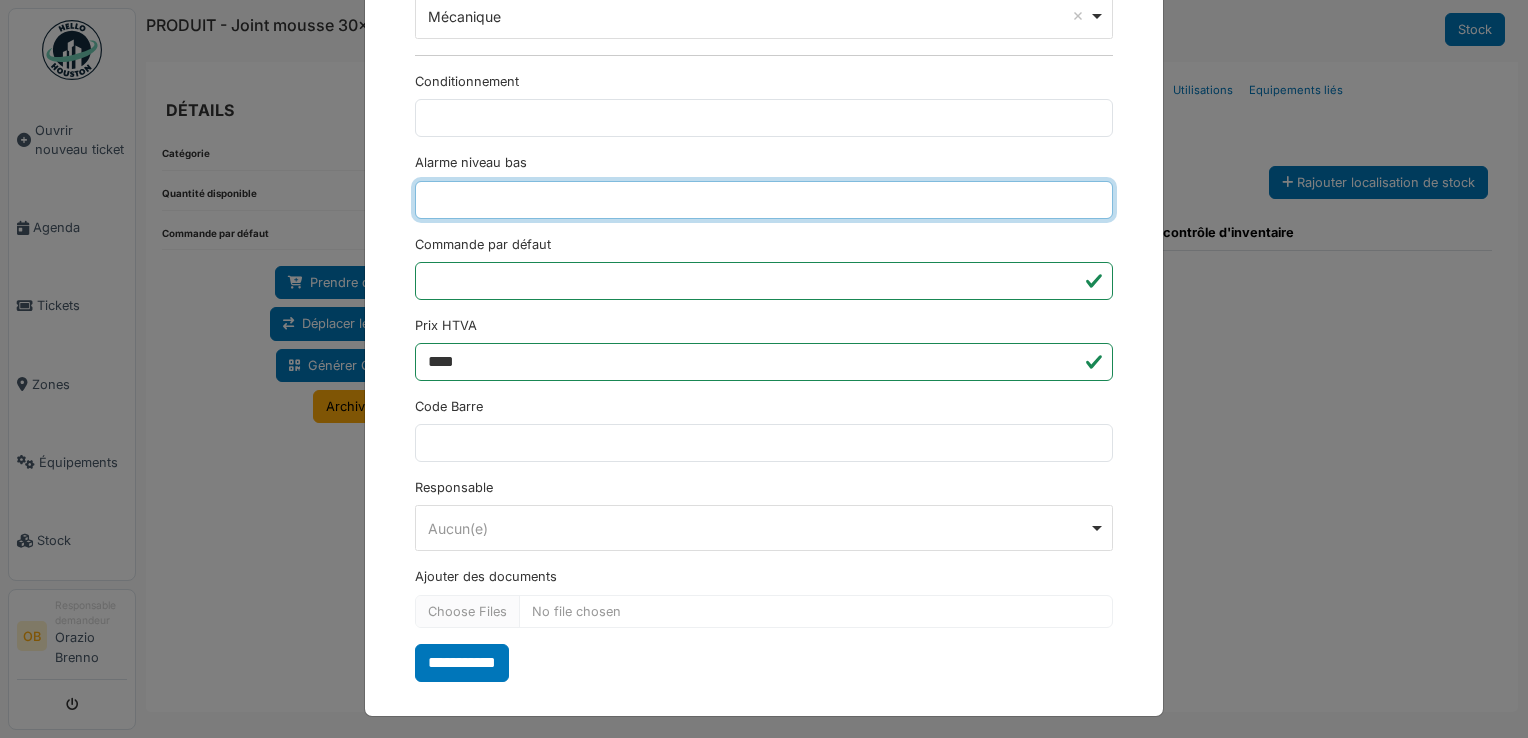click on "Alarme niveau bas" at bounding box center [764, 200] 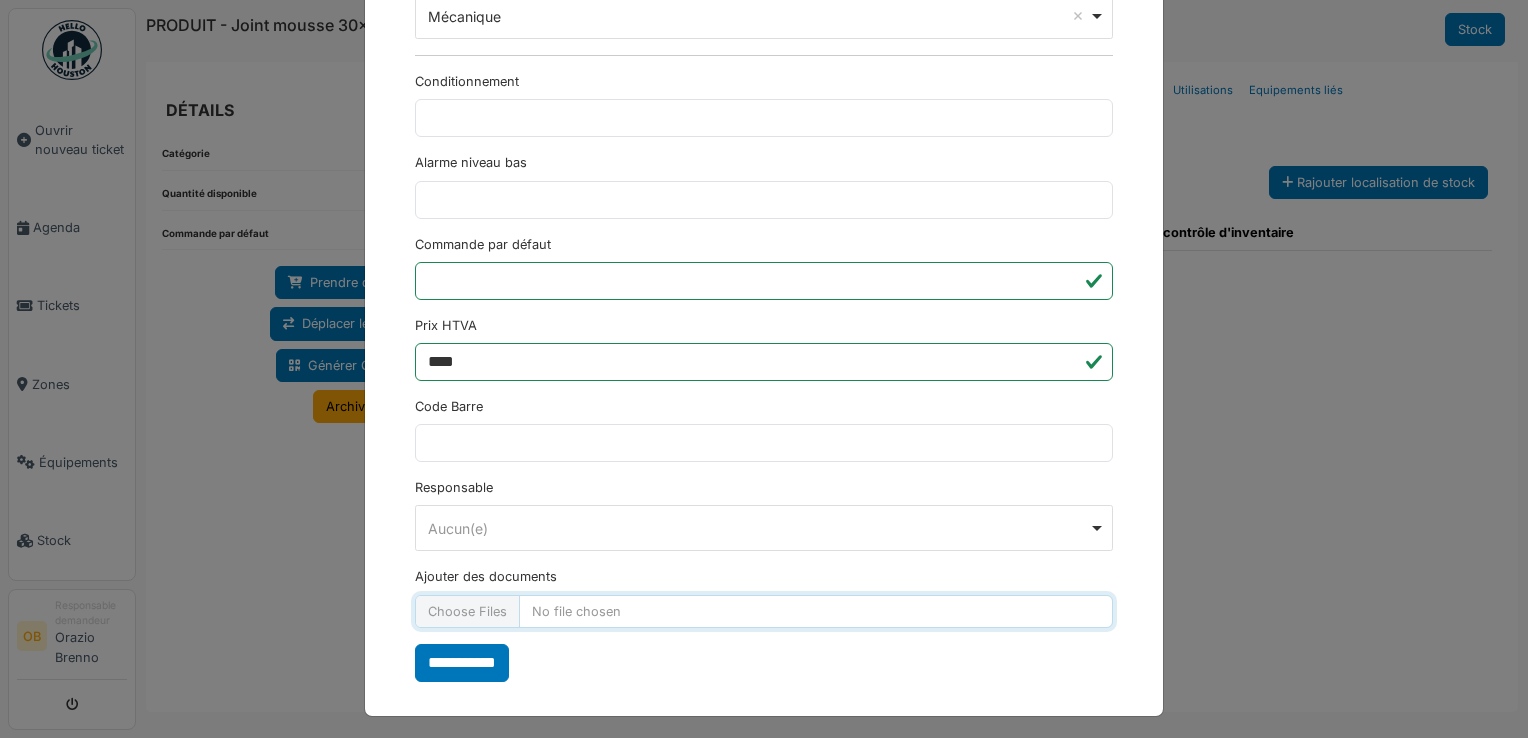click on "Ajouter des documents" at bounding box center (764, 611) 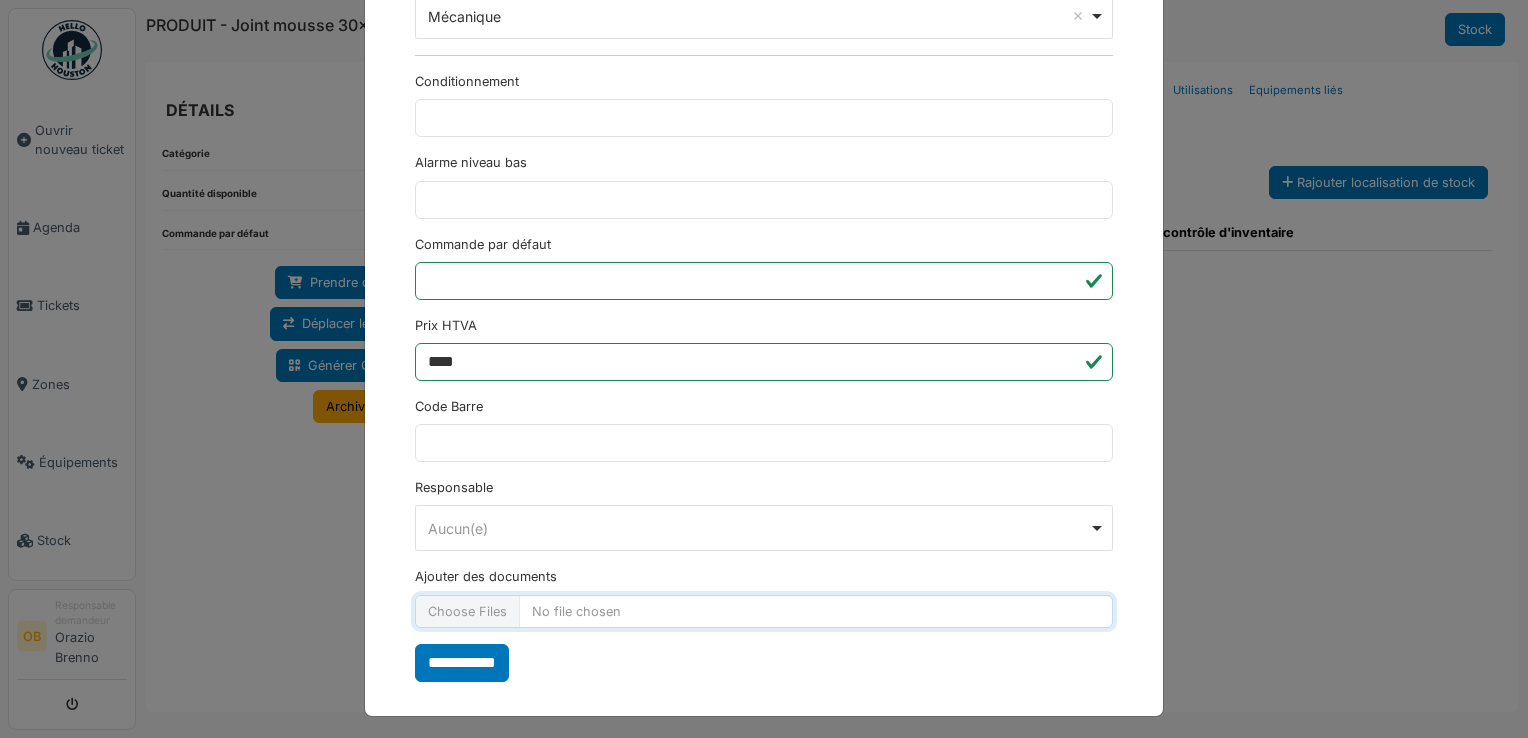 type on "**********" 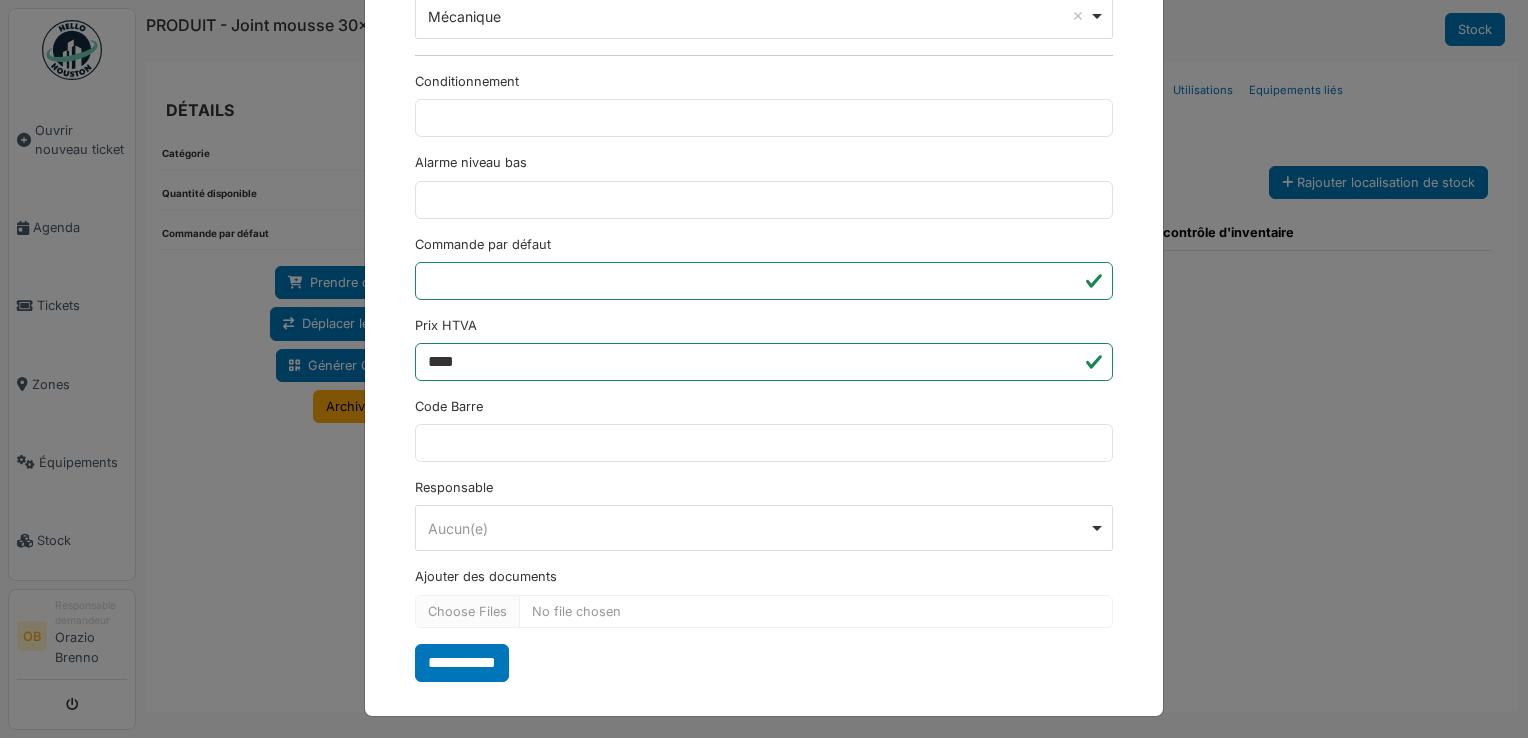 click on "**********" at bounding box center (764, 58) 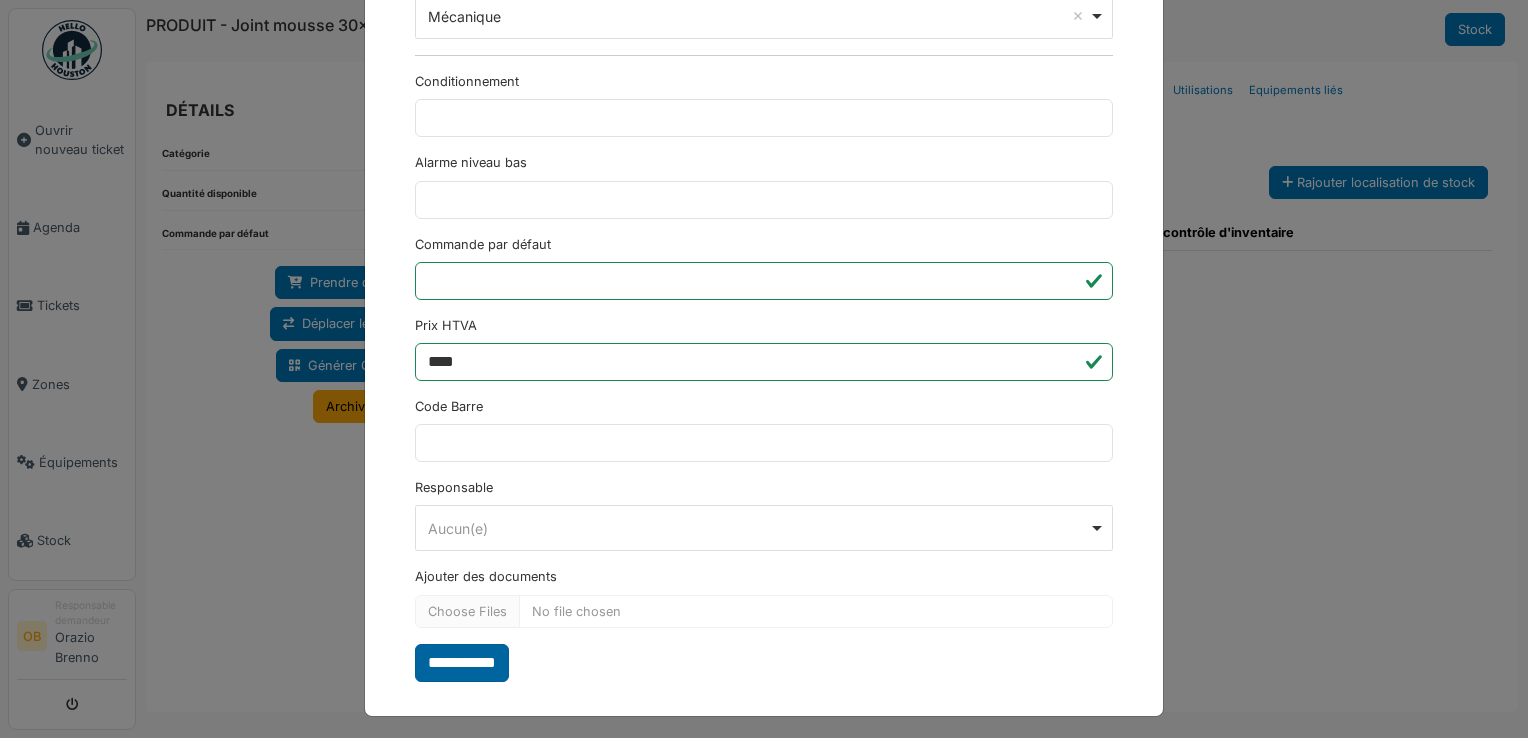 click on "**********" at bounding box center (462, 663) 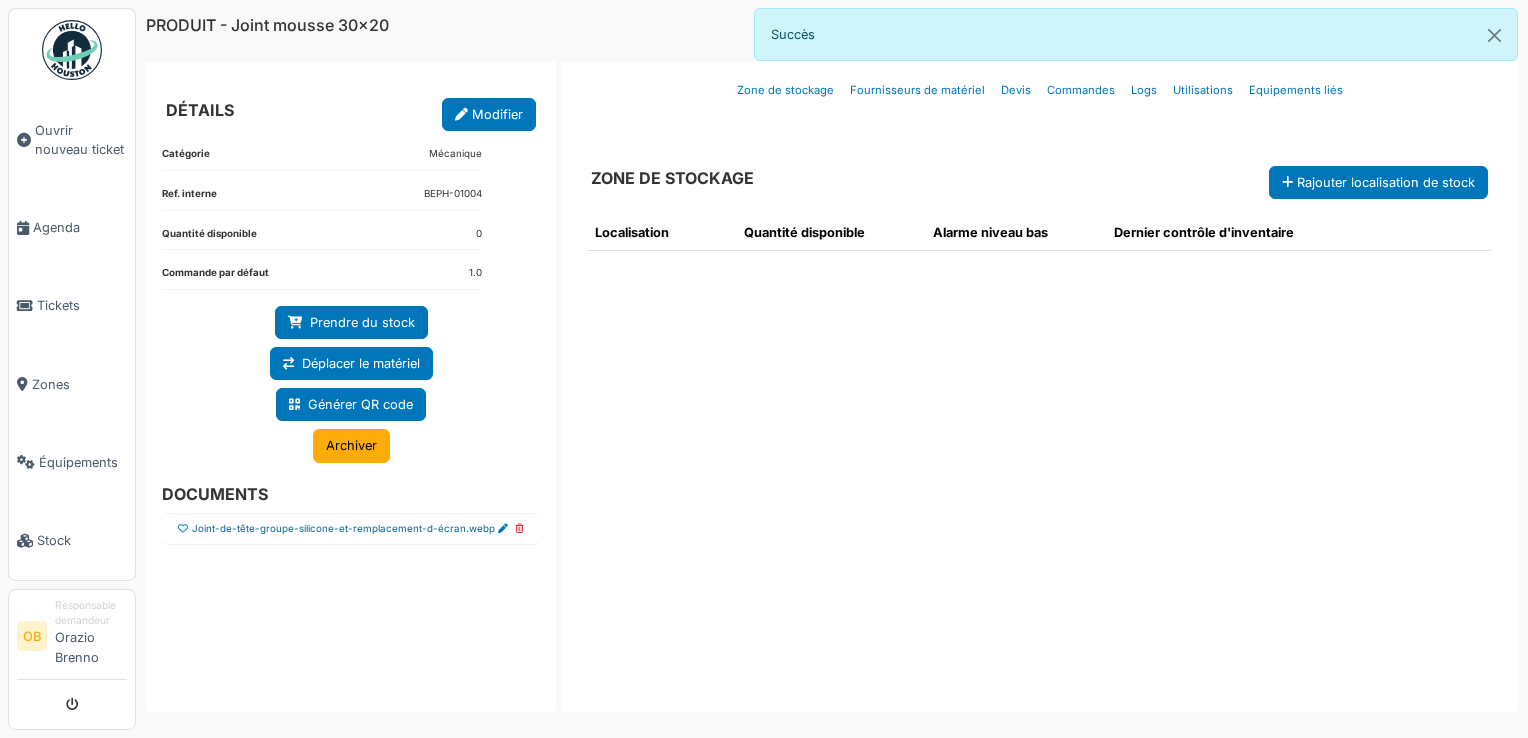 click on "Joint-de-tête-groupe-silicone-et-remplacement-d-écran.webp" at bounding box center (343, 529) 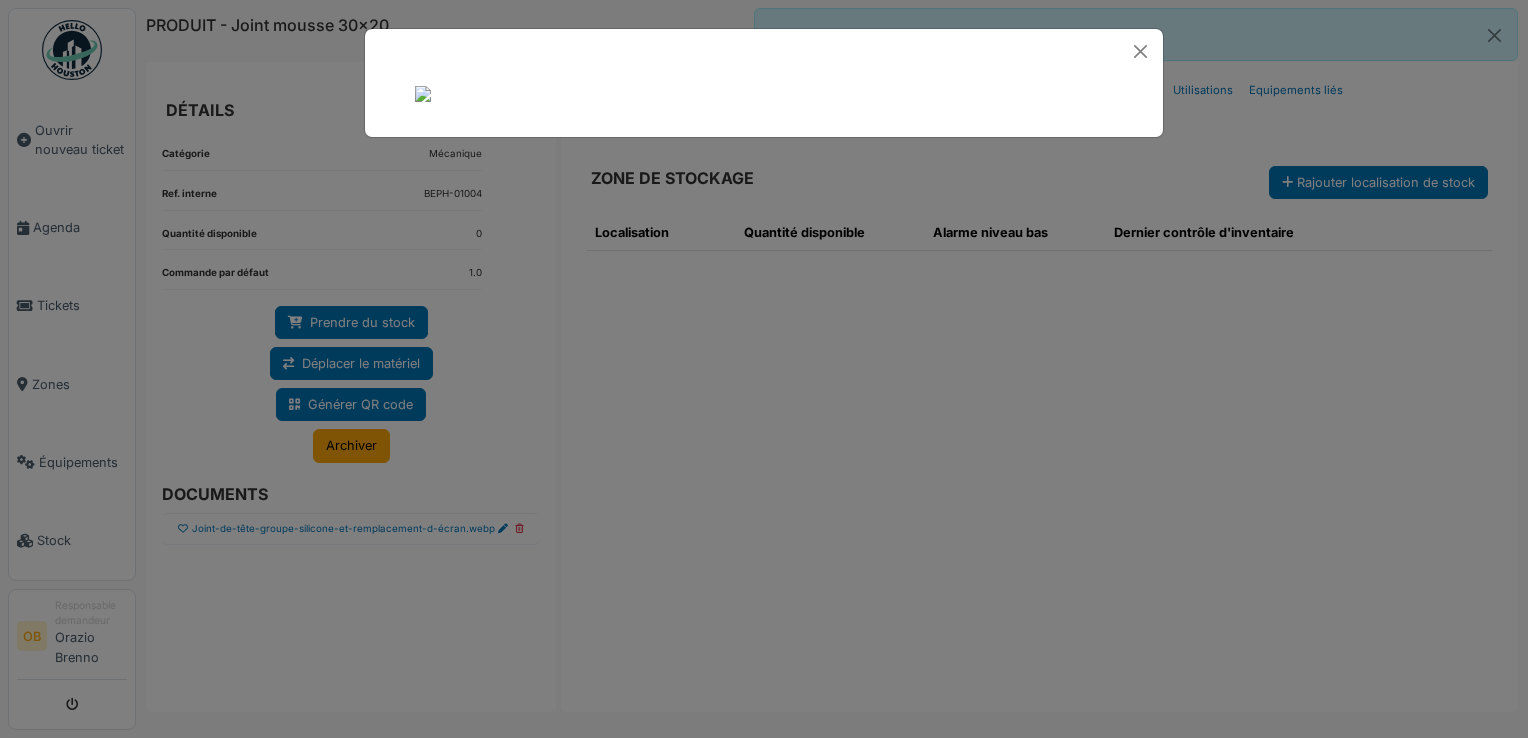 scroll, scrollTop: 106, scrollLeft: 0, axis: vertical 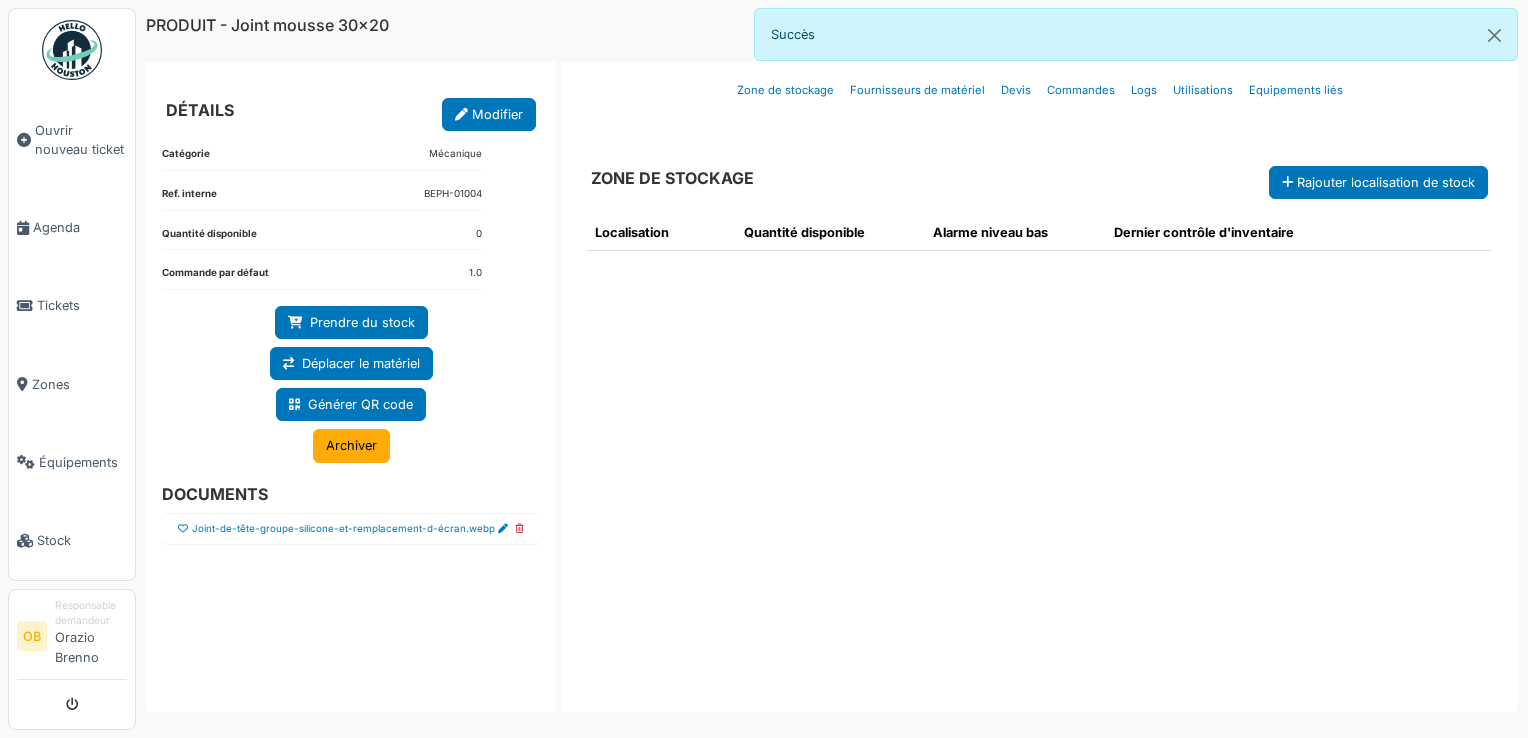 click at bounding box center [519, 529] 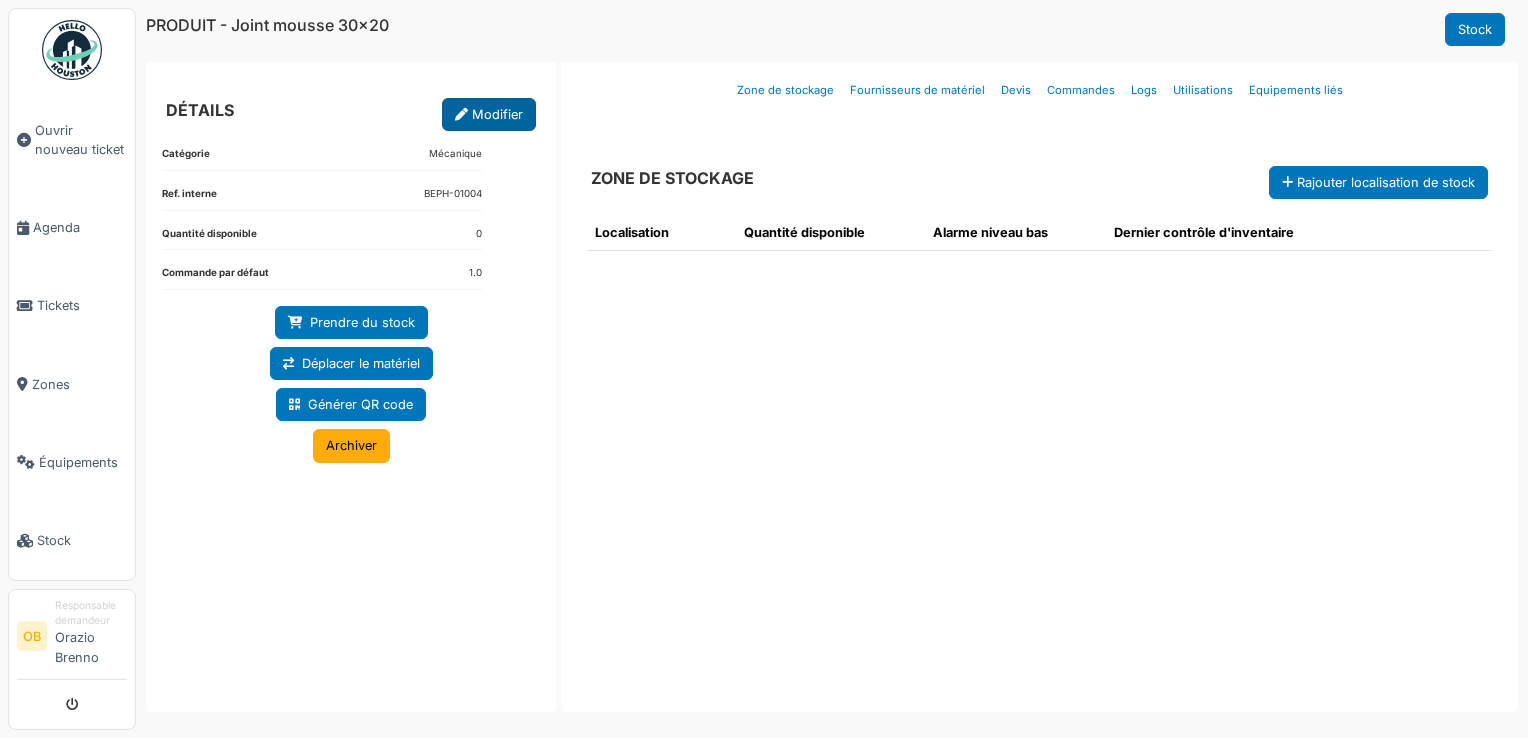 click on "Modifier" at bounding box center [489, 114] 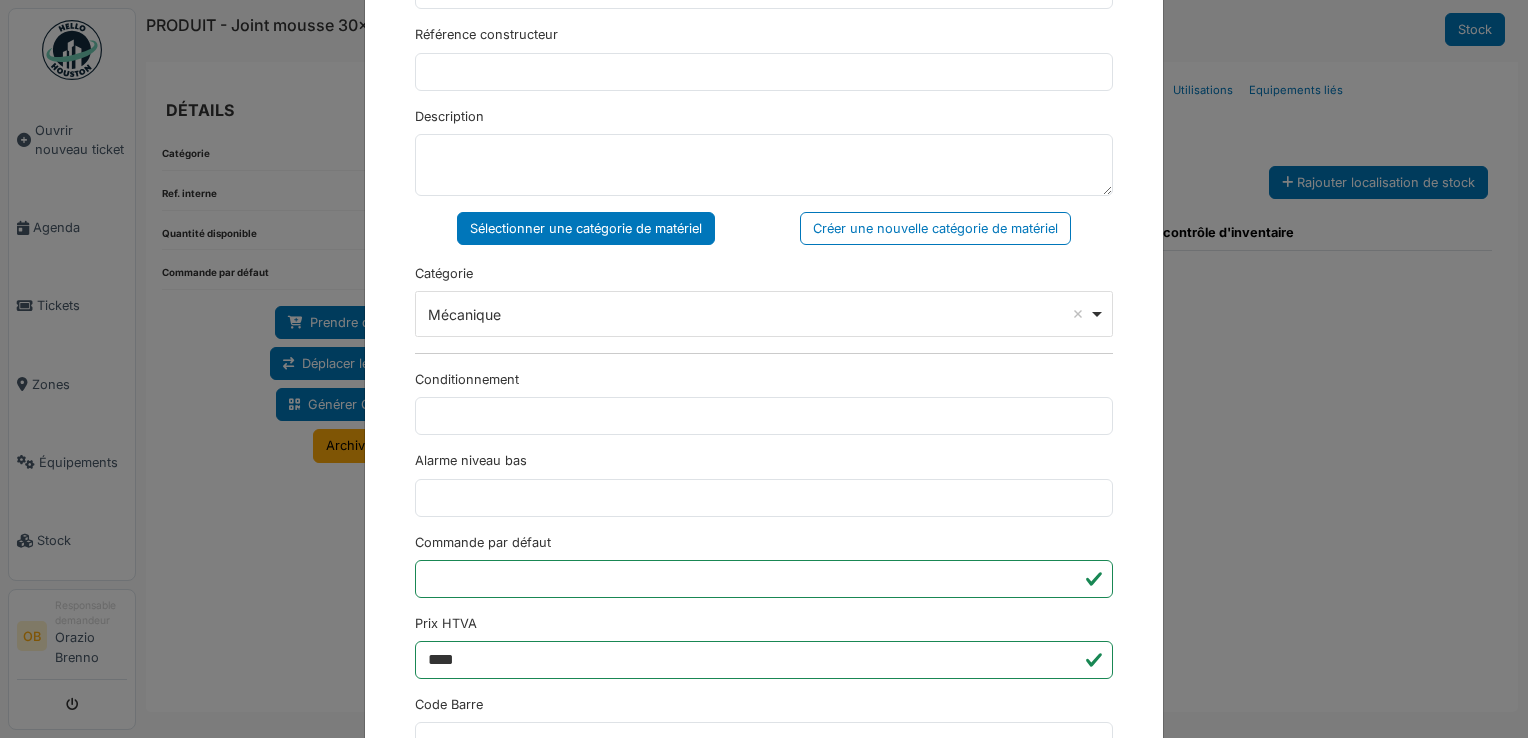 scroll, scrollTop: 650, scrollLeft: 0, axis: vertical 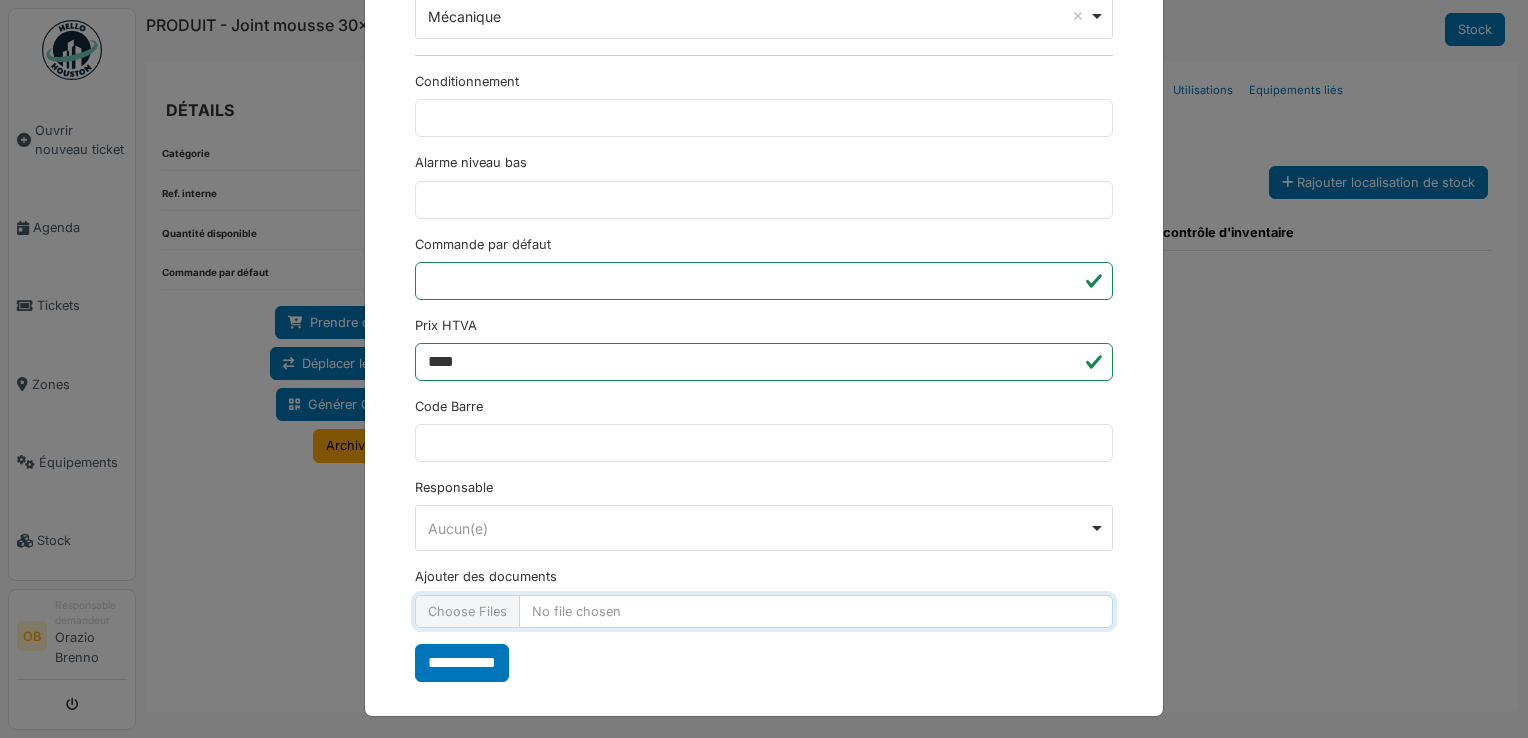 click on "Ajouter des documents" at bounding box center (764, 611) 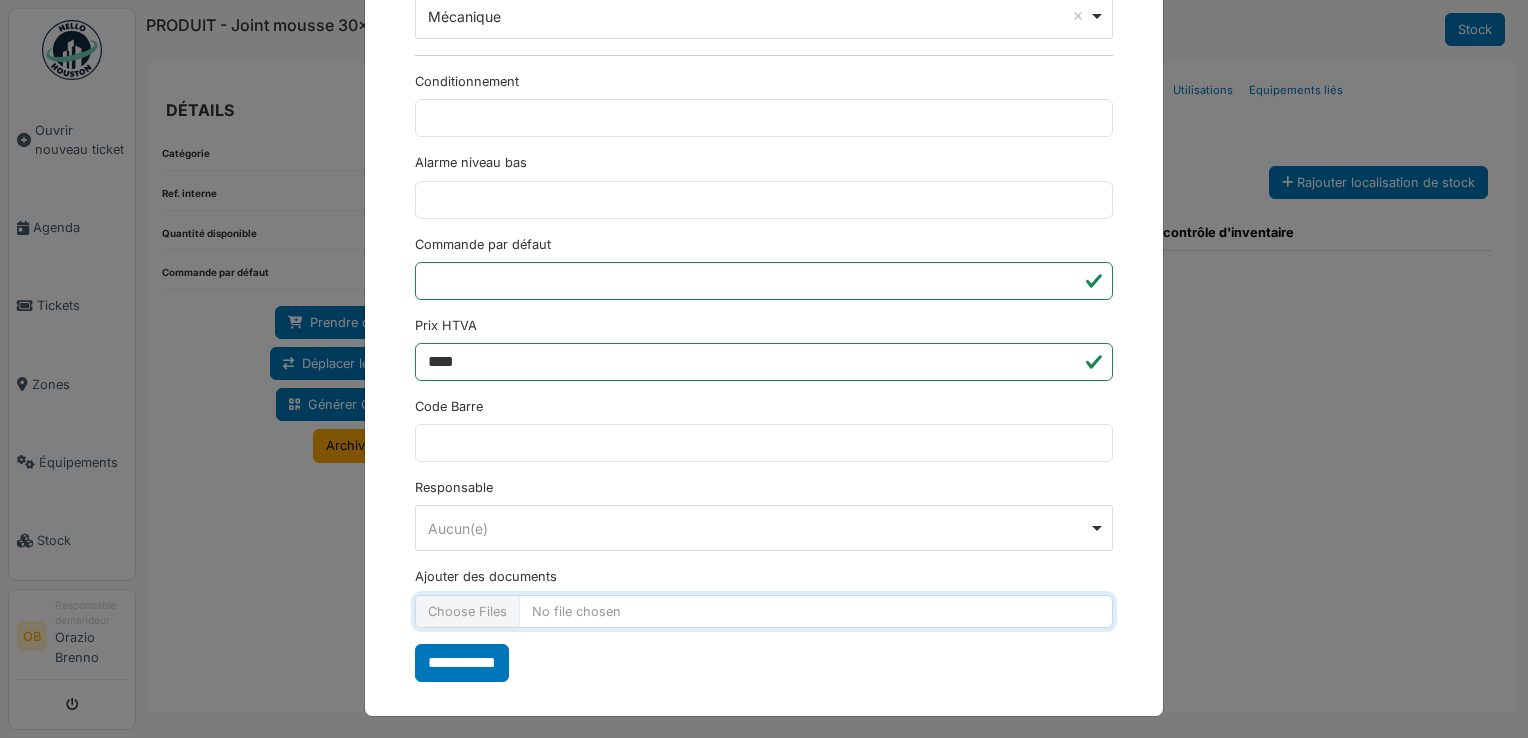 type on "**********" 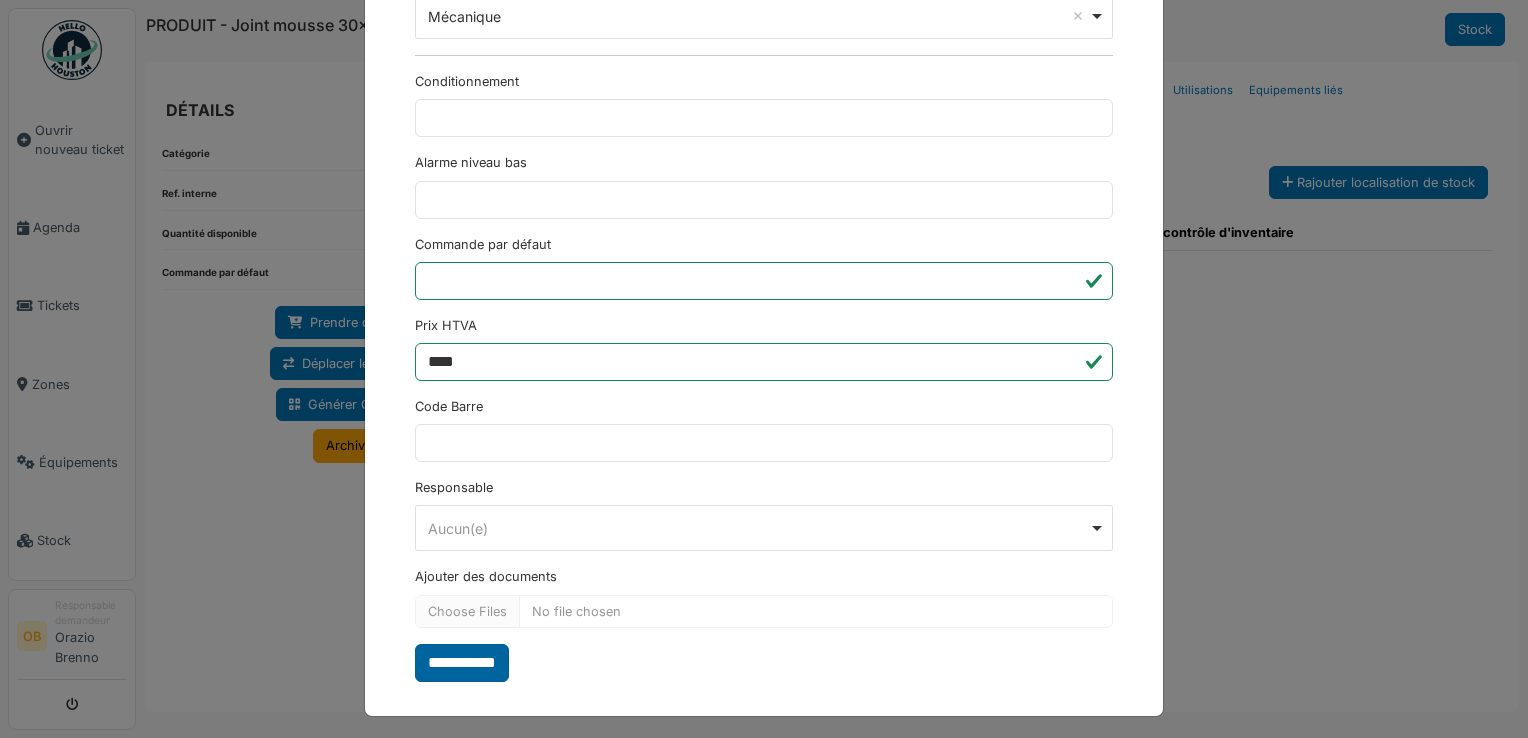 click on "**********" at bounding box center [462, 663] 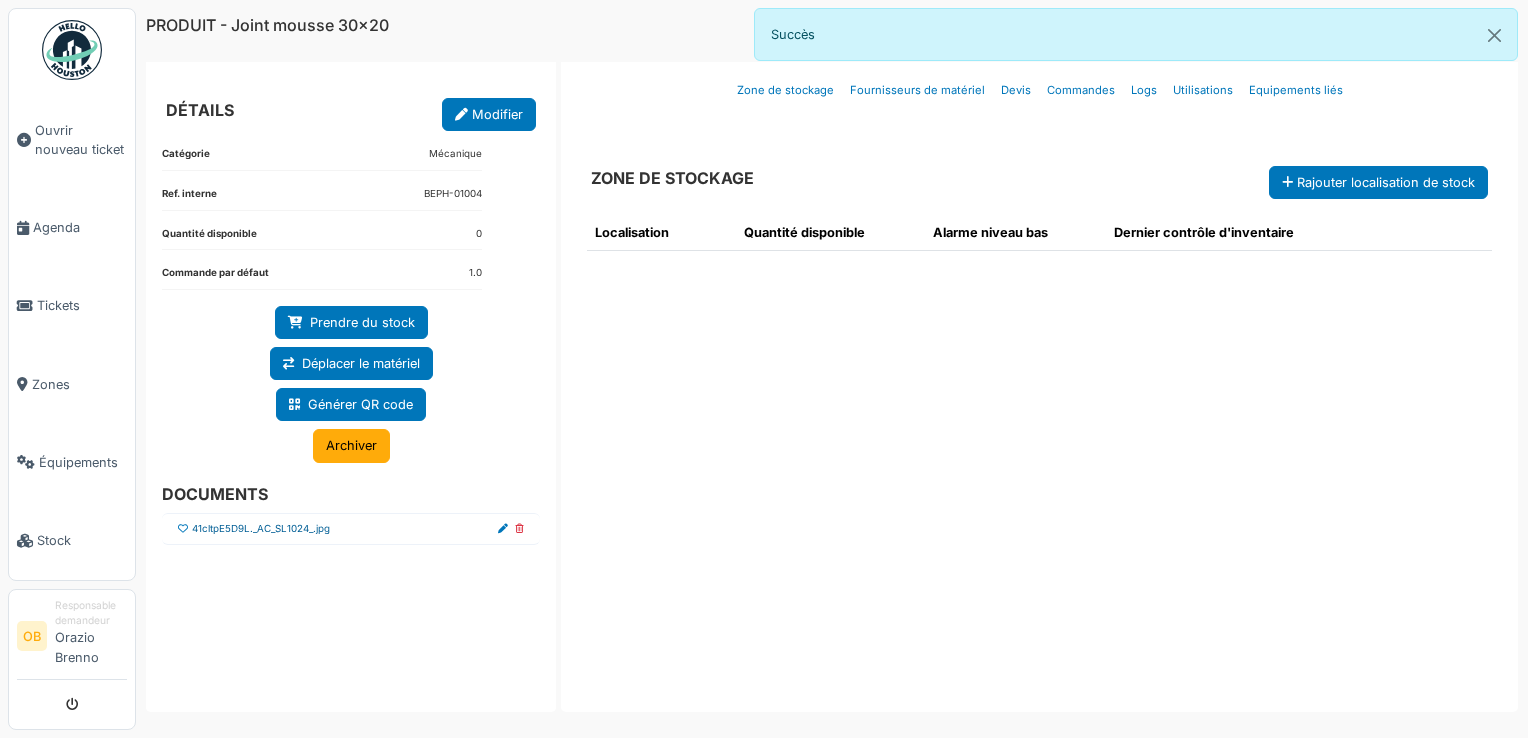 click on "41cltpE5D9L._AC_SL1024_.jpg" at bounding box center [261, 529] 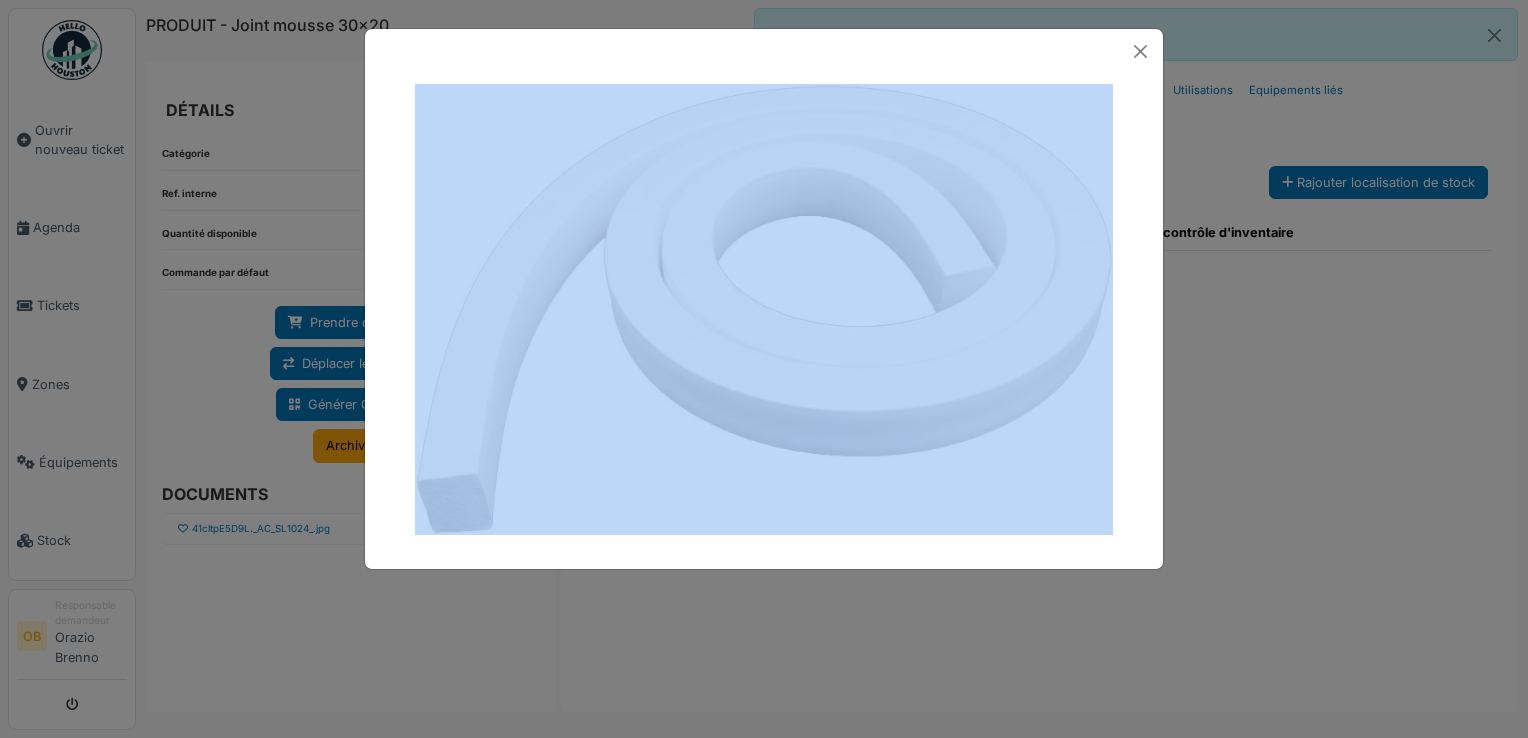 click at bounding box center (764, 369) 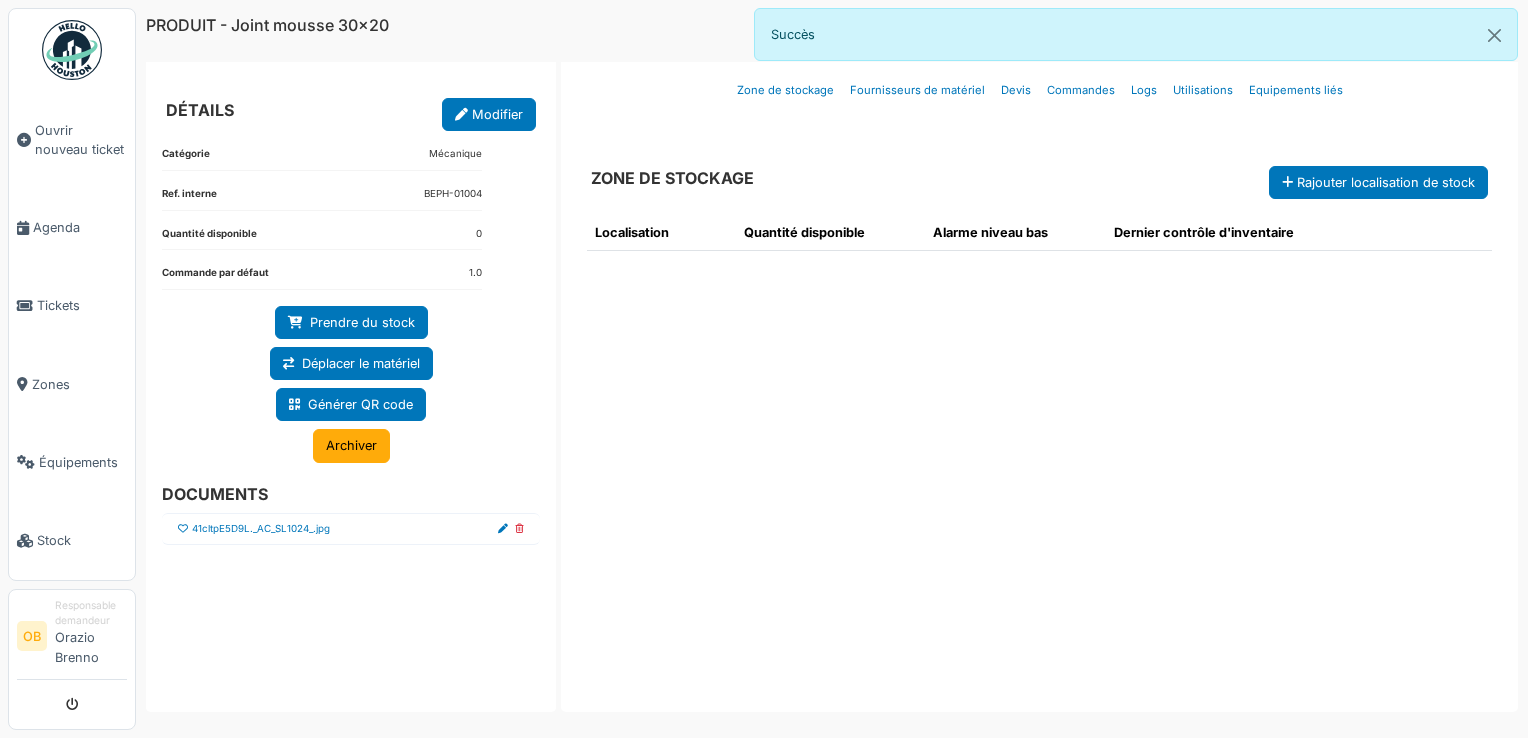 drag, startPoint x: 223, startPoint y: 547, endPoint x: 179, endPoint y: 527, distance: 48.332184 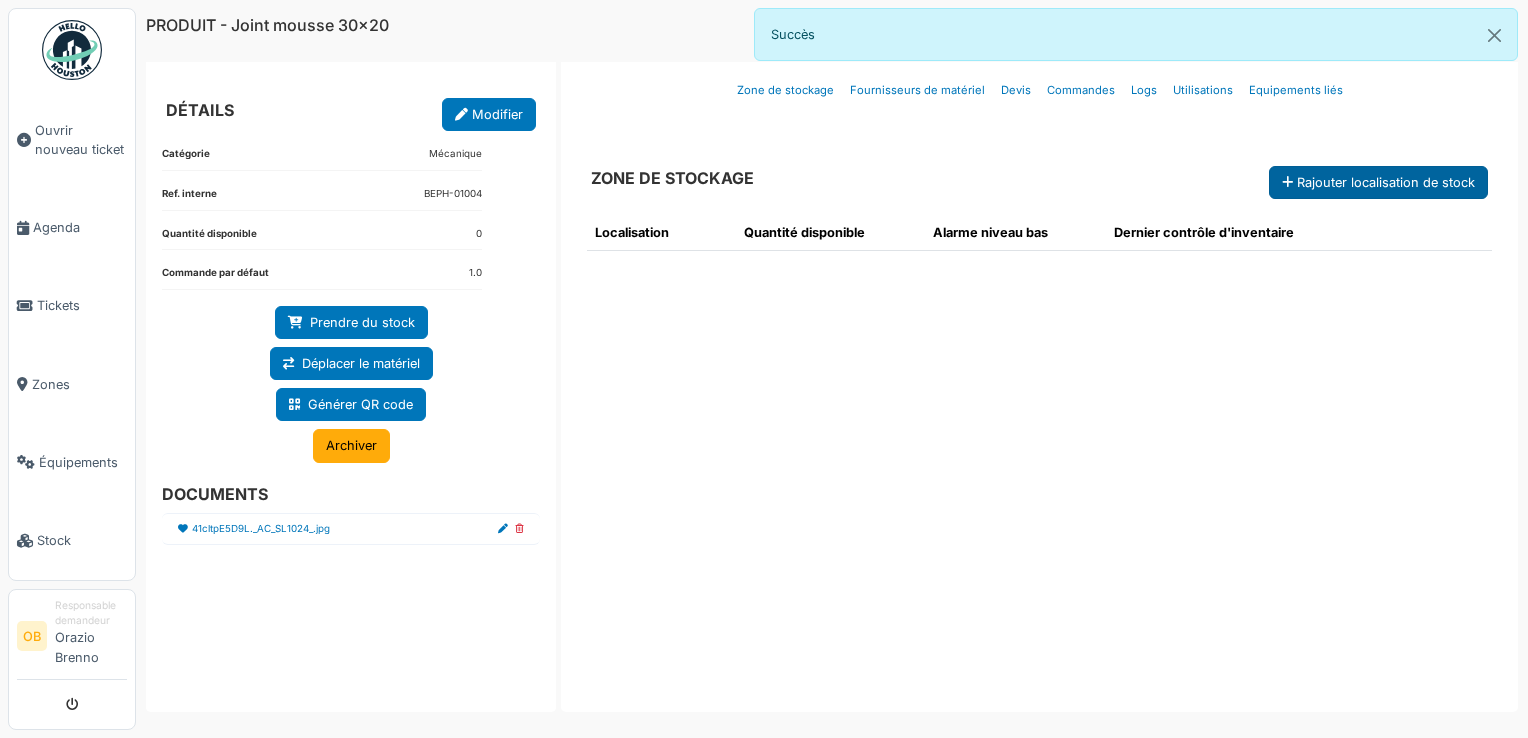 click on "Rajouter localisation de stock" at bounding box center (1378, 182) 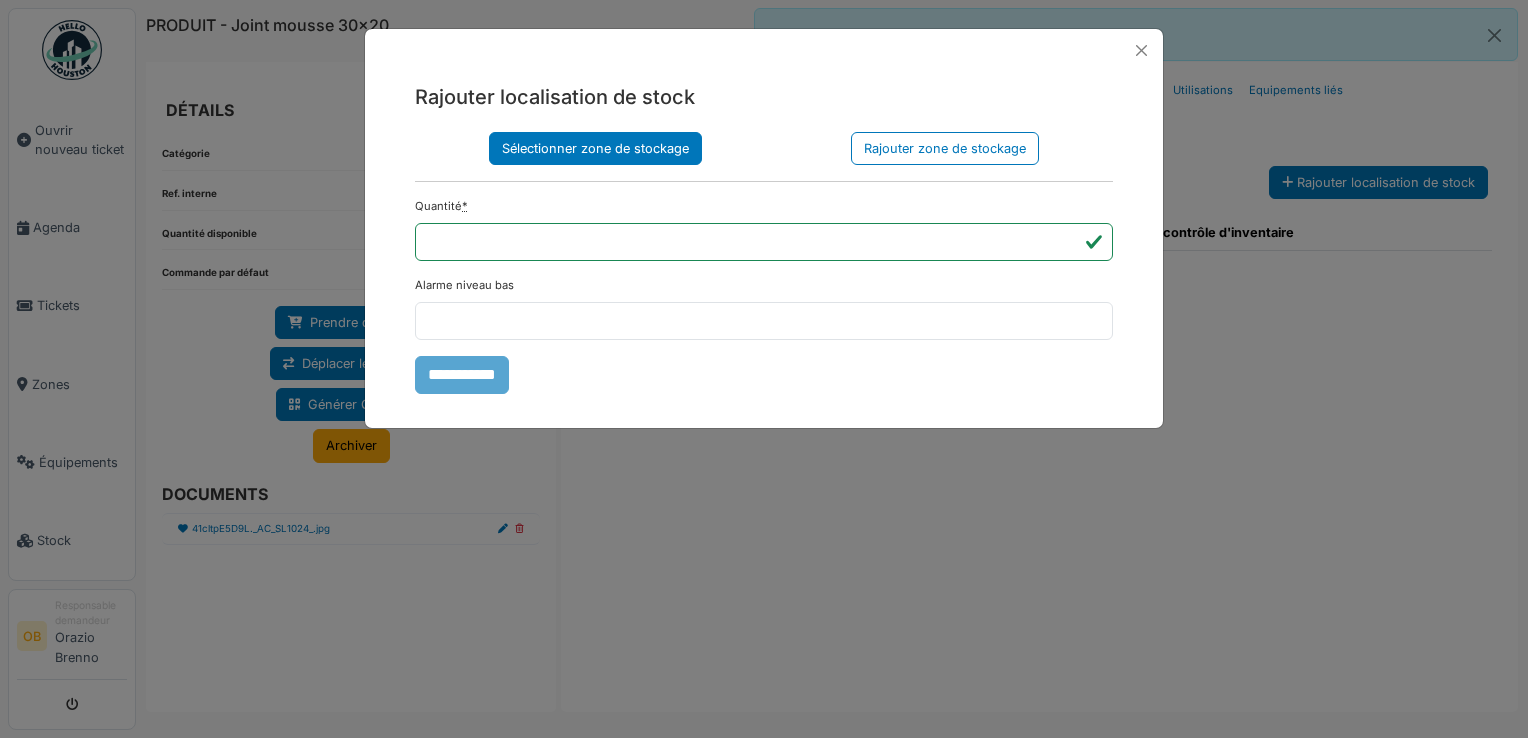 click on "Sélectionner zone de stockage" at bounding box center (595, 148) 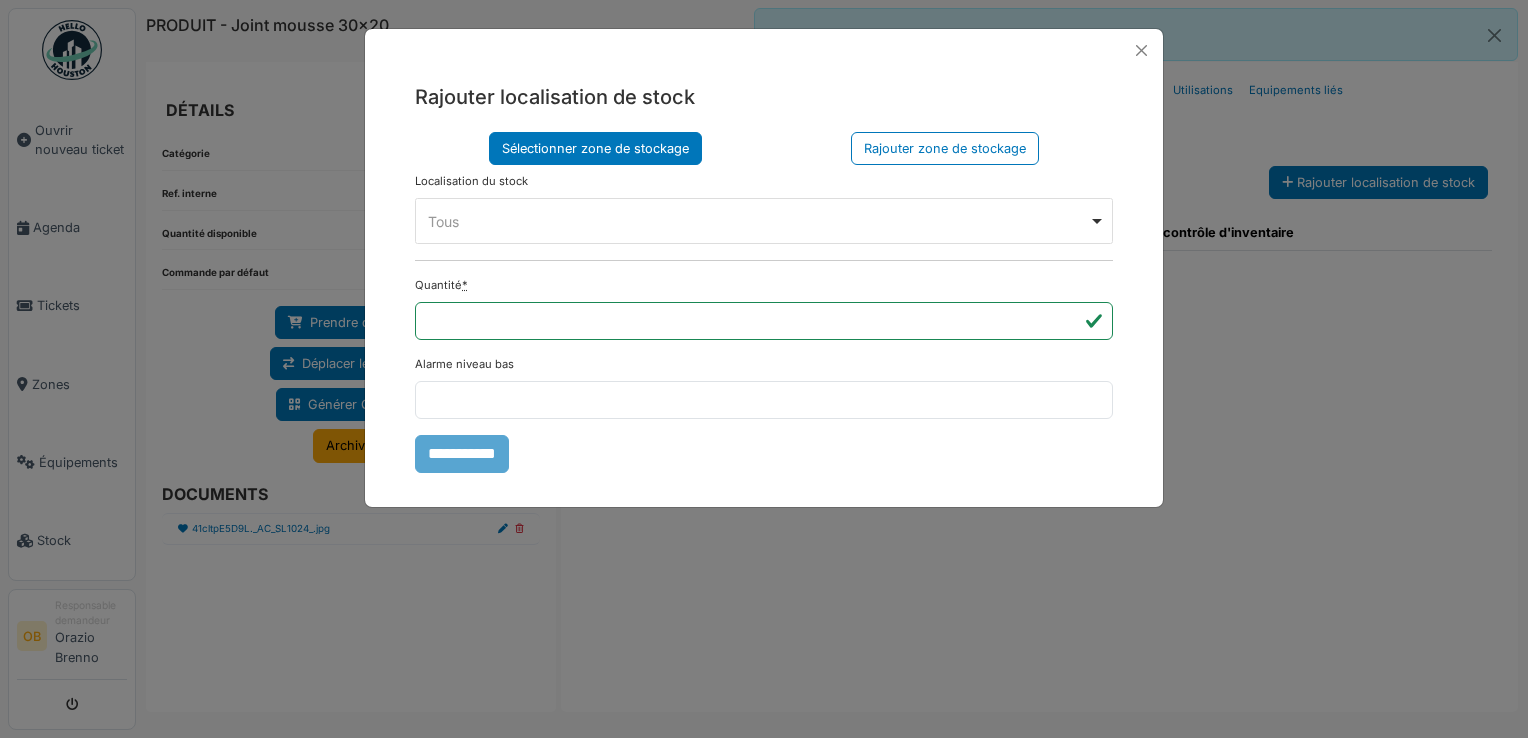 click on "Tous Remove item" at bounding box center [764, 221] 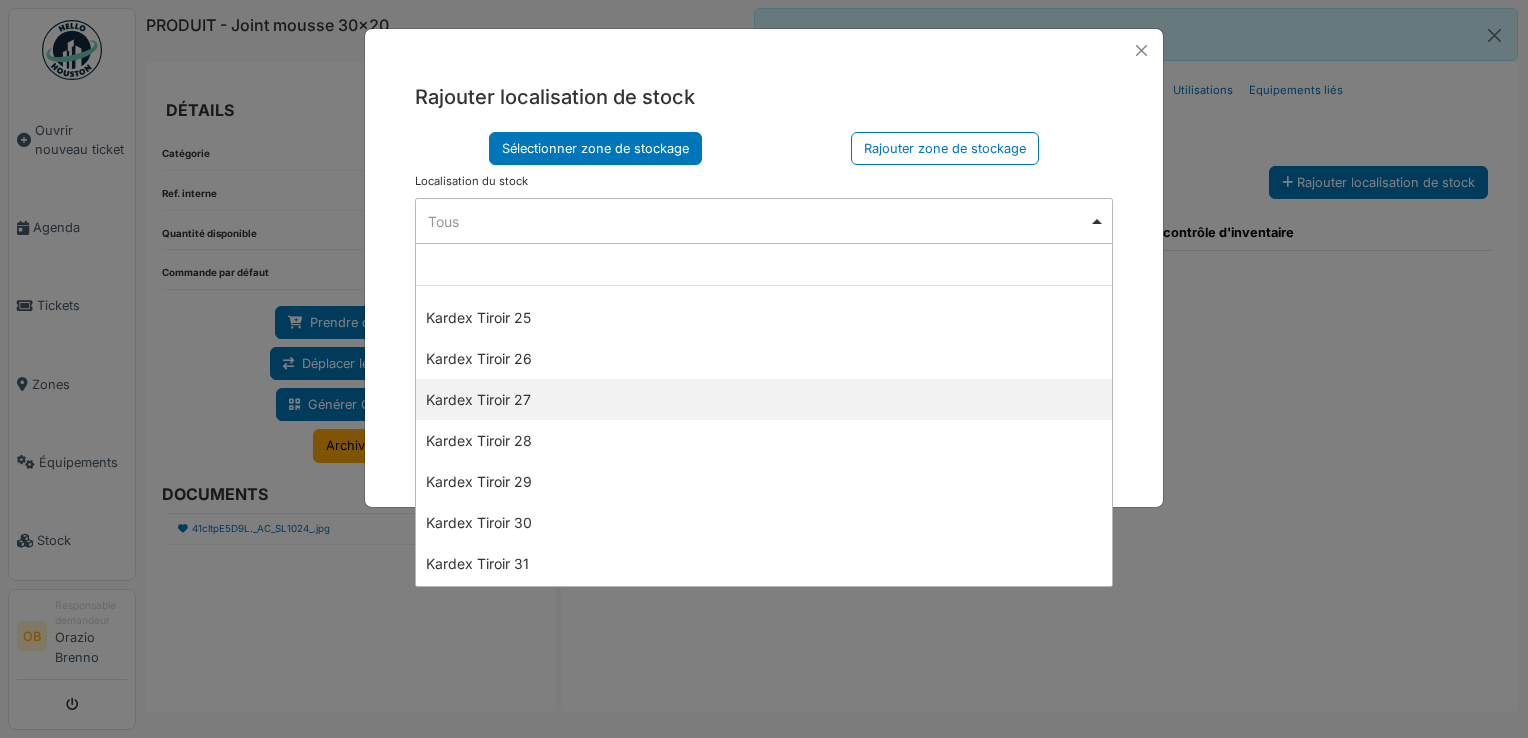 scroll, scrollTop: 1333, scrollLeft: 0, axis: vertical 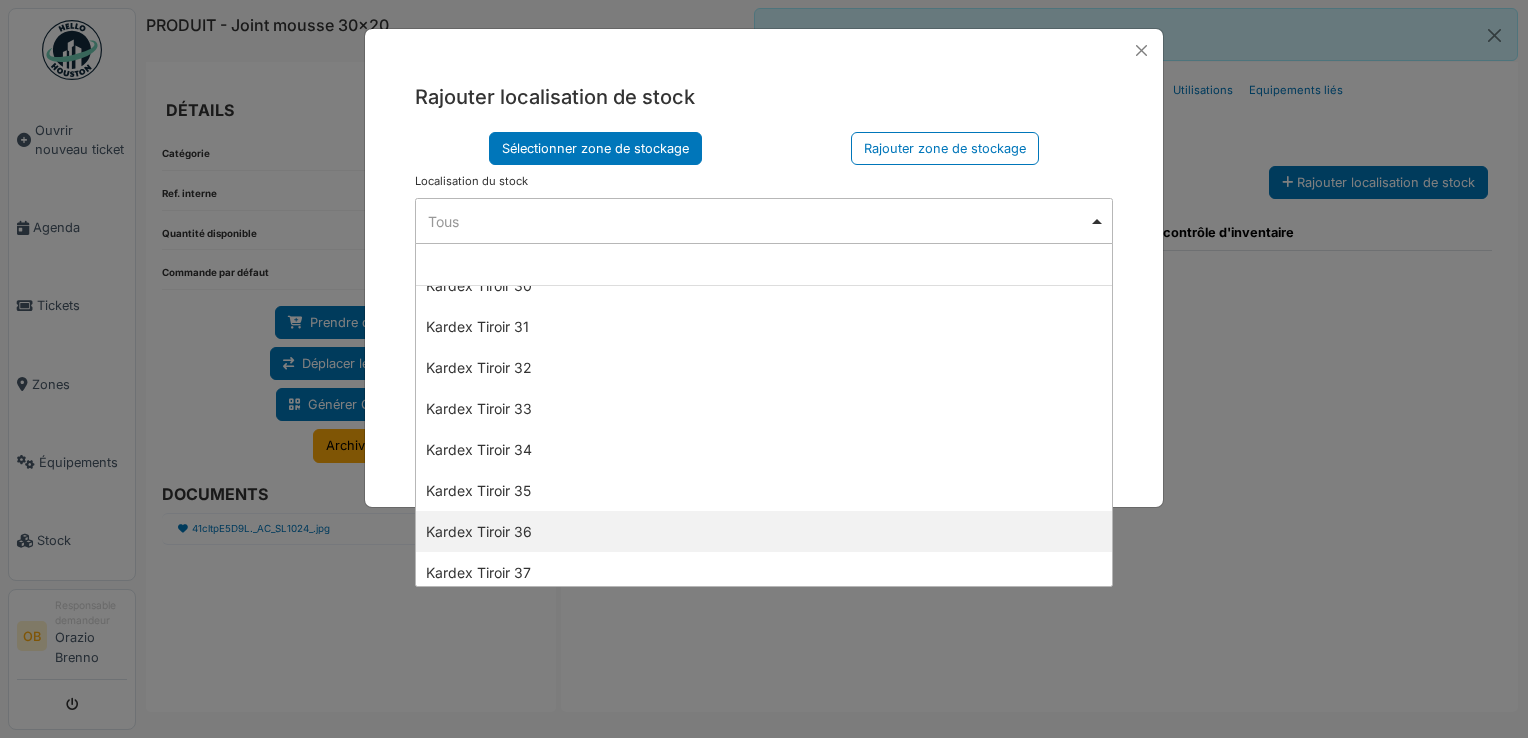 select on "****" 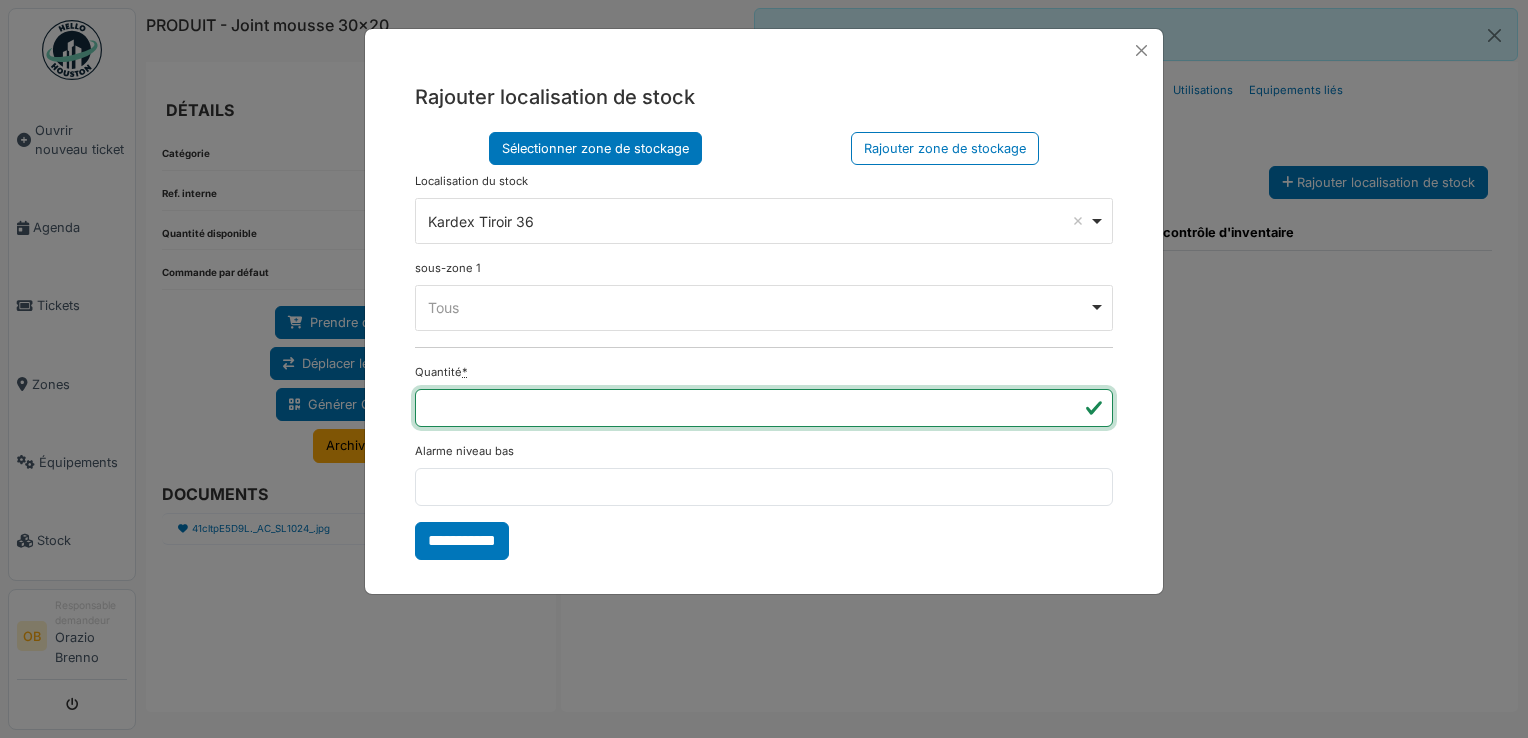 type on "*" 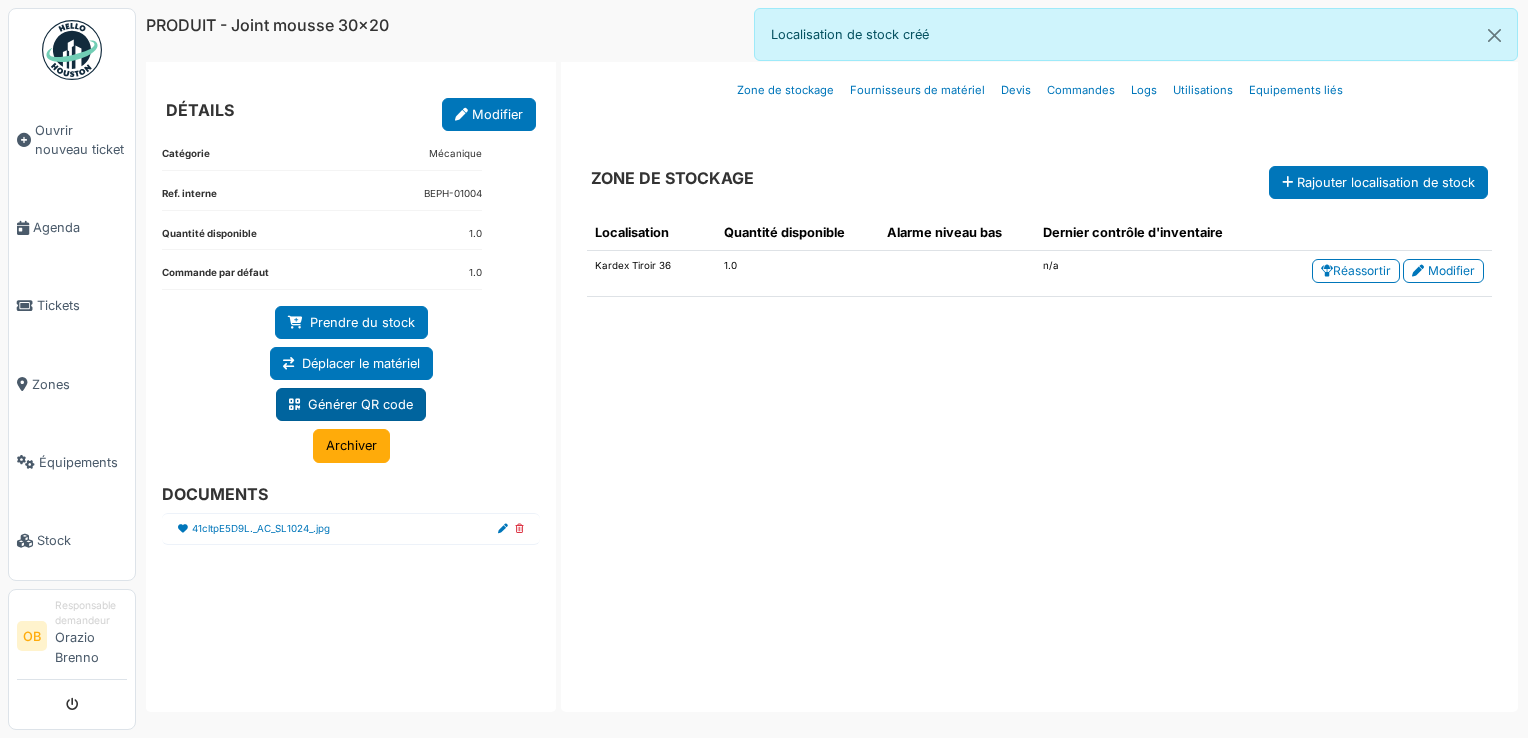 click on "Générer QR code" at bounding box center (351, 404) 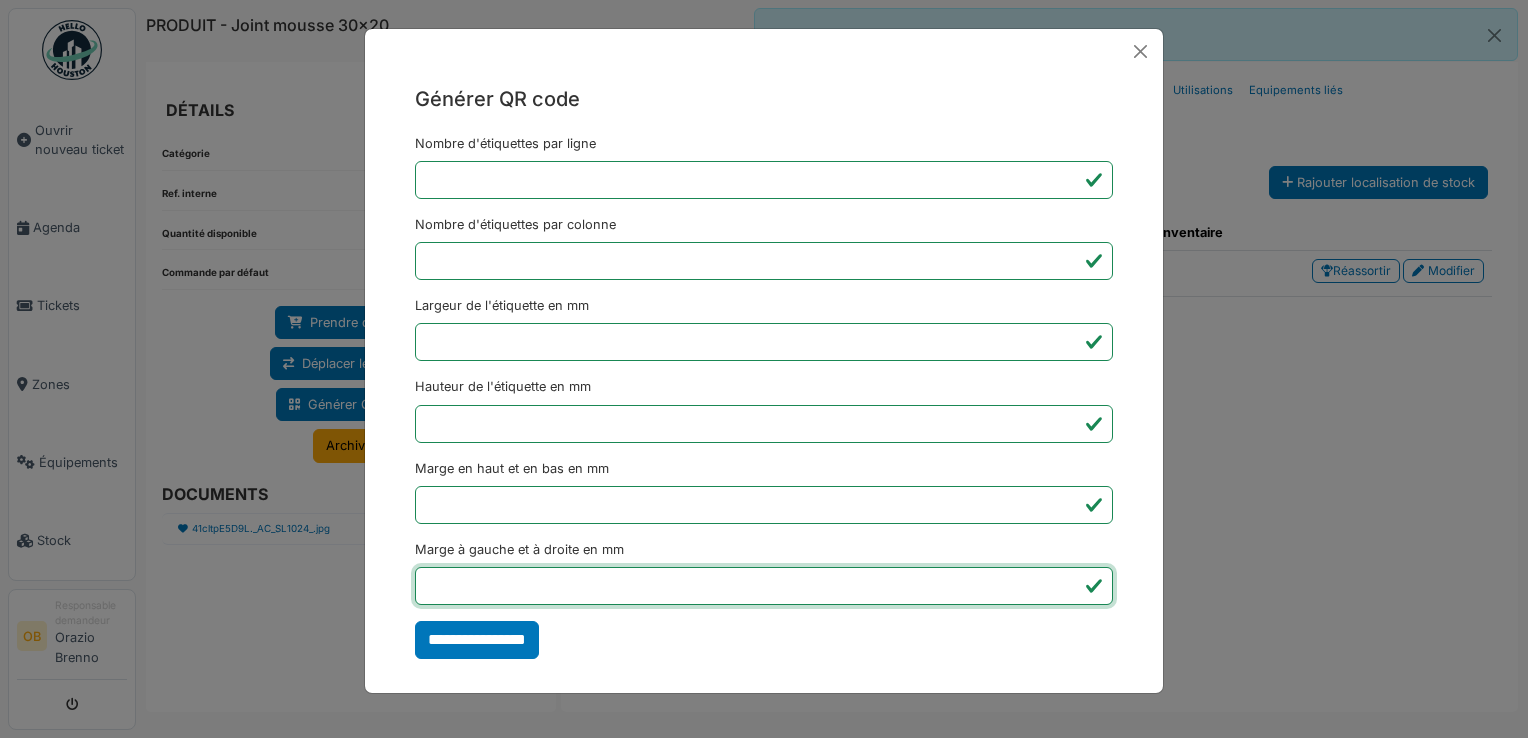 click on "*" at bounding box center [764, 586] 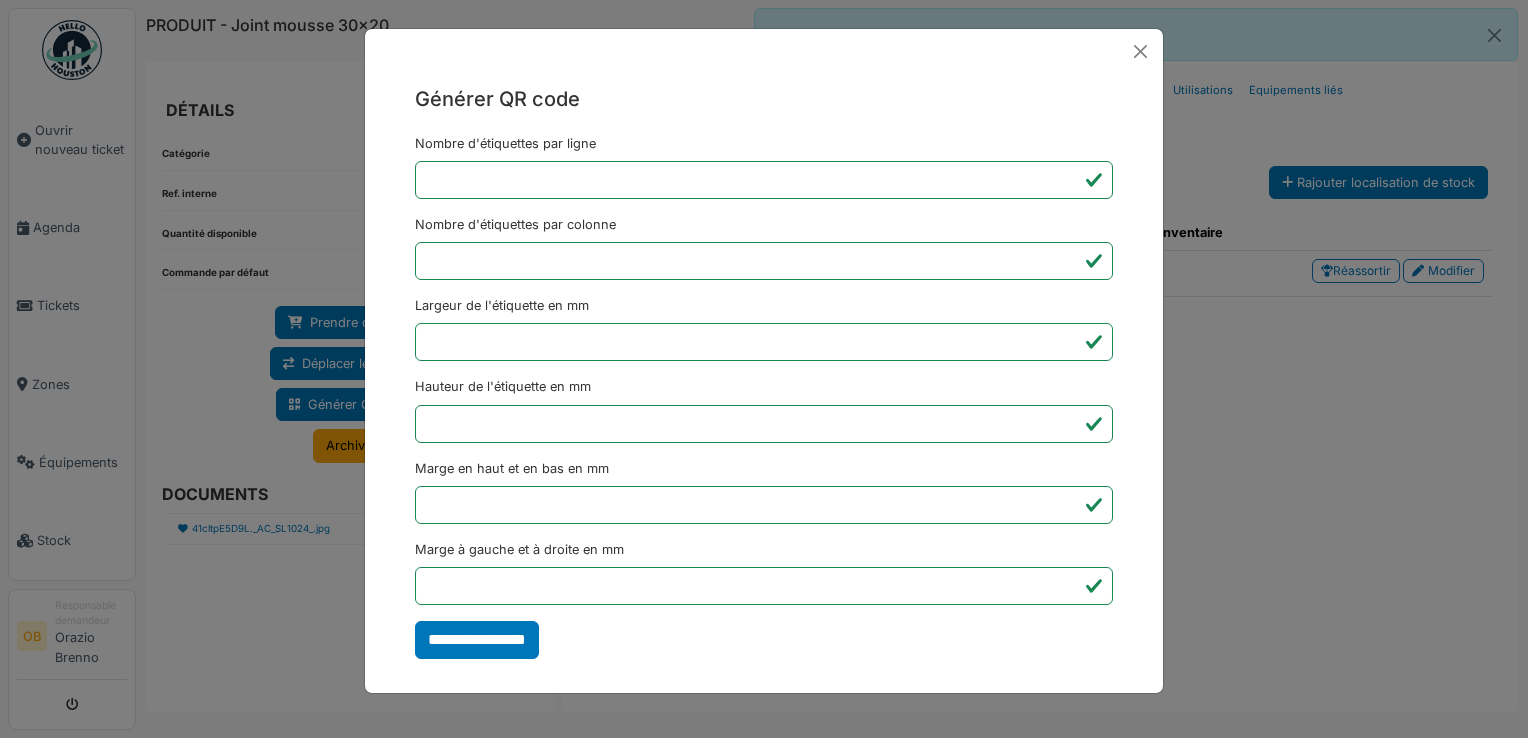 type on "*******" 